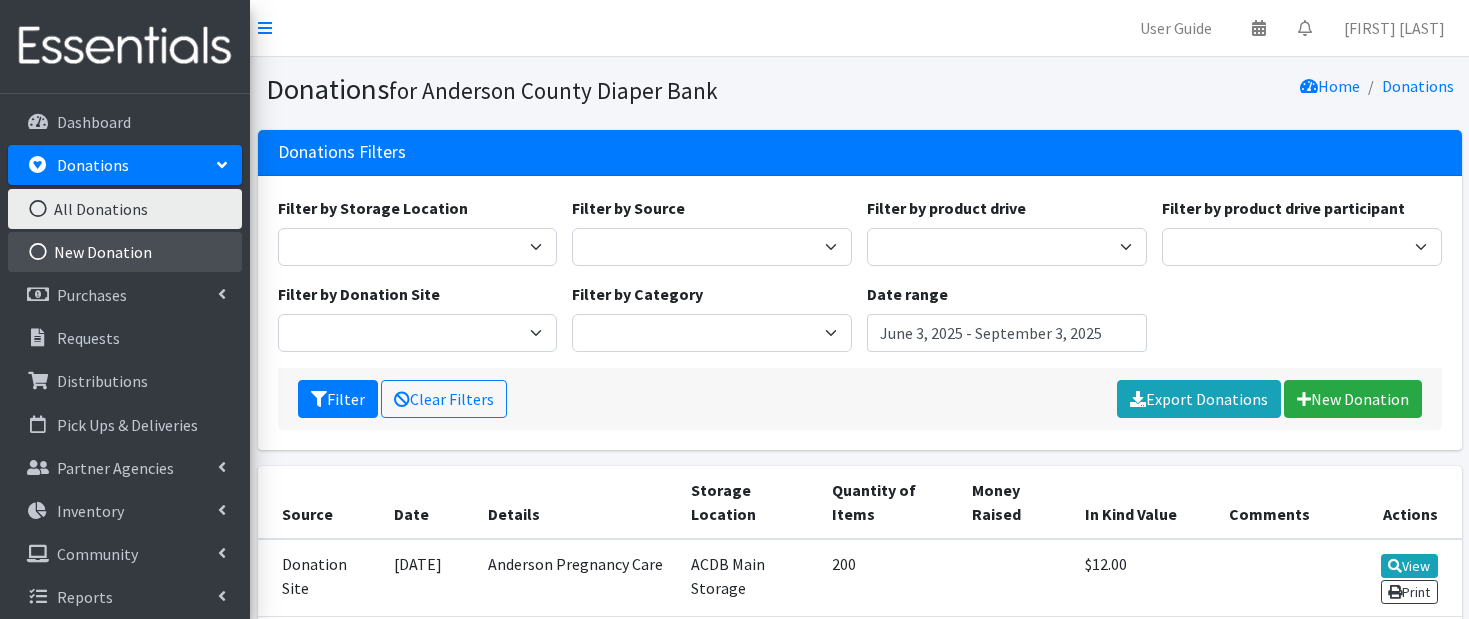 scroll, scrollTop: 0, scrollLeft: 0, axis: both 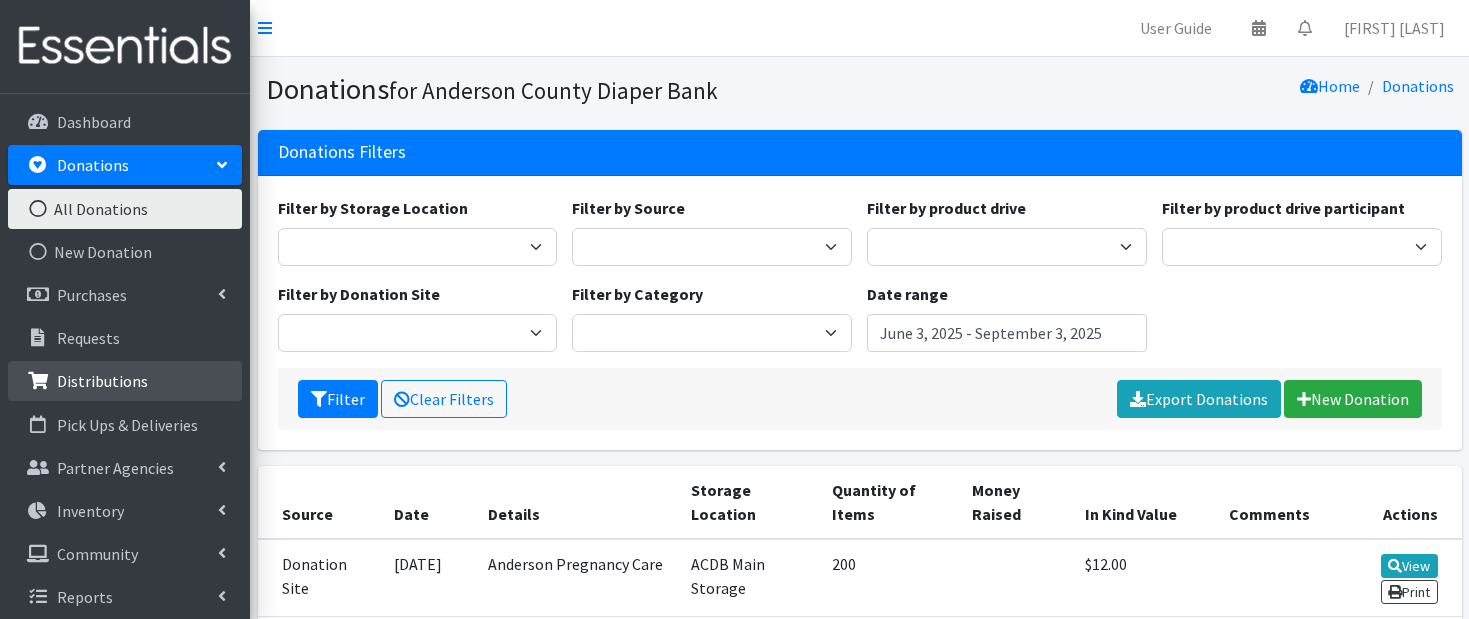 click on "Distributions" at bounding box center [102, 381] 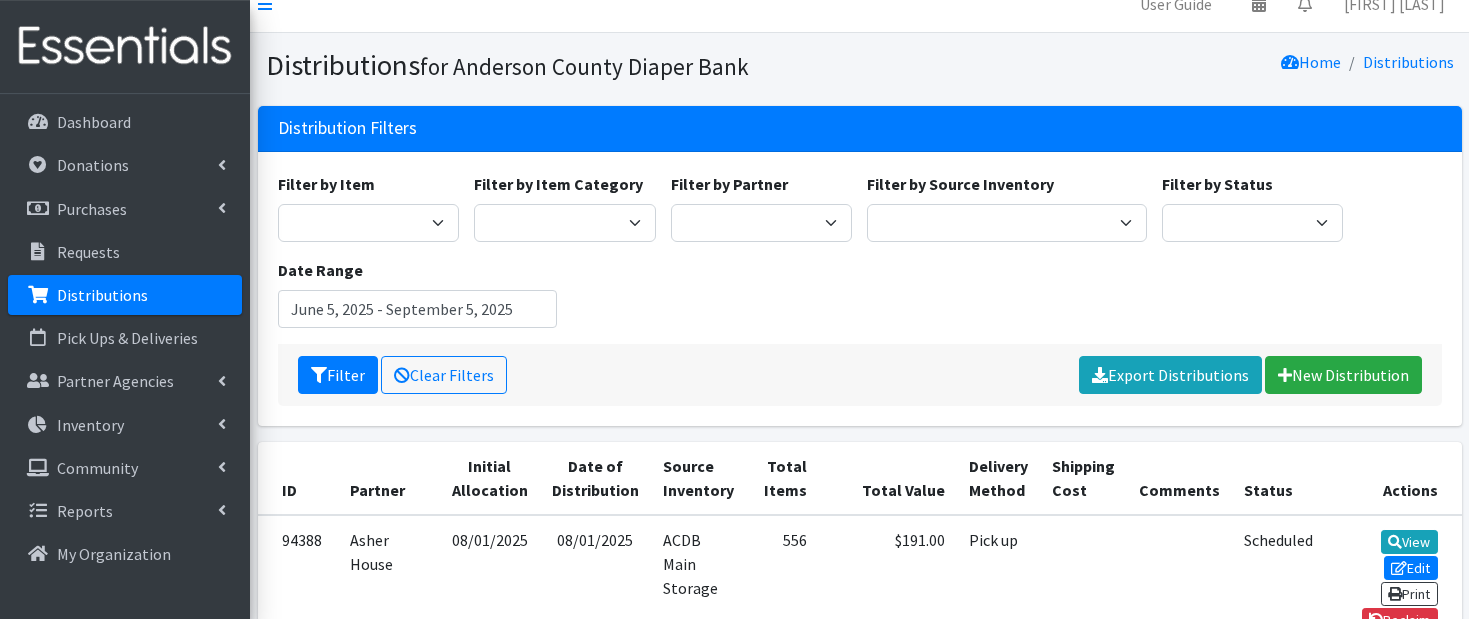 scroll, scrollTop: 0, scrollLeft: 0, axis: both 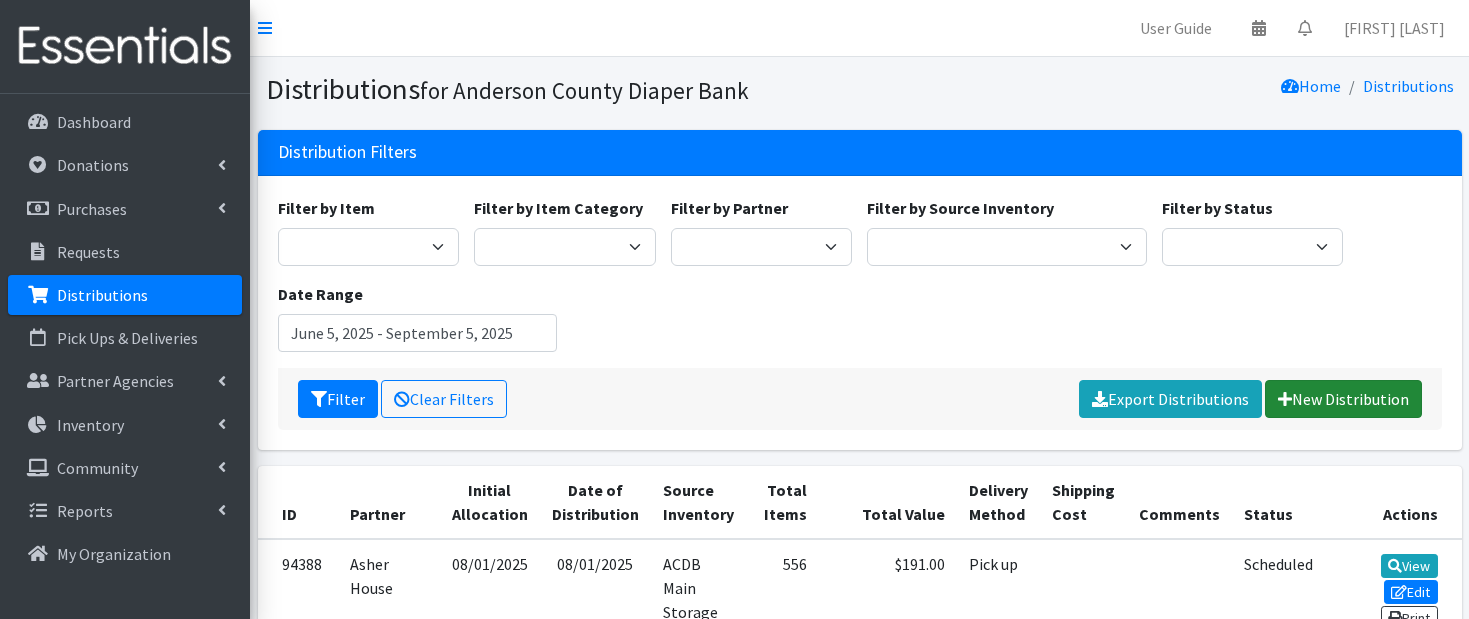 click on "New Distribution" at bounding box center [1343, 399] 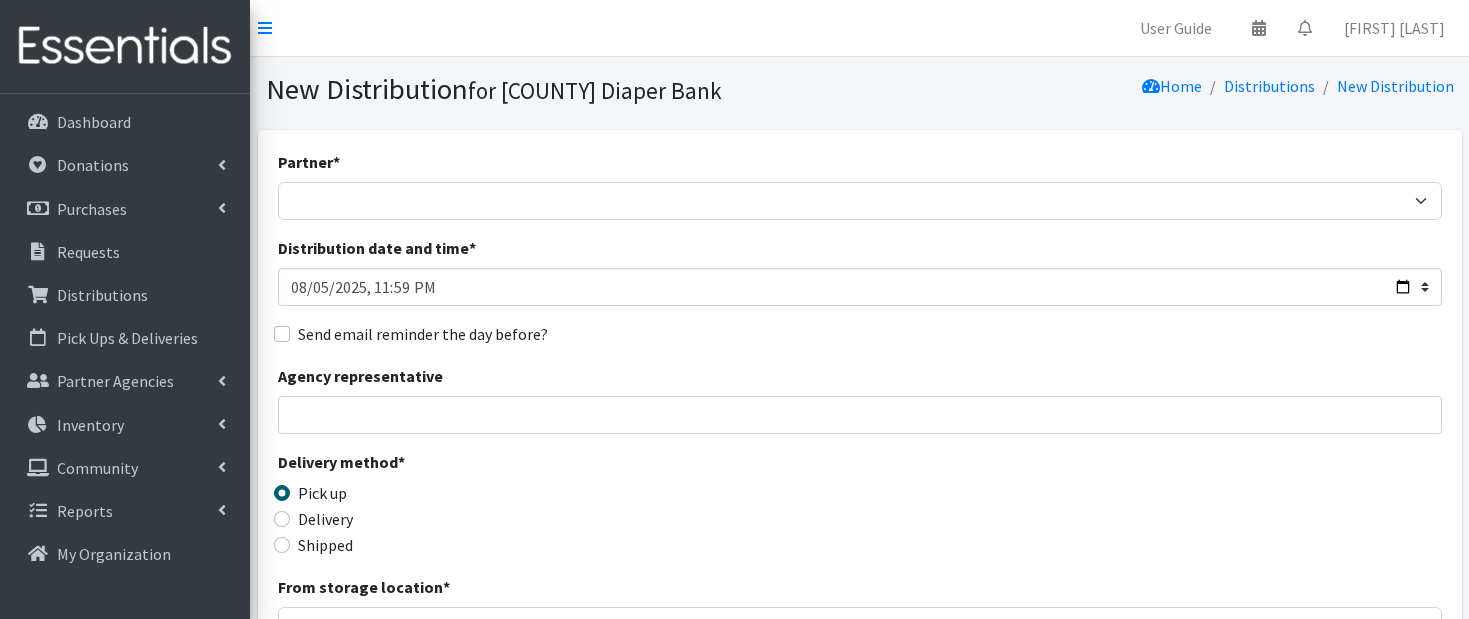 scroll, scrollTop: 0, scrollLeft: 0, axis: both 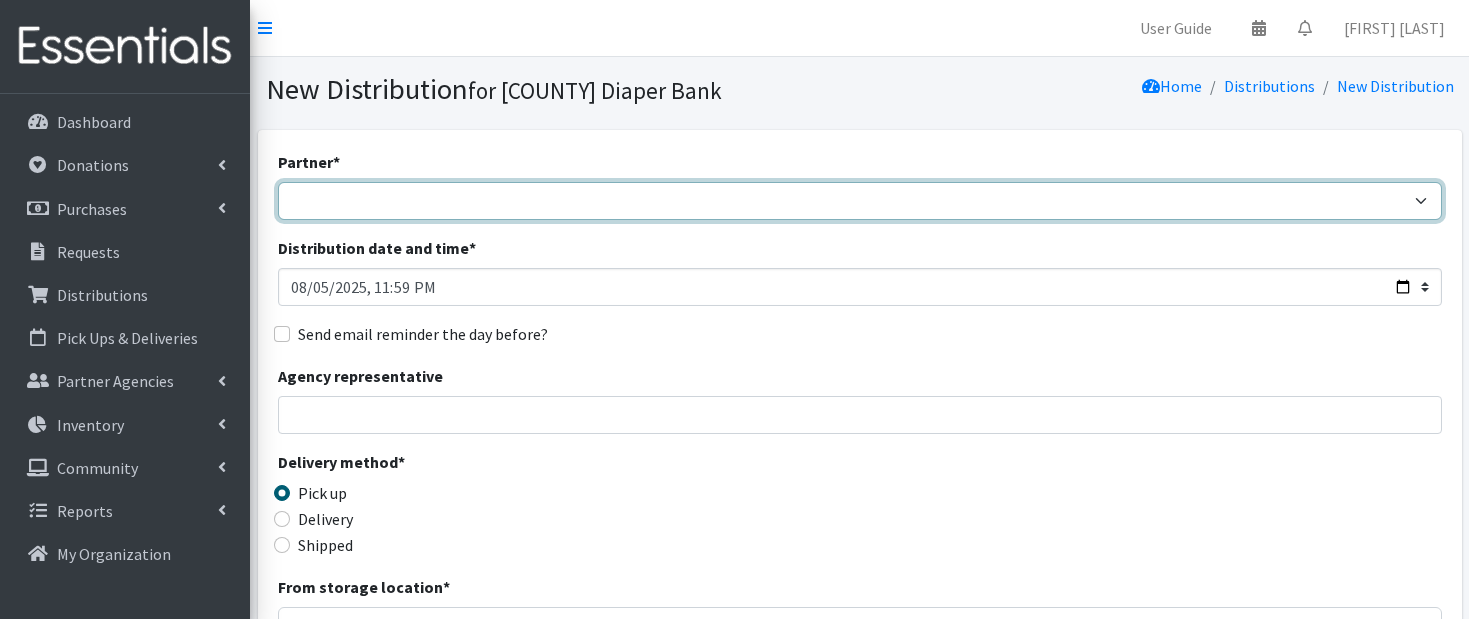 click on "AIM programs other than WACS
Anderson 1st SDA
Anderson County DSS (Upstate region)
Anderson Interfaith Ministries Women and Children Succeeding
Anderson Pregnancy Care
Asher House
Bethesda UMC
BIMA
Faith Food Bank
Freedom Center Church Outreach Ministry
Good Neighbor Cupboard
Gospel Tabernacle of Faith Food Pantry
Homeland Park Primary siblings
Honea Path United Ministries Food Pantry
HOPE Missions of the Upstate
Iva First Baptist Food pantry
LOT Project
Luke 4:18 Apostolic Center
McKinney-Vento Liaision ASD1
McKinney-Vento Liaision ASD3
McKinney-Vento Liaision ASD5
Mountain Springs Food Pantry
Mt Zion Food Pantry for friends
Overcomers Outreach Community Development: Heaven's Open Door Outreach Ministries
Palmetto Seating & Mobility
PAWS
Piedmont Emergency Relief Center
Piedmont Health Partners
Ray Church
Red Cross
Sanctuary of Praise
SCDMH Anderson
SHARE Head Start and Early Head Start
South Main Chapel & Mercy Center" at bounding box center [860, 201] 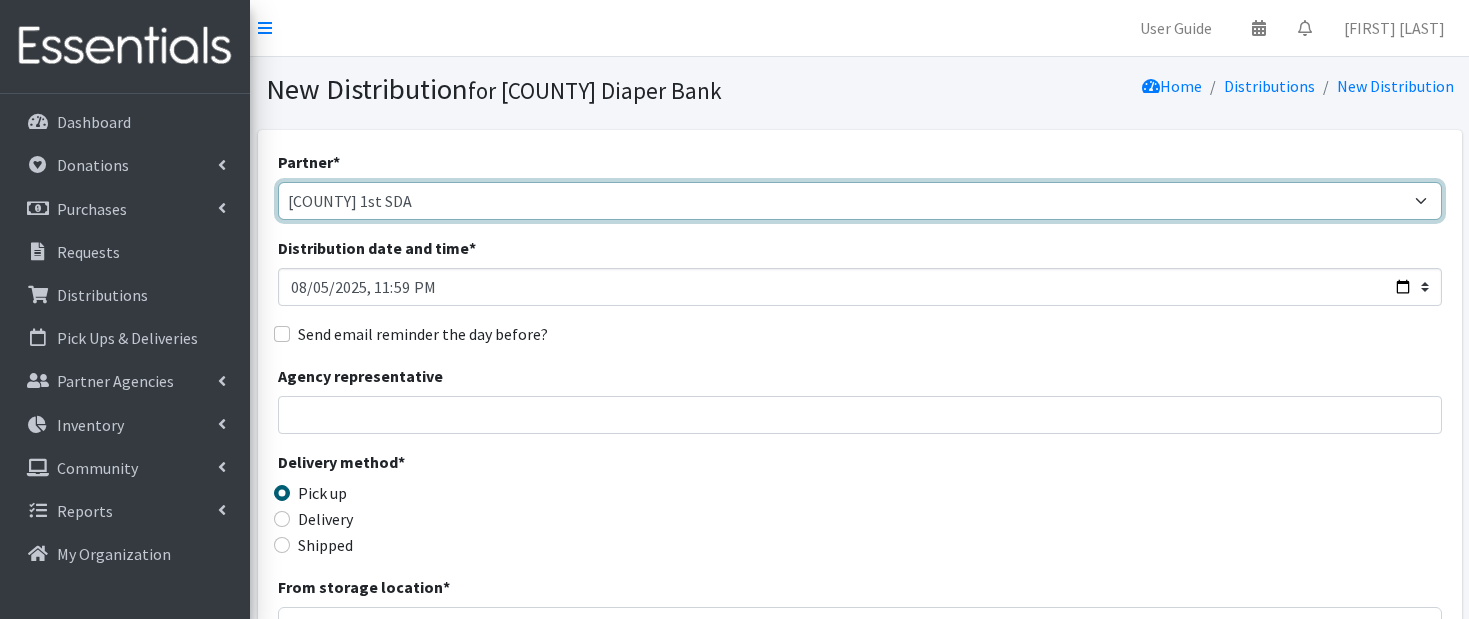 click on "Anderson 1st SDA" at bounding box center [0, 0] 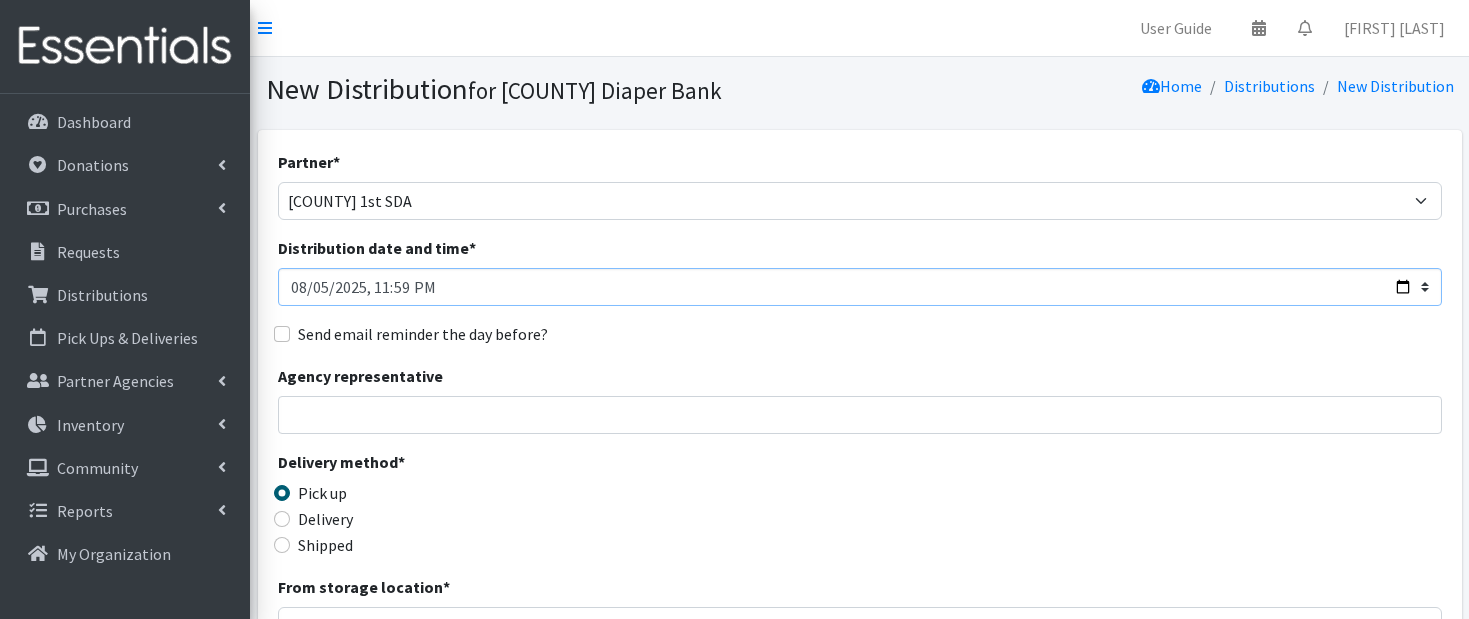 click on "Distribution date and time  *" at bounding box center (860, 287) 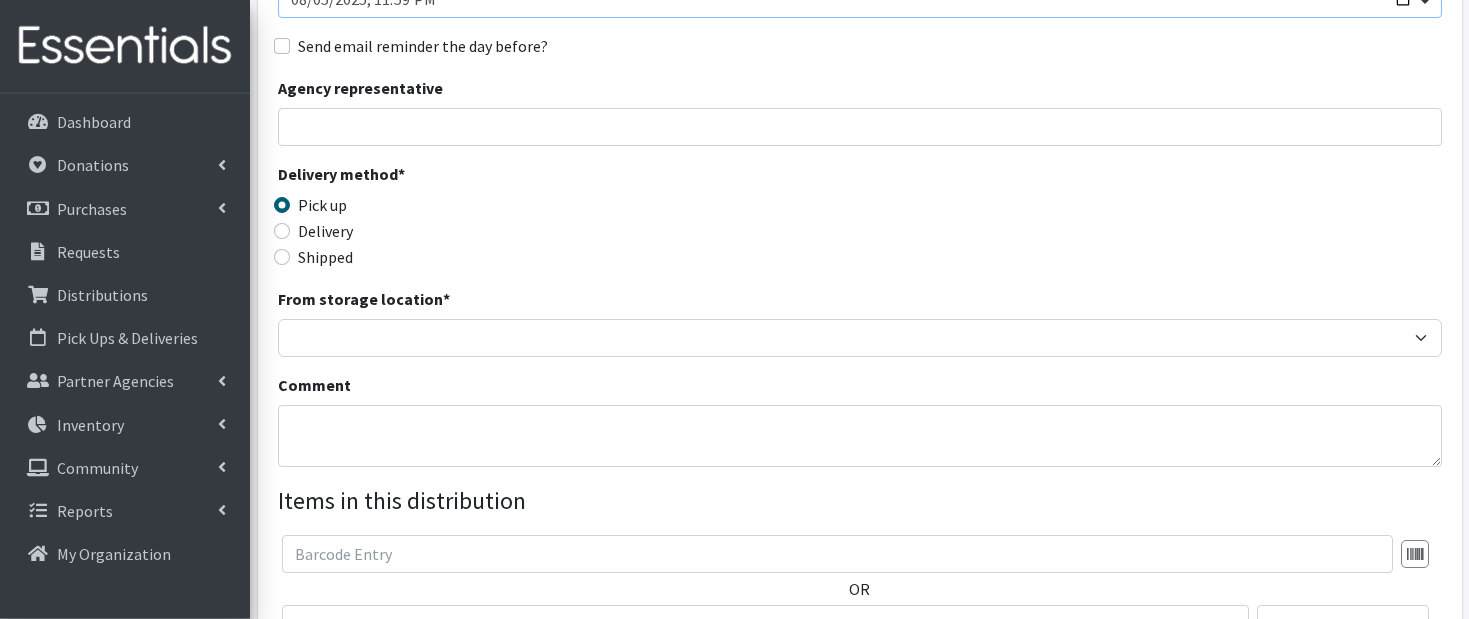 scroll, scrollTop: 289, scrollLeft: 0, axis: vertical 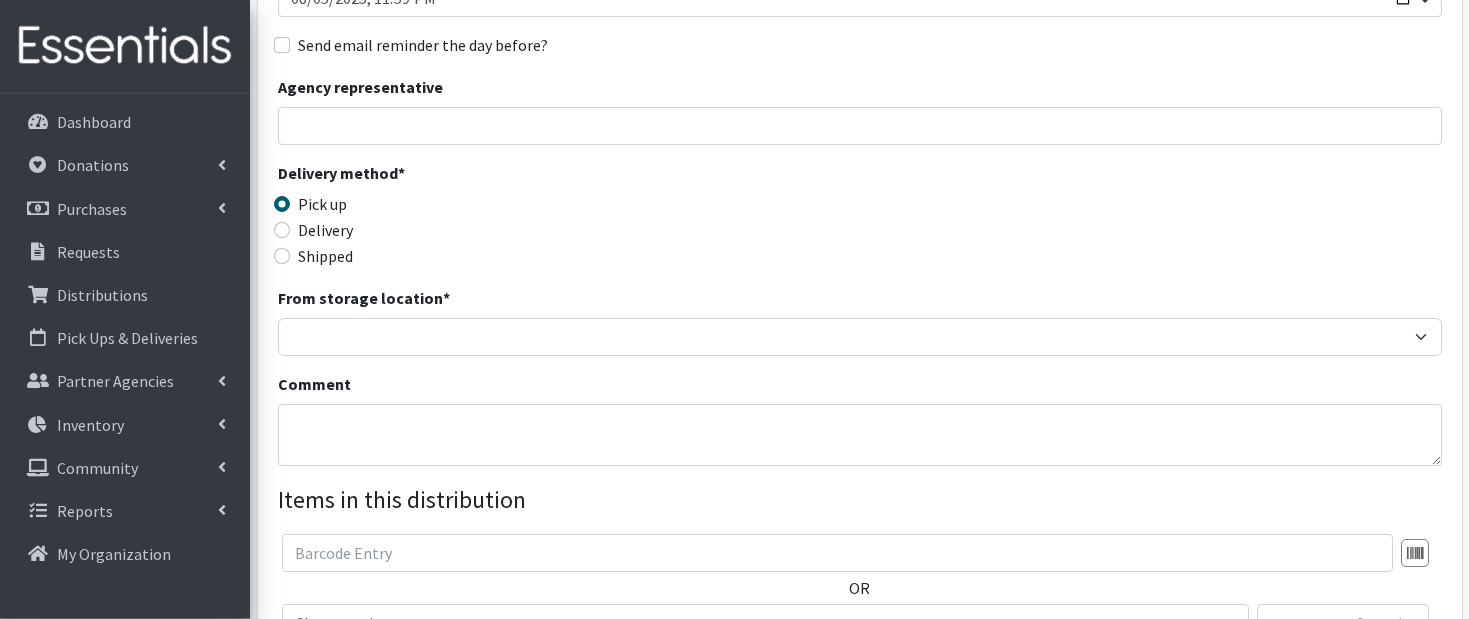 click on "Delivery" at bounding box center (423, 230) 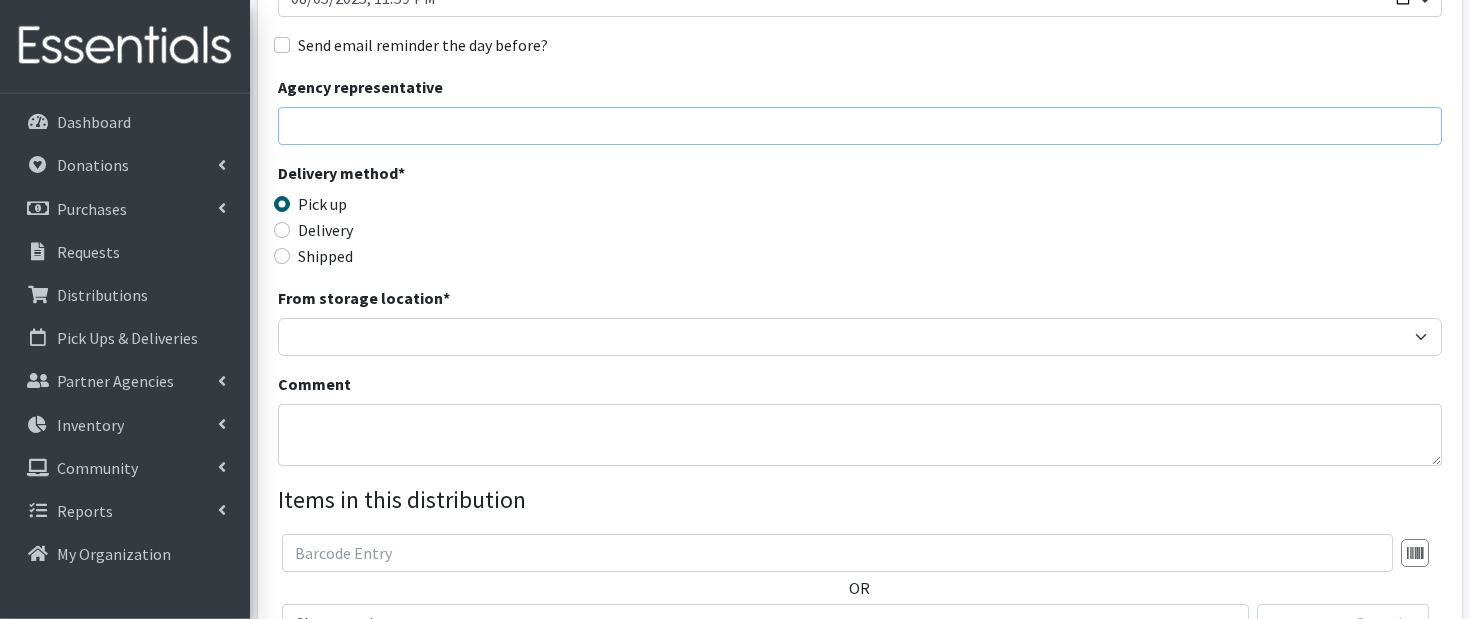click on "Agency representative" at bounding box center [860, 126] 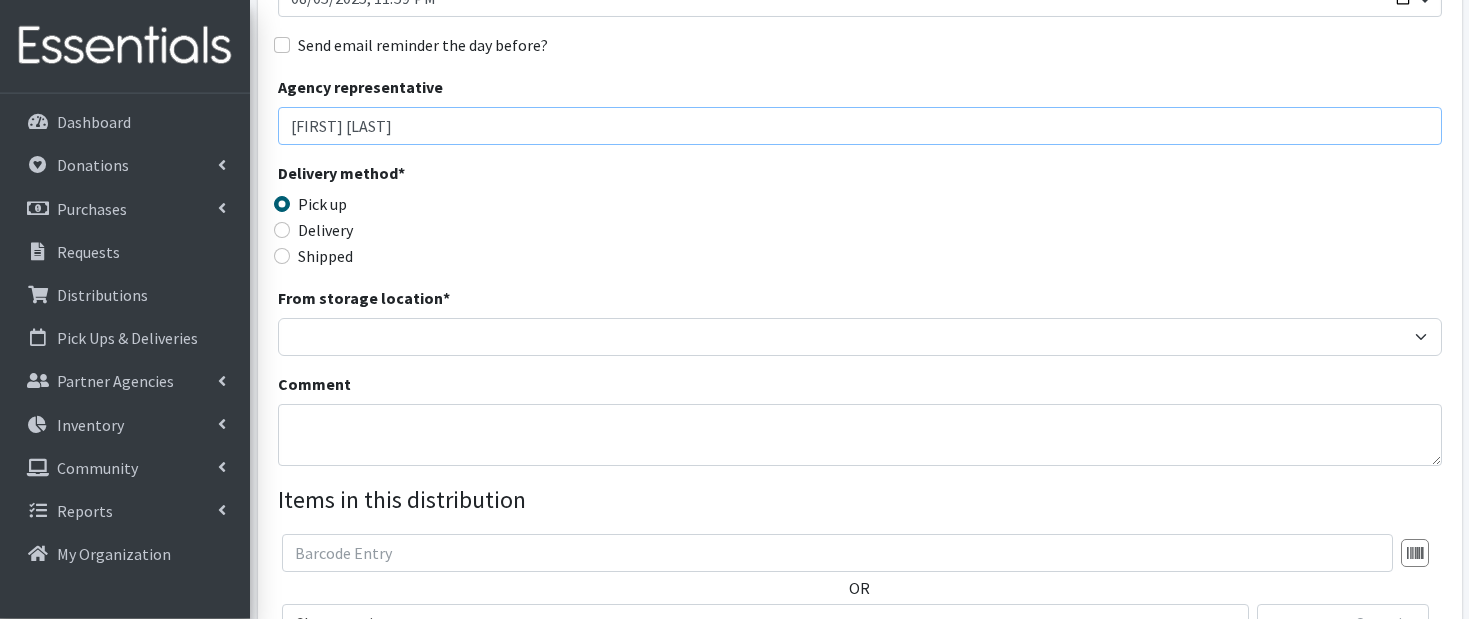 type on "Marion Simpson" 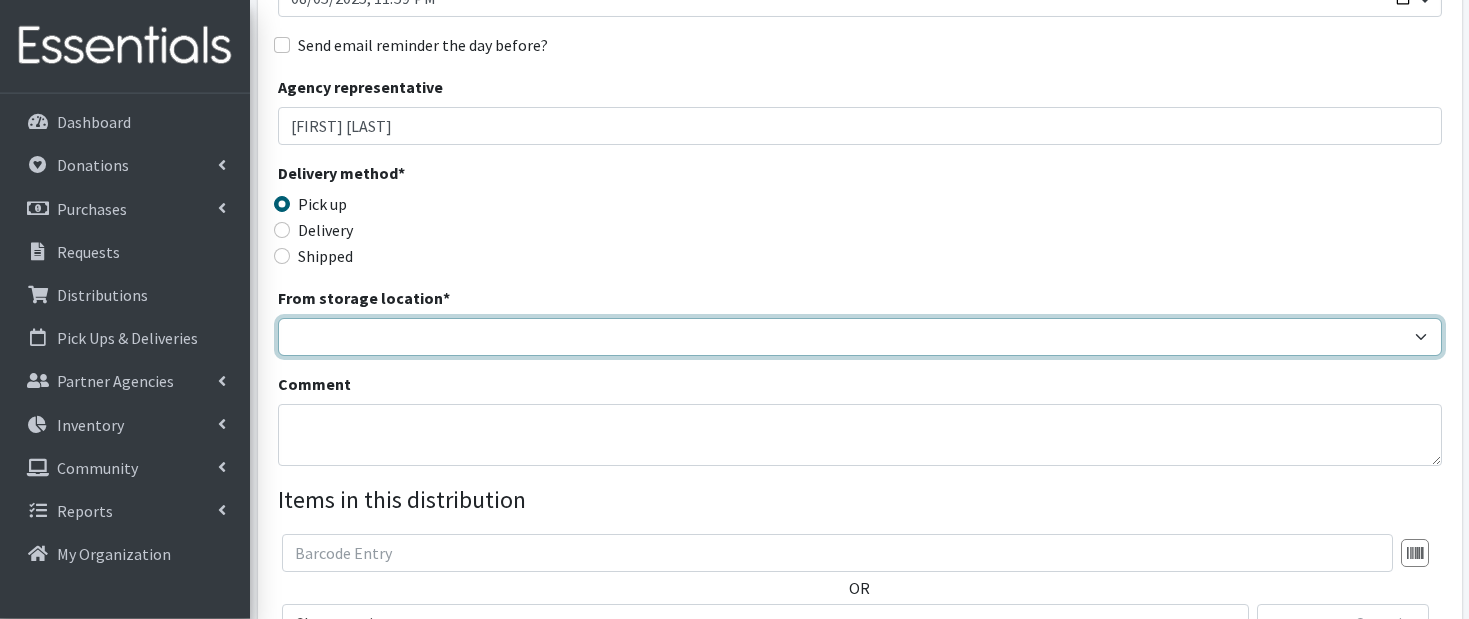 click on "ACDB Main Storage" at bounding box center (860, 337) 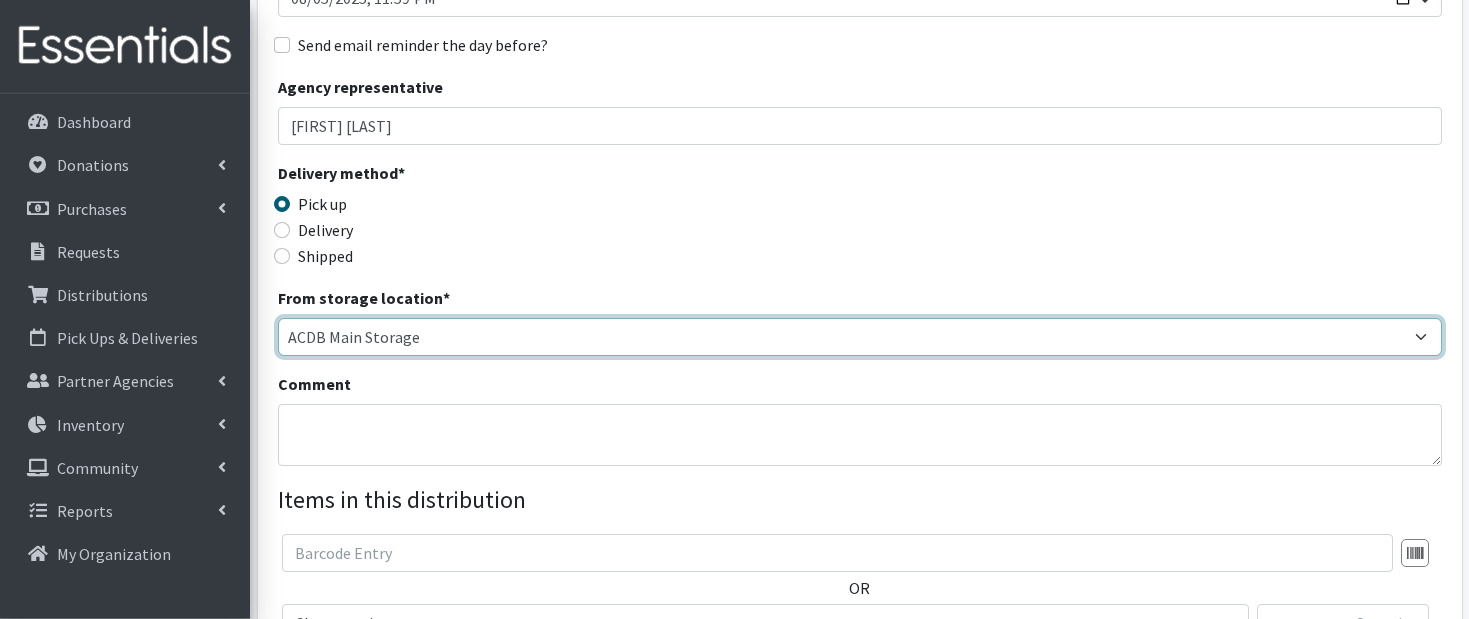 click on "ACDB Main Storage" at bounding box center [0, 0] 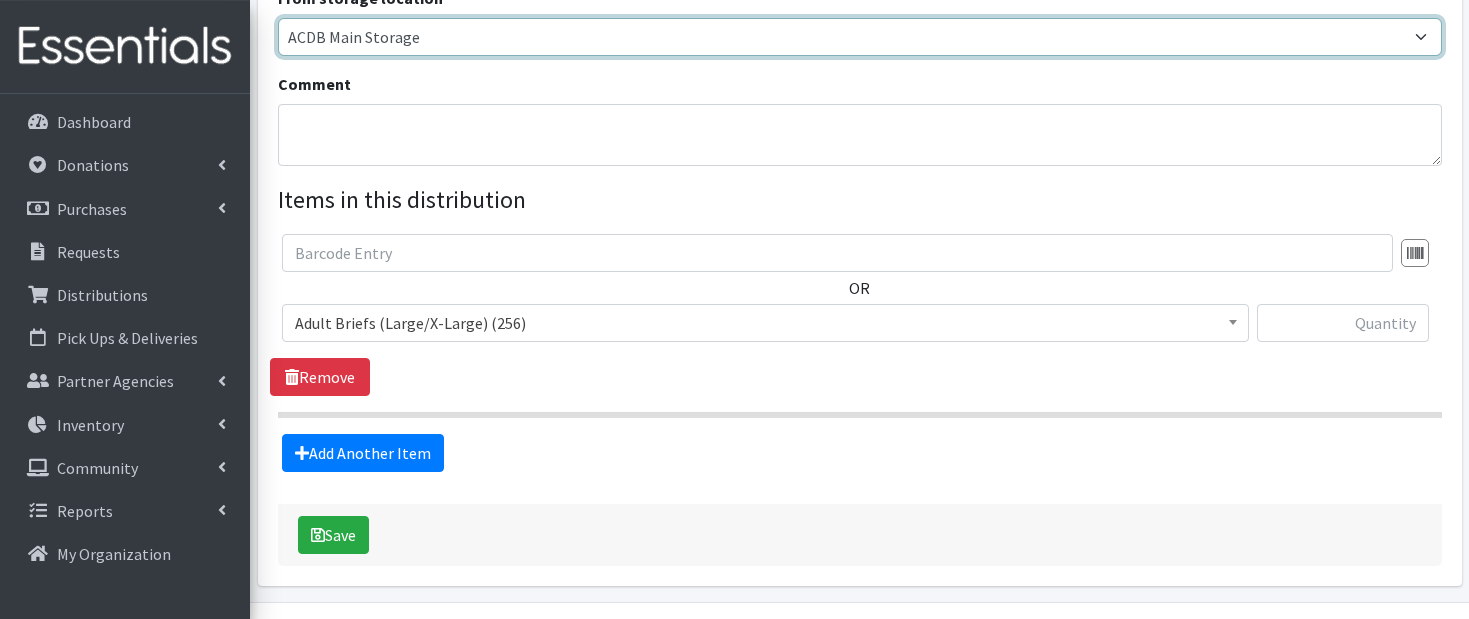 scroll, scrollTop: 590, scrollLeft: 0, axis: vertical 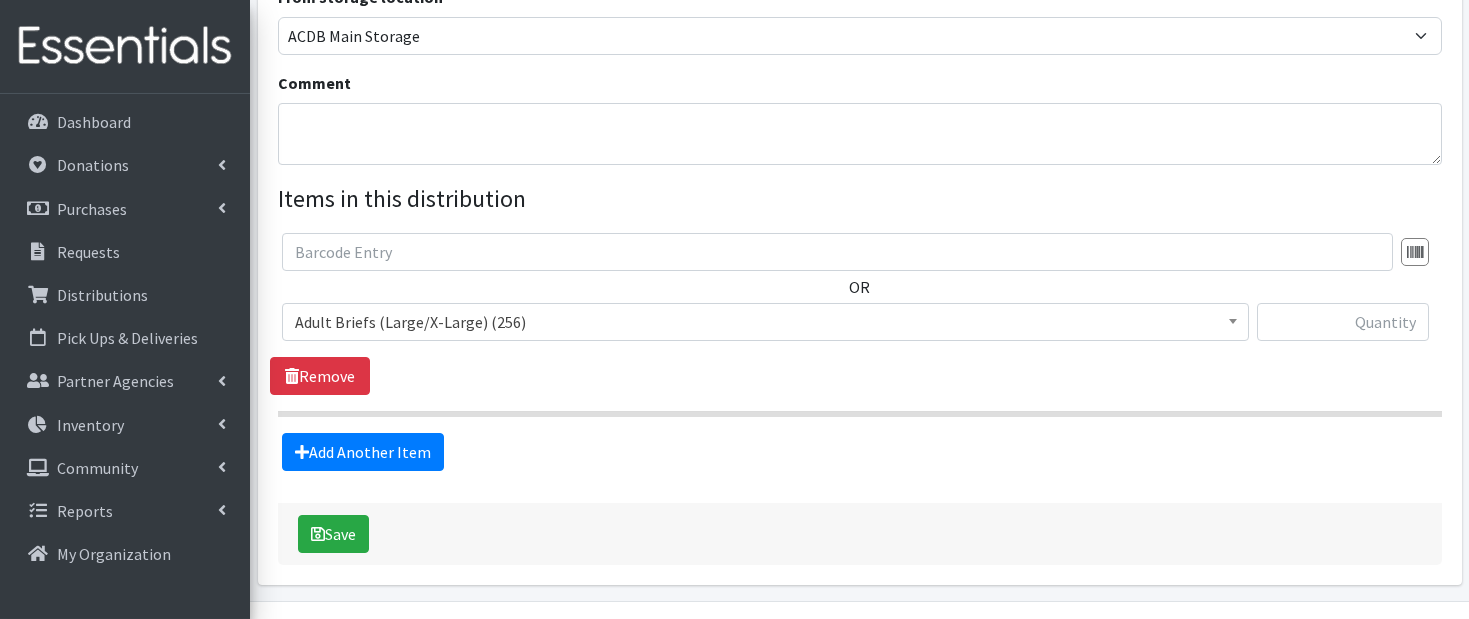 click on "Adult Briefs (Large/X-Large) (256)" at bounding box center [765, 322] 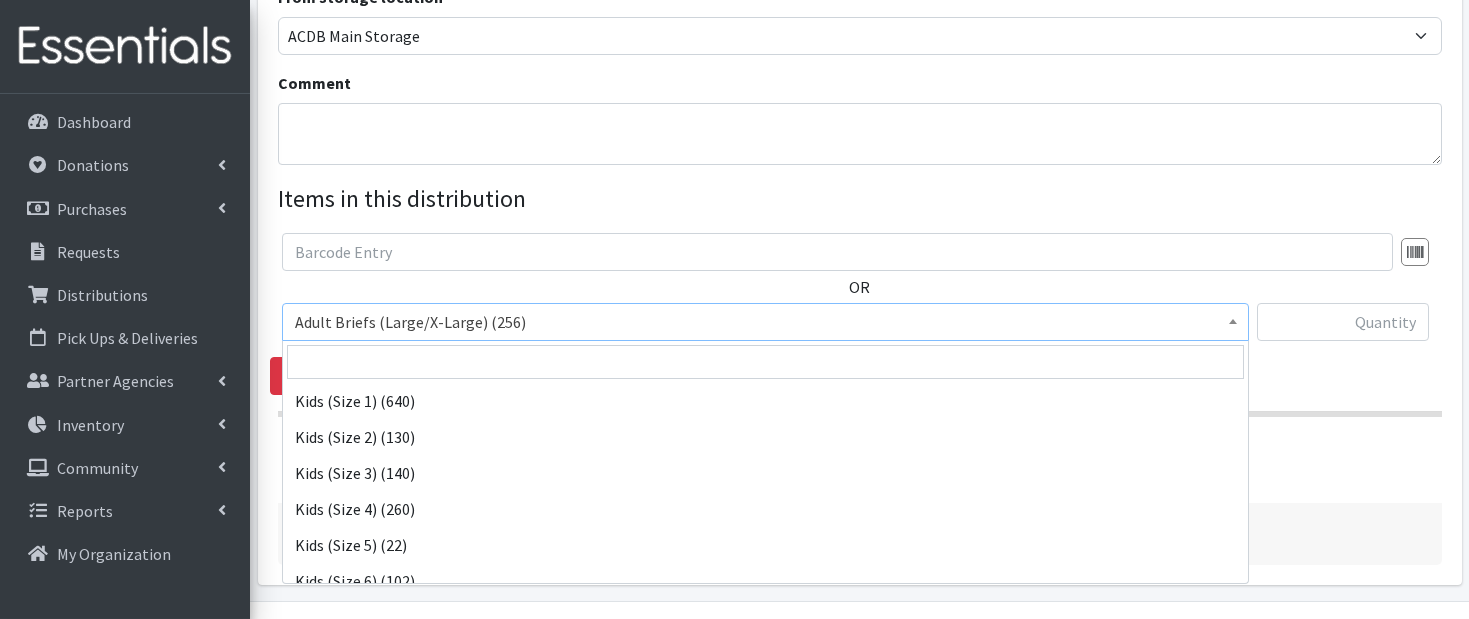 scroll, scrollTop: 906, scrollLeft: 0, axis: vertical 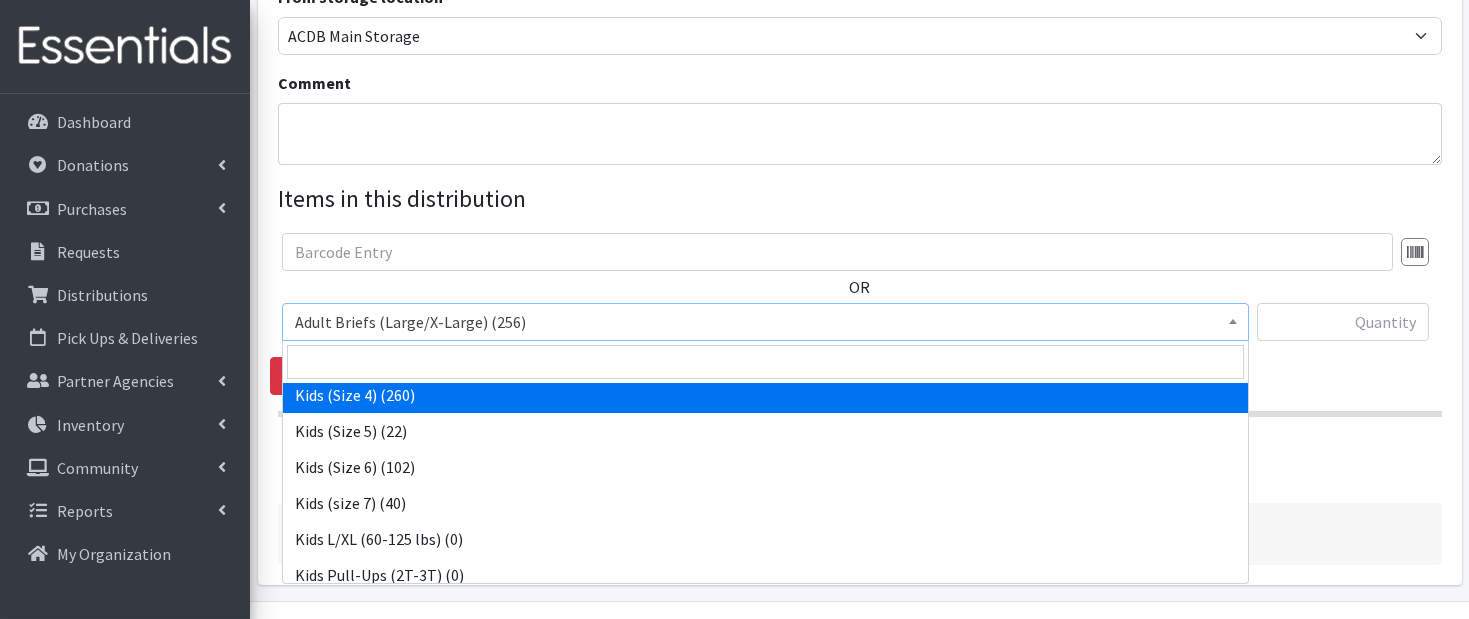 select on "9740" 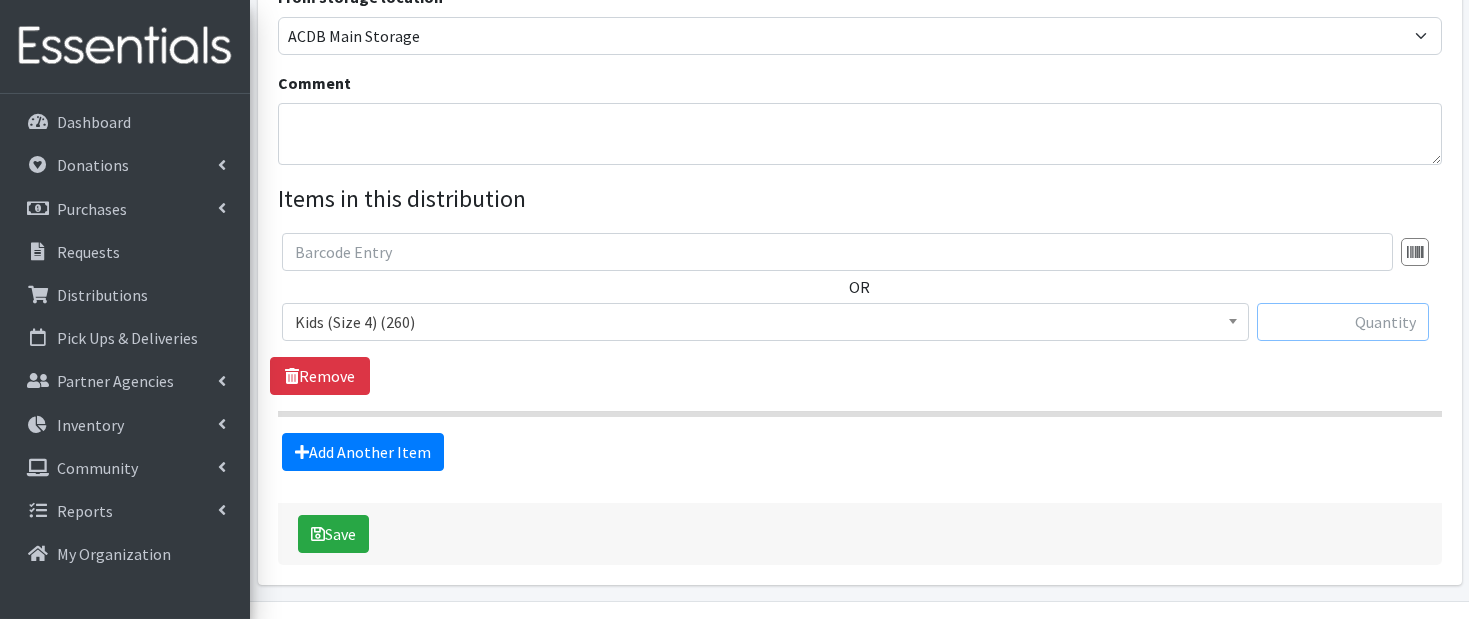 click at bounding box center (1343, 322) 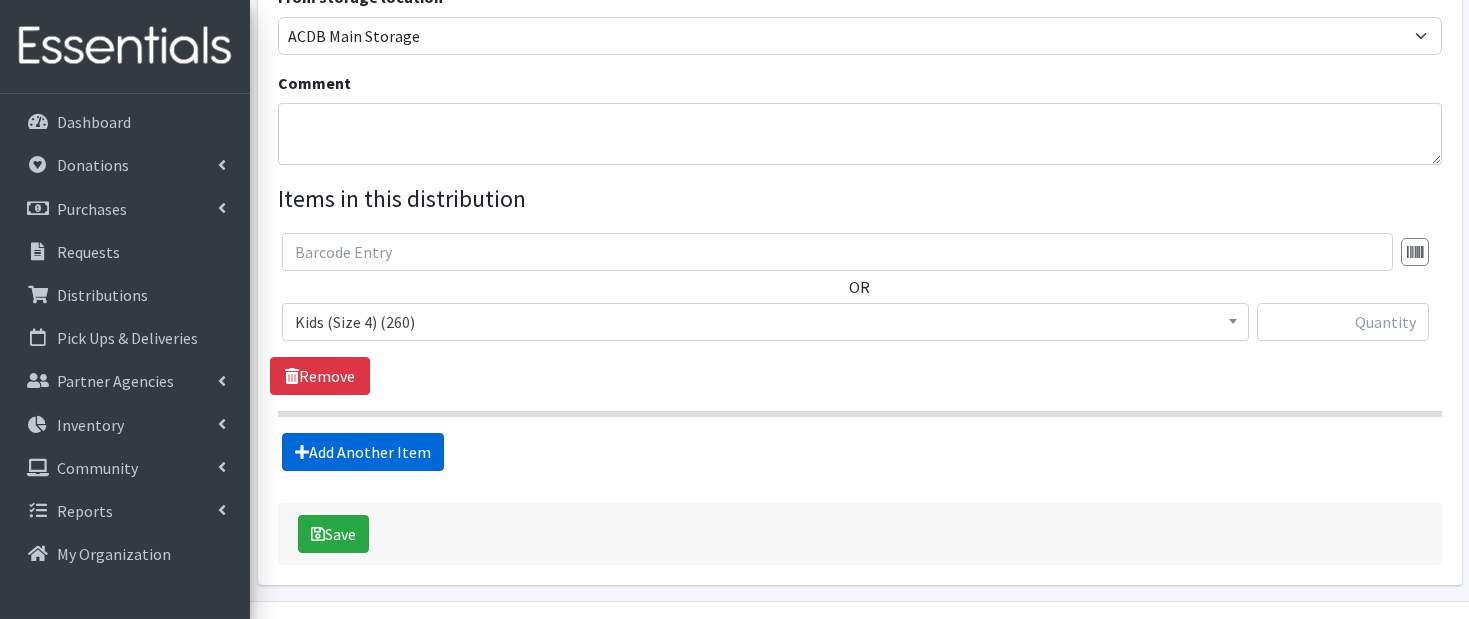 click on "Add Another Item" at bounding box center (363, 452) 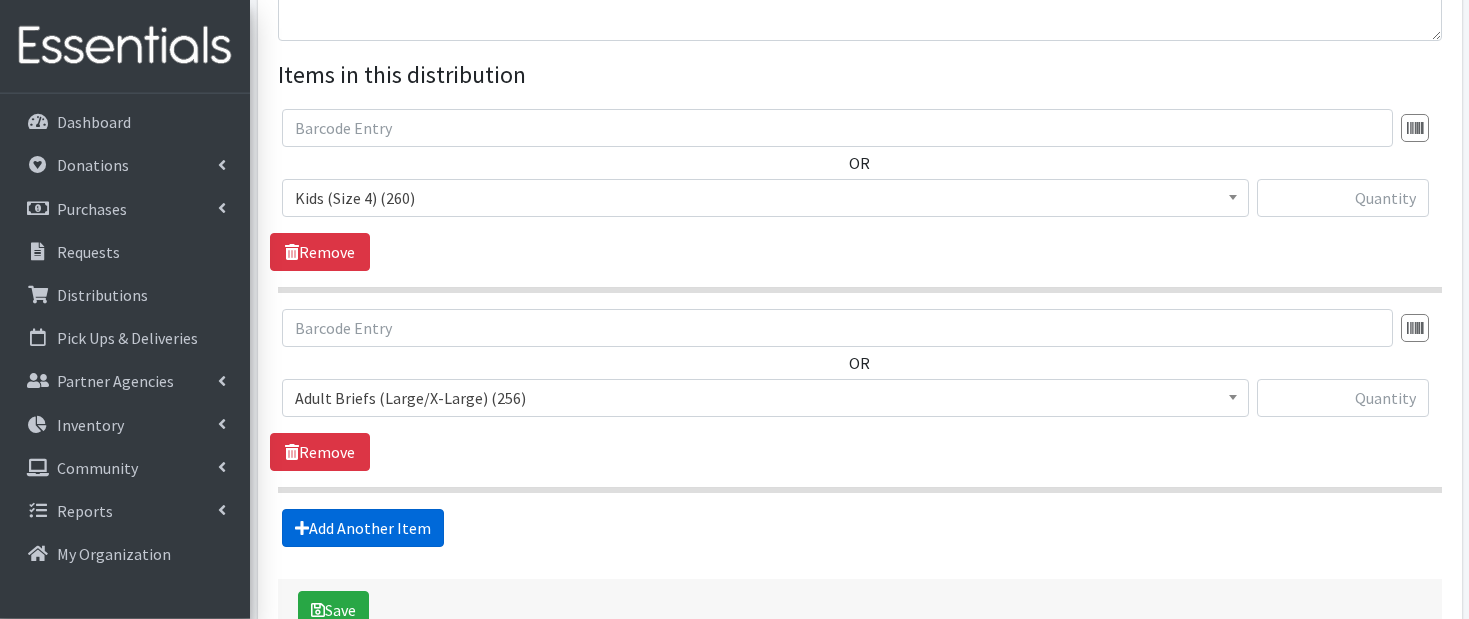 scroll, scrollTop: 712, scrollLeft: 0, axis: vertical 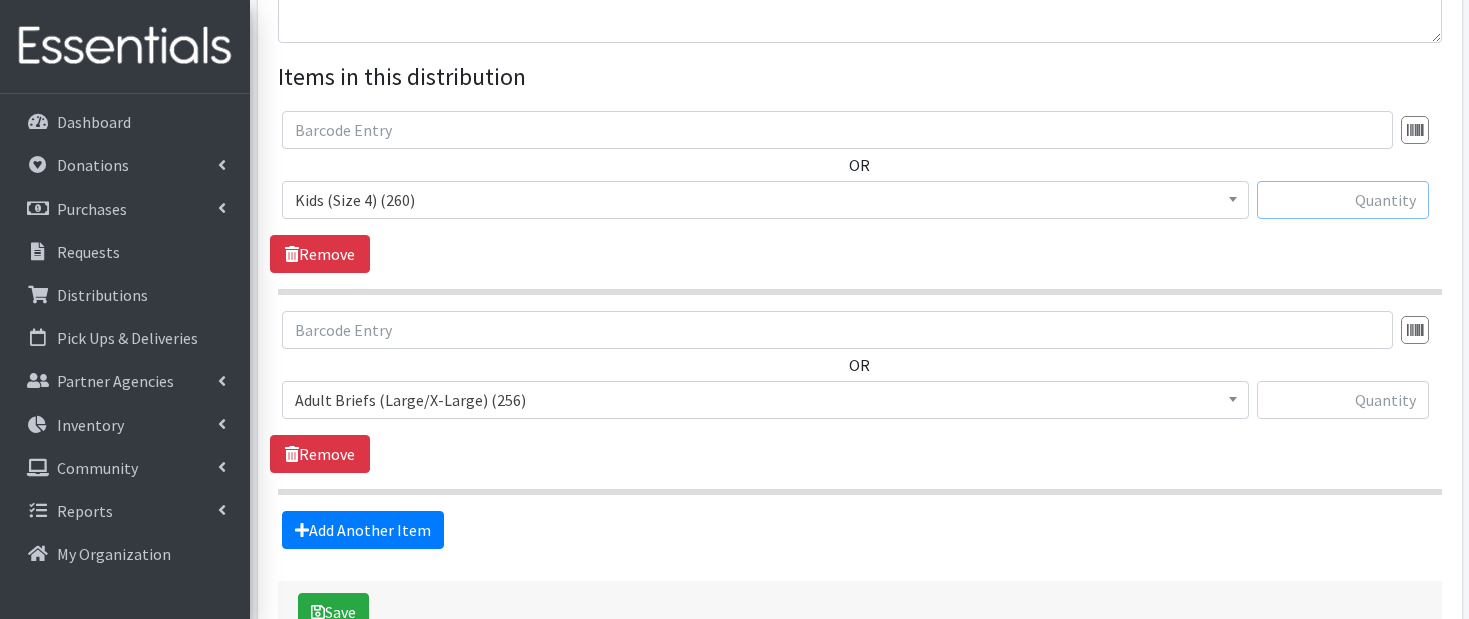 click at bounding box center (1343, 200) 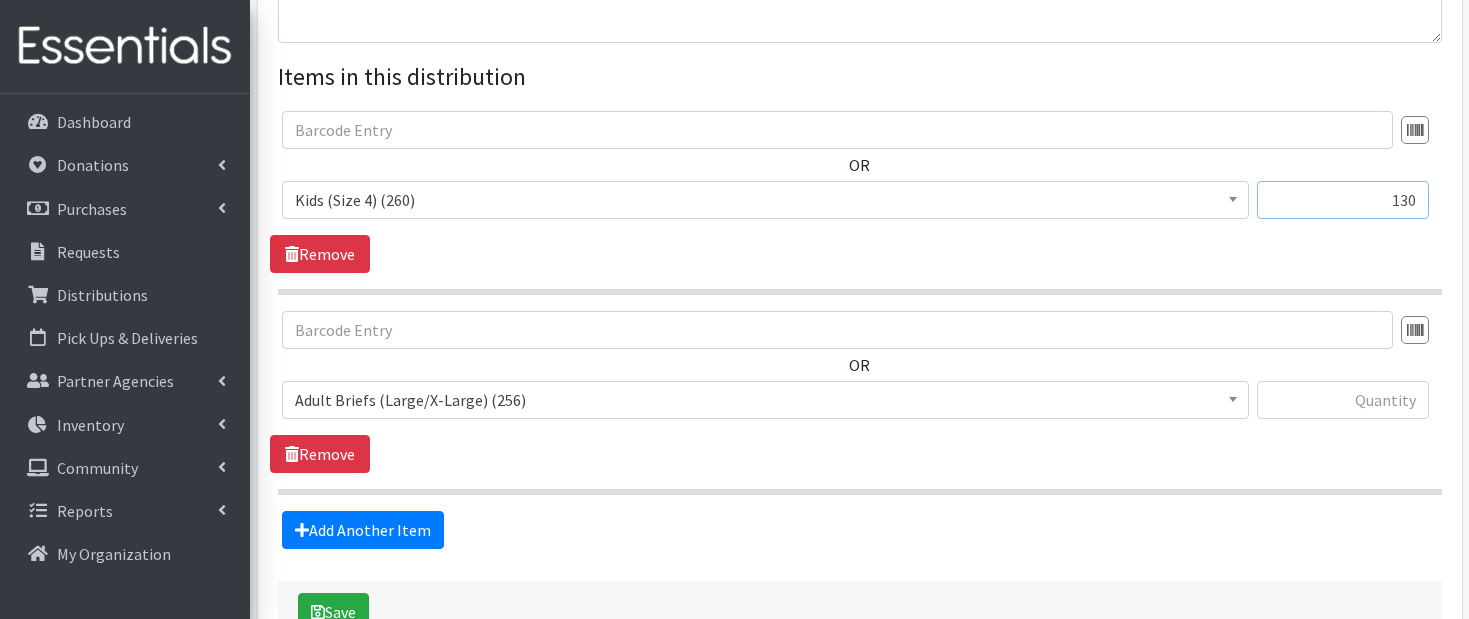 type on "130" 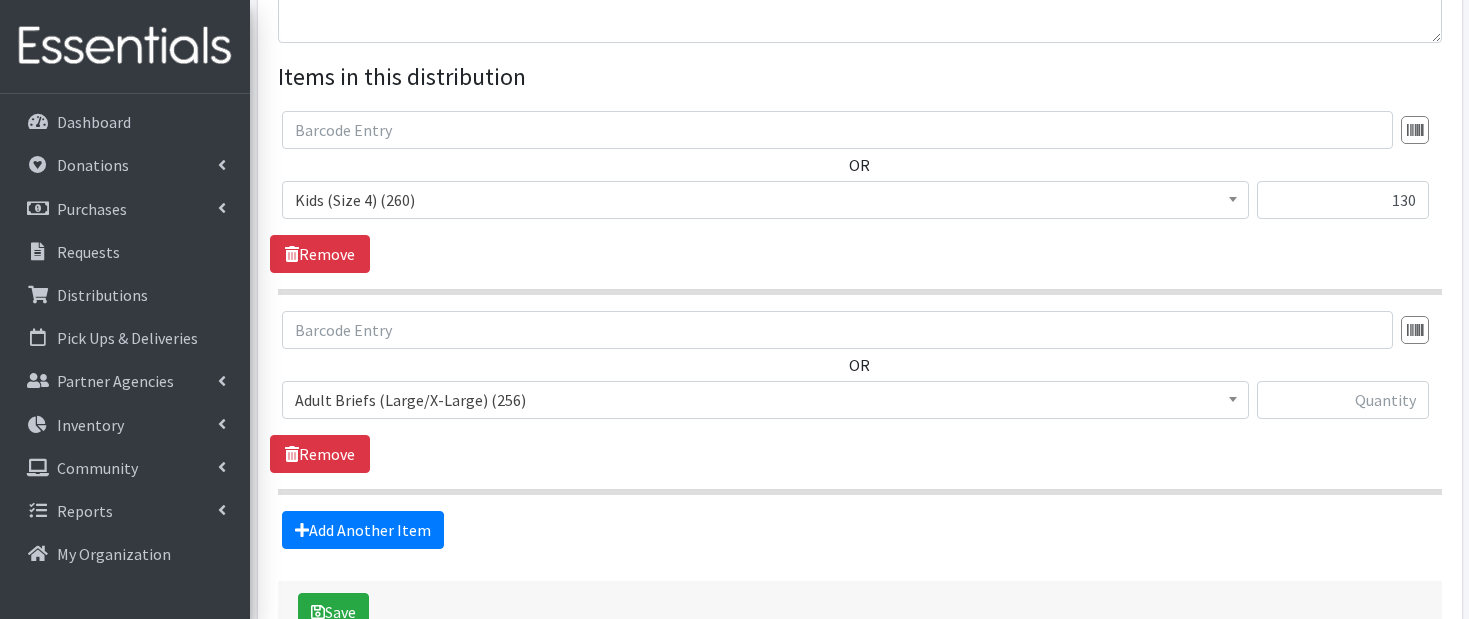 click on "Adult Briefs (Large/X-Large) (256)" at bounding box center [765, 400] 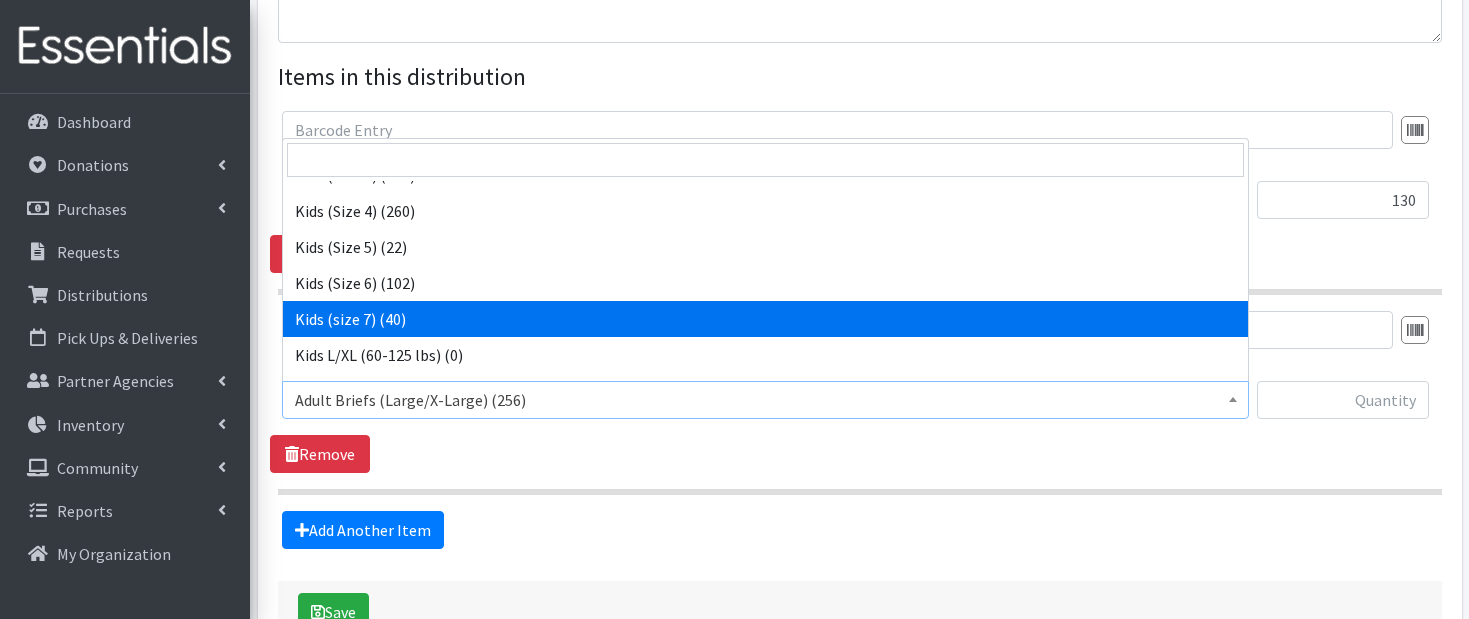 scroll, scrollTop: 887, scrollLeft: 0, axis: vertical 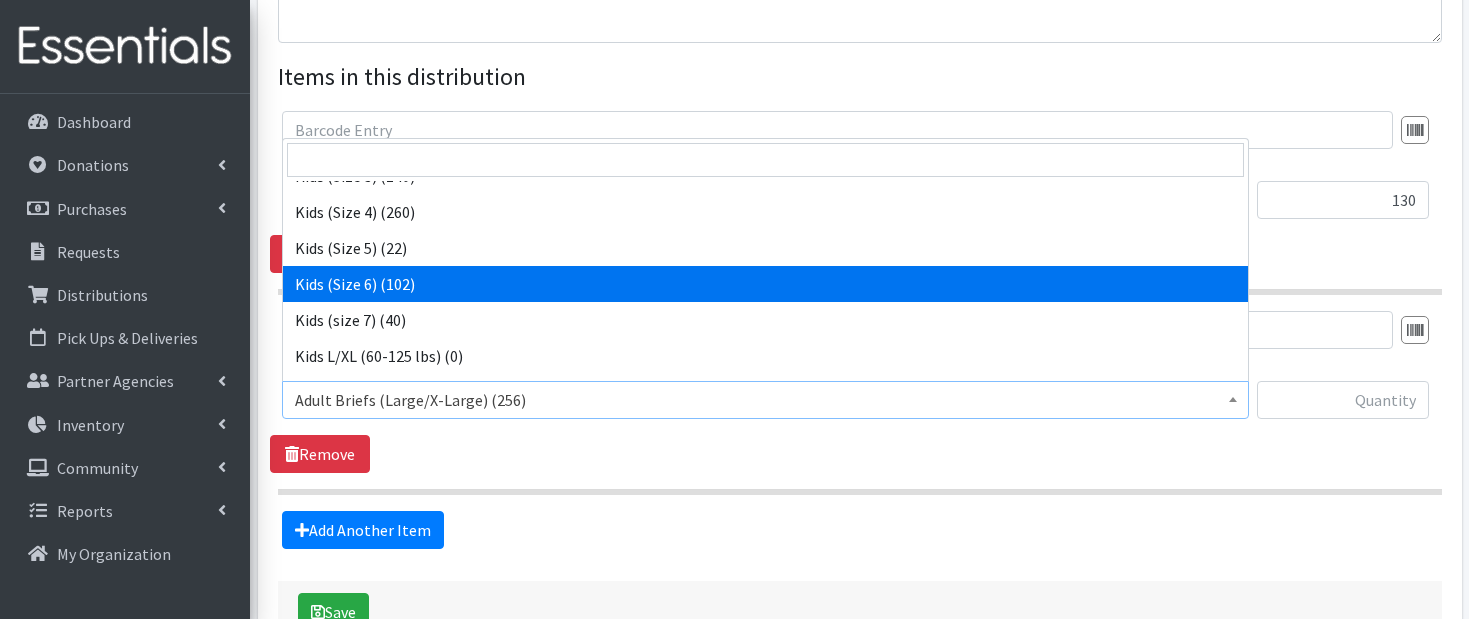 select on "9731" 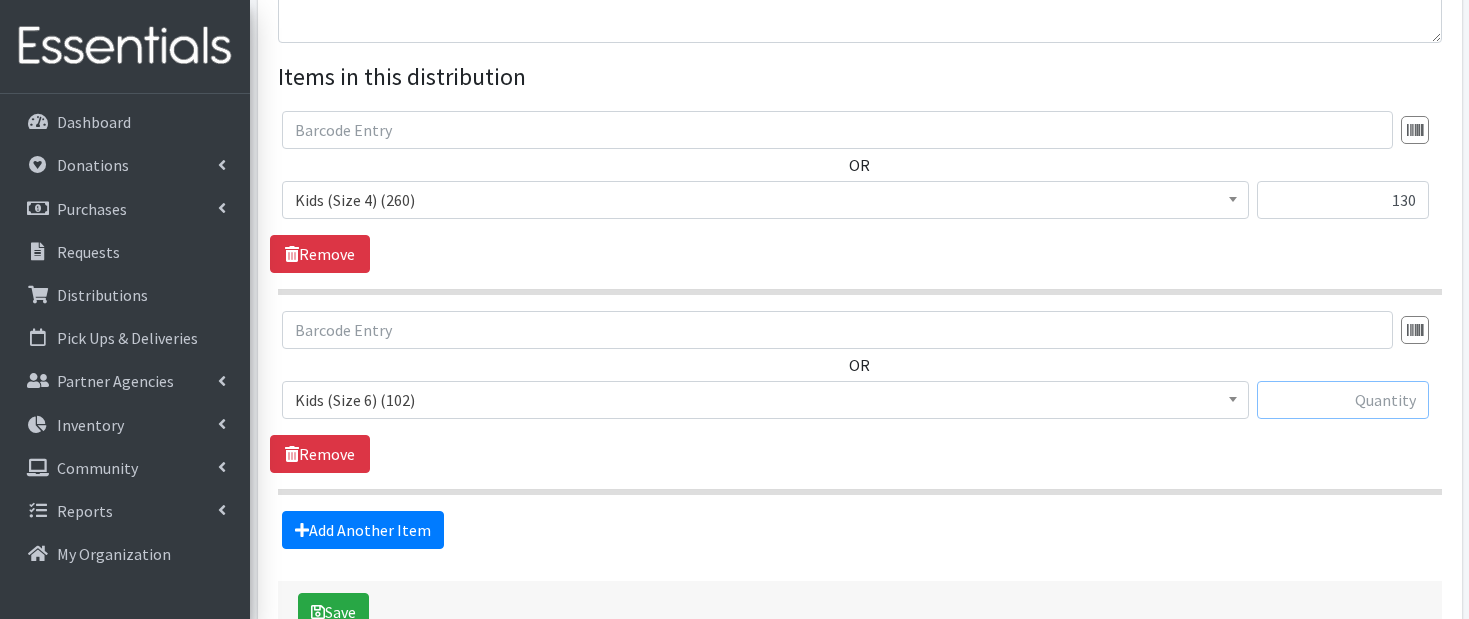 click at bounding box center [1343, 400] 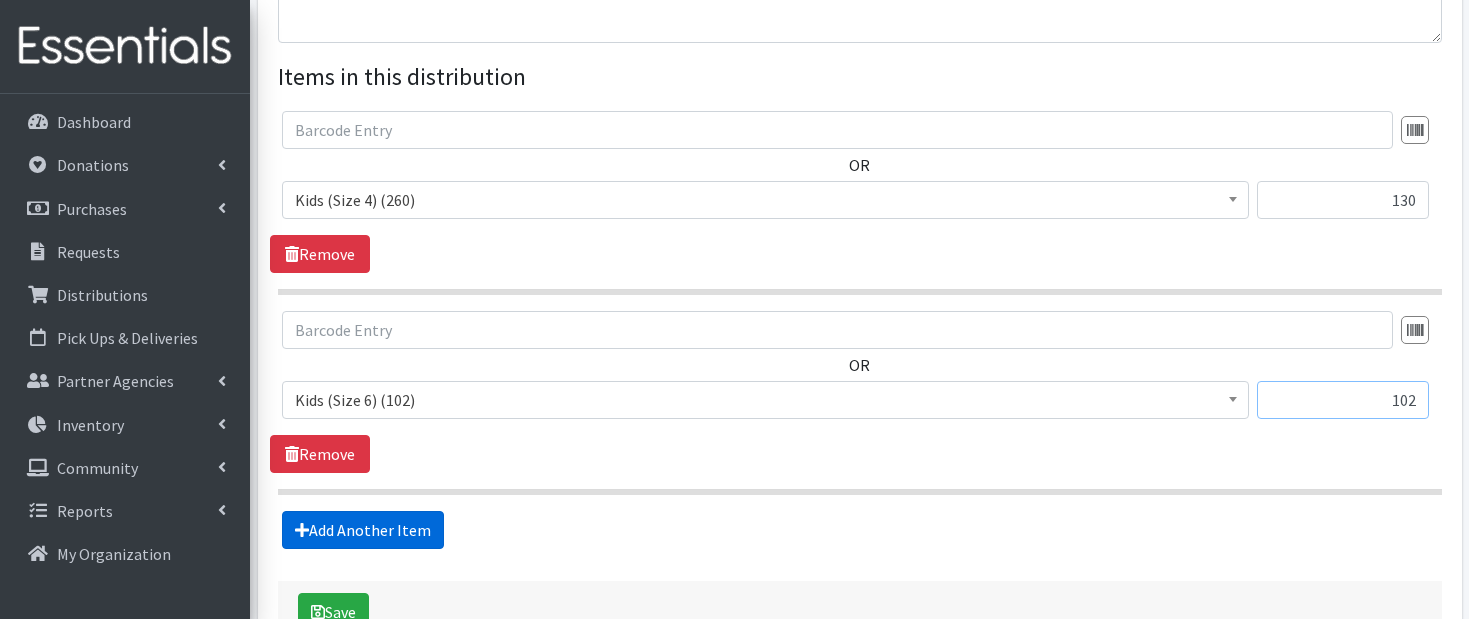 type on "102" 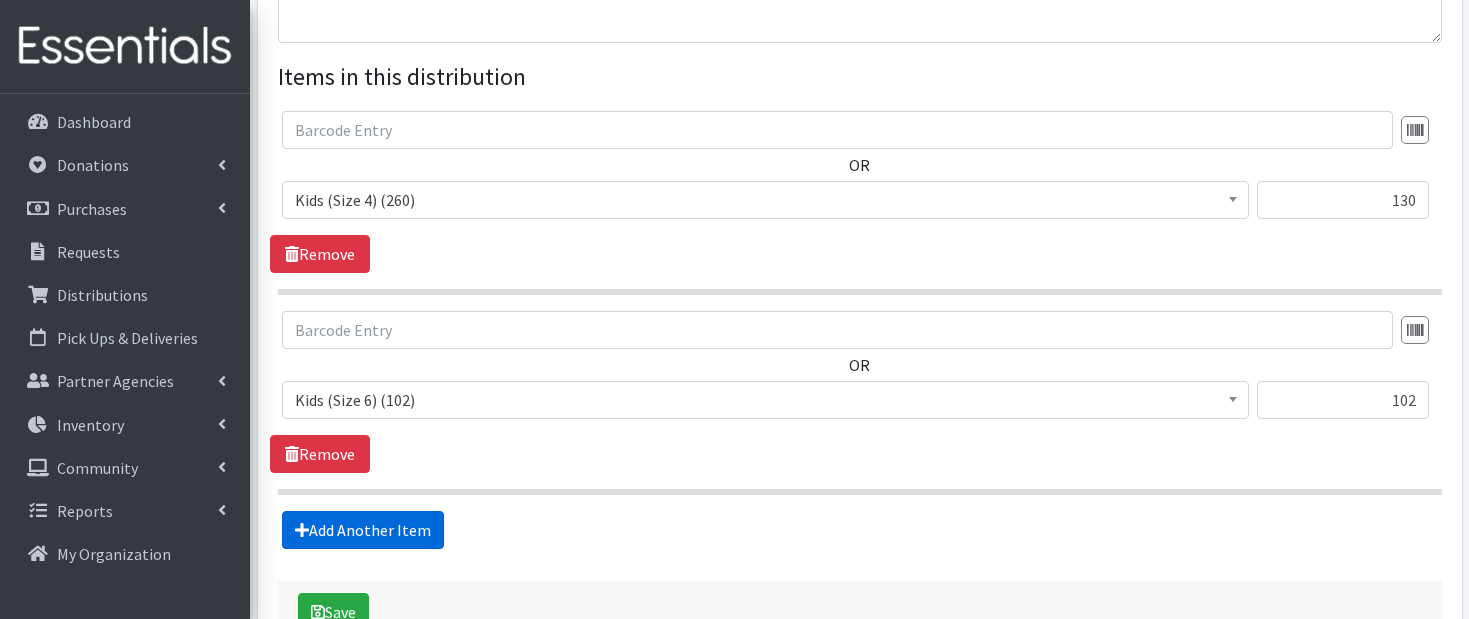 click on "Add Another Item" at bounding box center (363, 530) 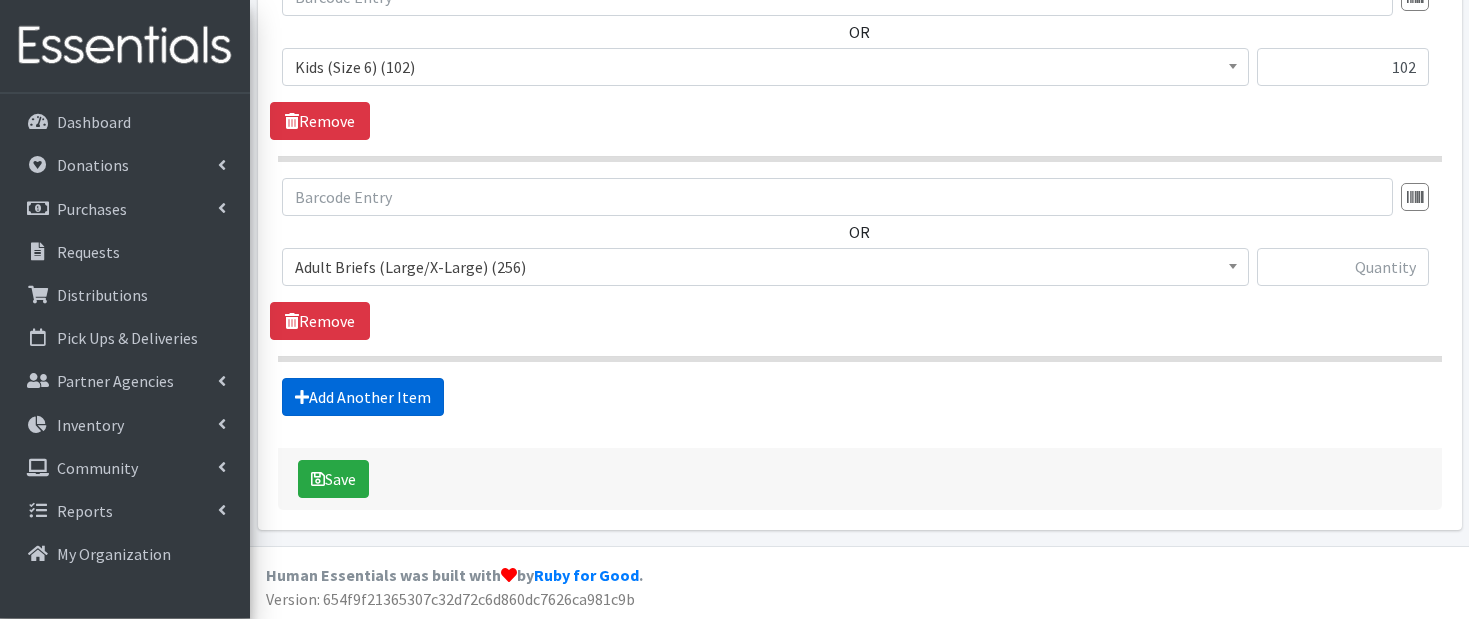 scroll, scrollTop: 1047, scrollLeft: 0, axis: vertical 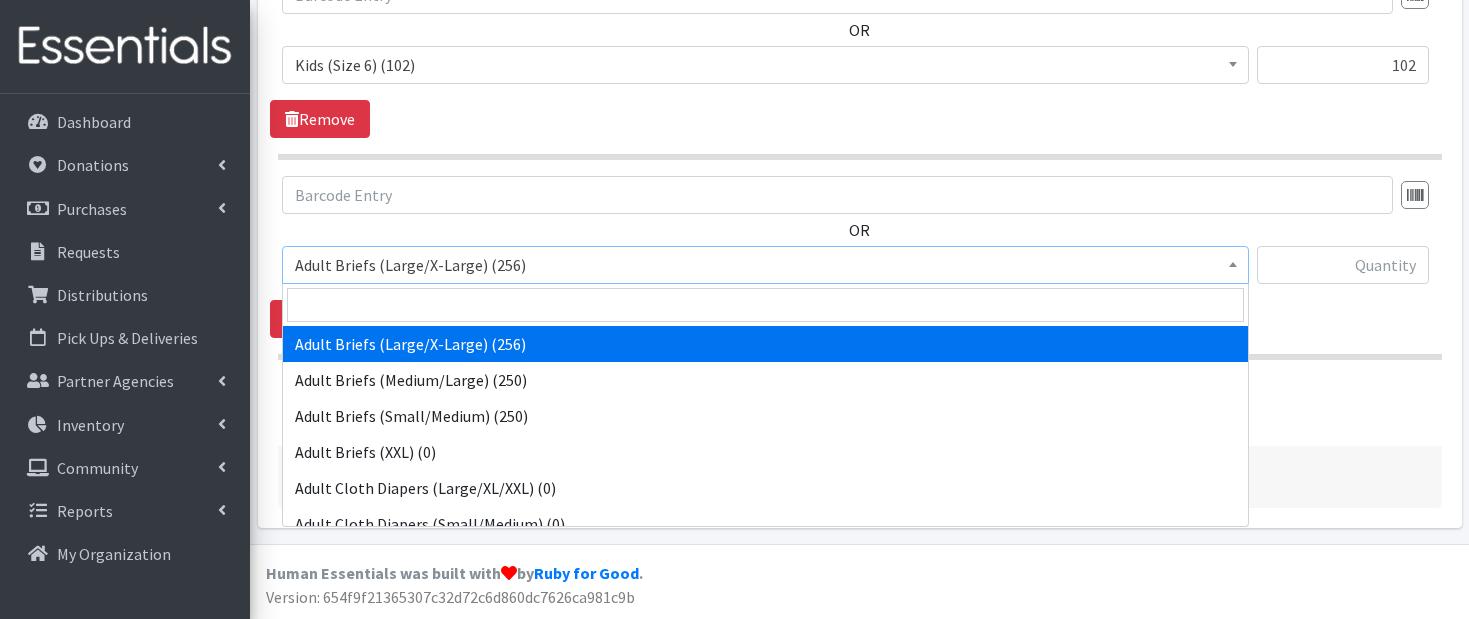 click on "Adult Briefs (Large/X-Large) (256)" at bounding box center (765, 265) 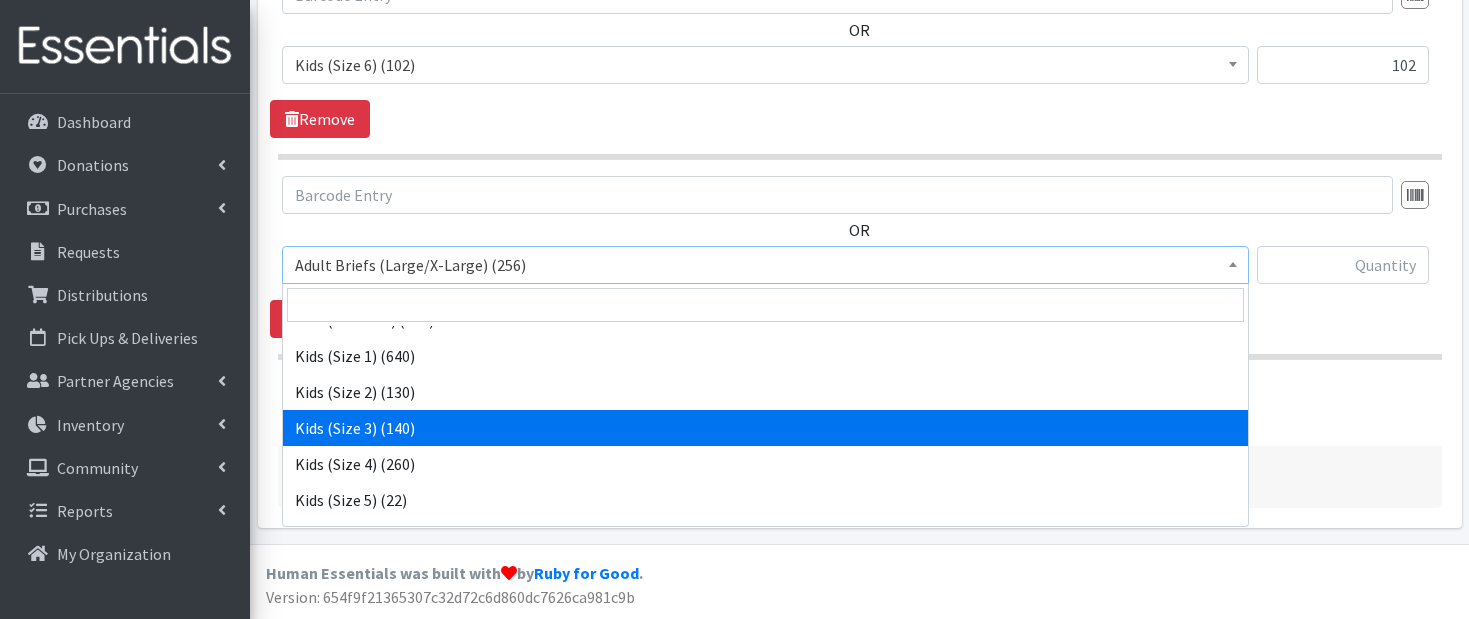 scroll, scrollTop: 772, scrollLeft: 0, axis: vertical 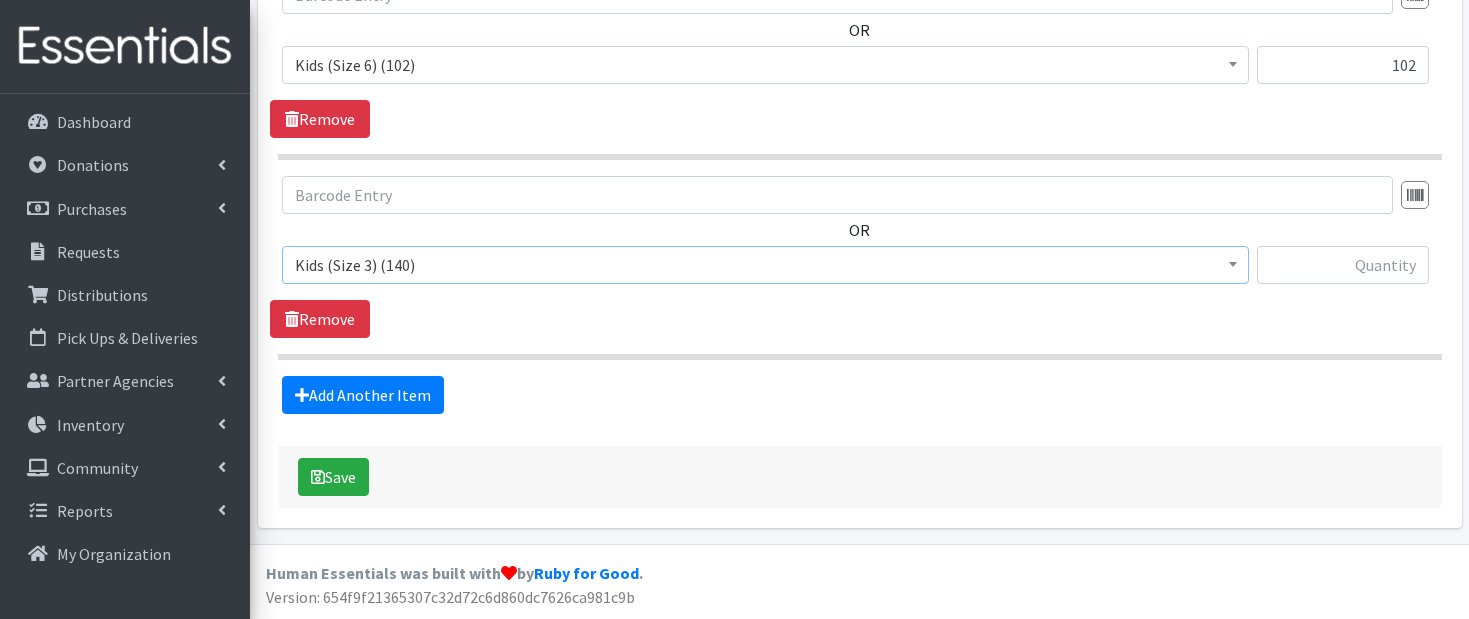 select on "9733" 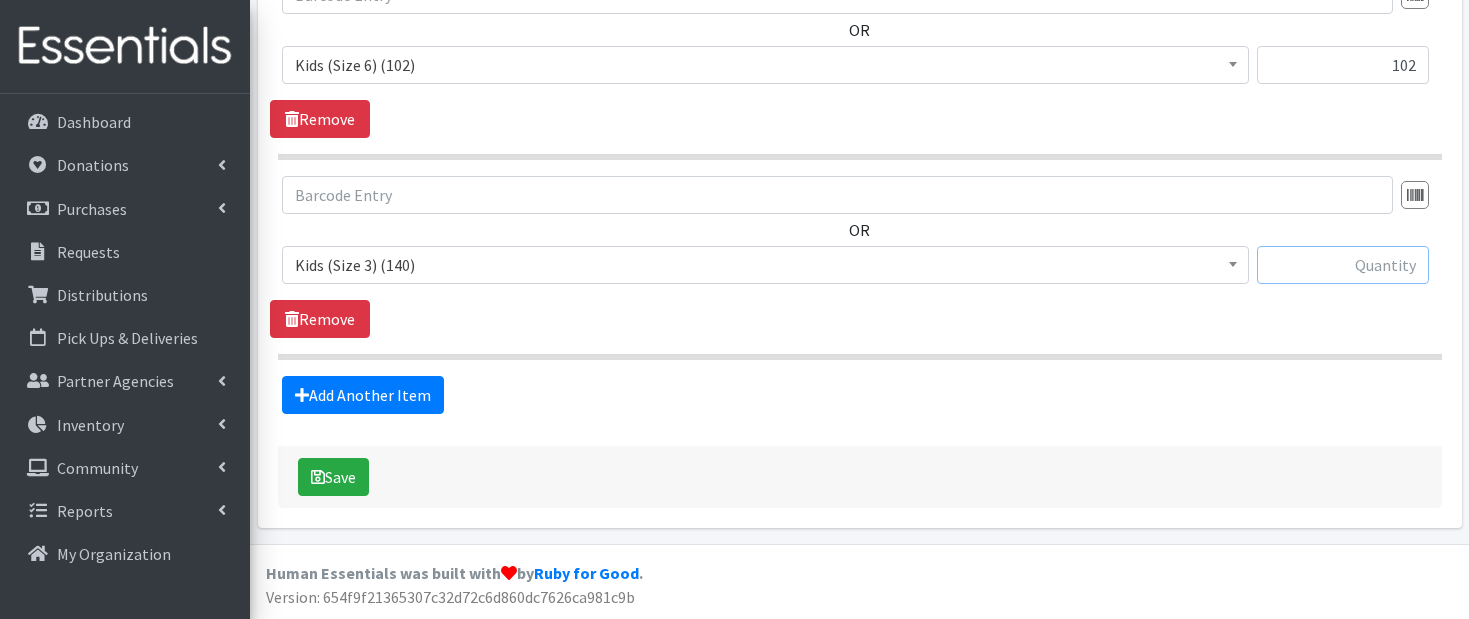click at bounding box center [1343, 265] 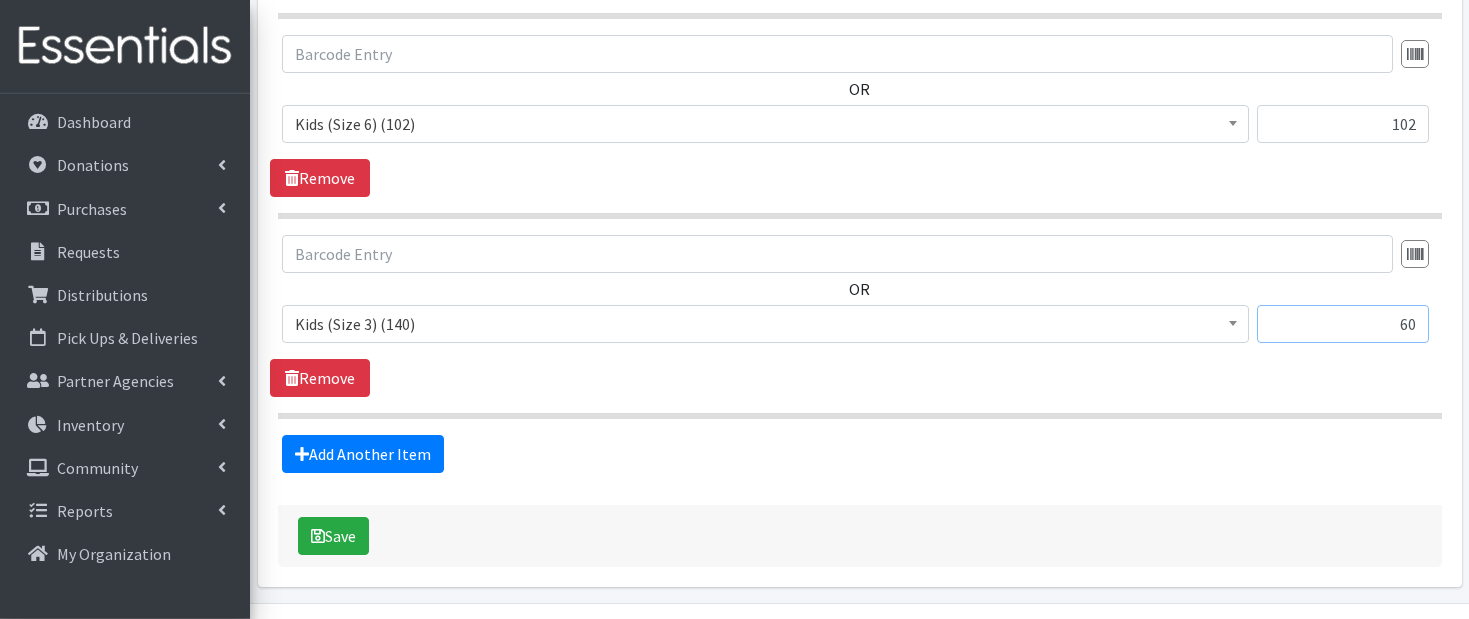 scroll, scrollTop: 1047, scrollLeft: 0, axis: vertical 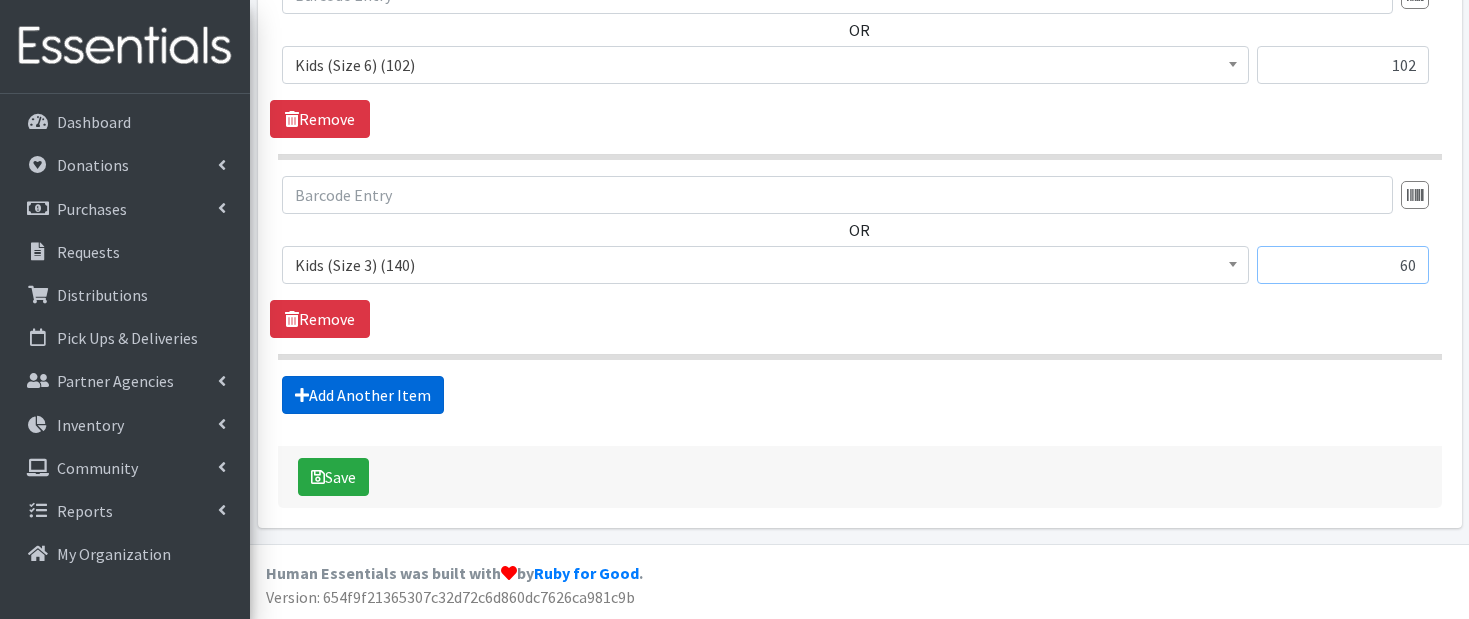 type on "60" 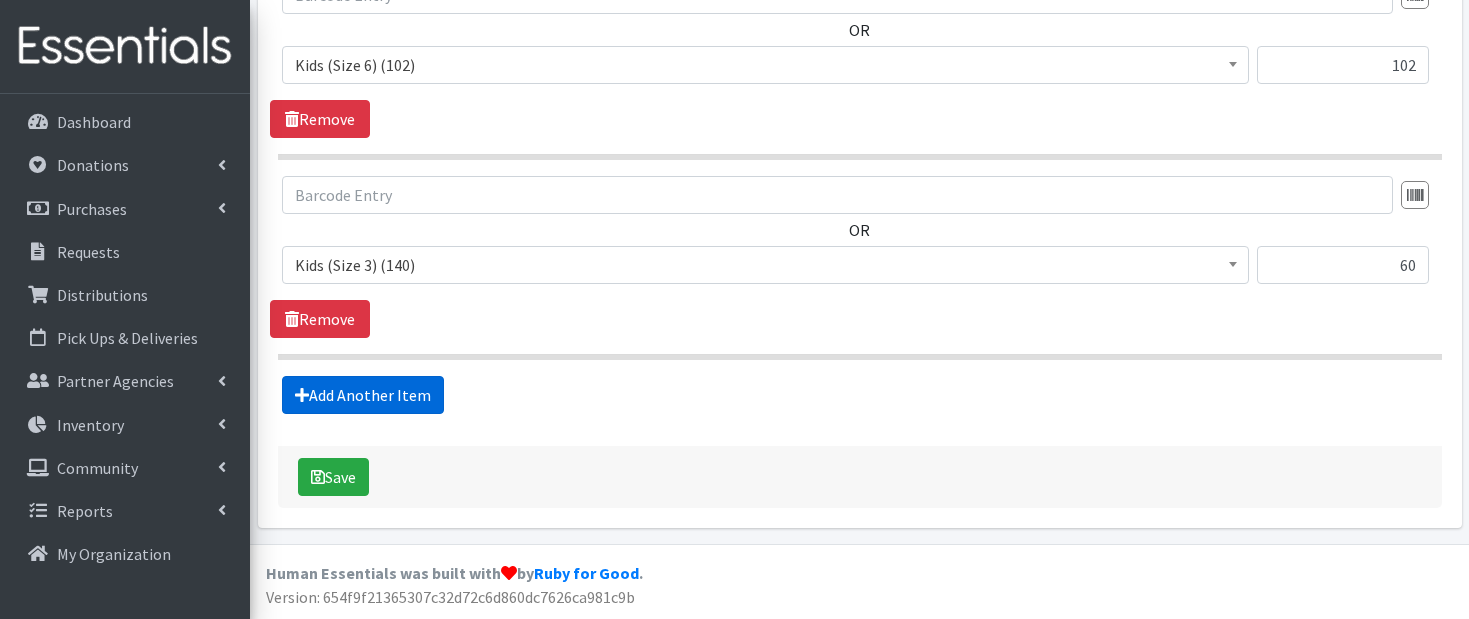click on "Add Another Item" at bounding box center (363, 395) 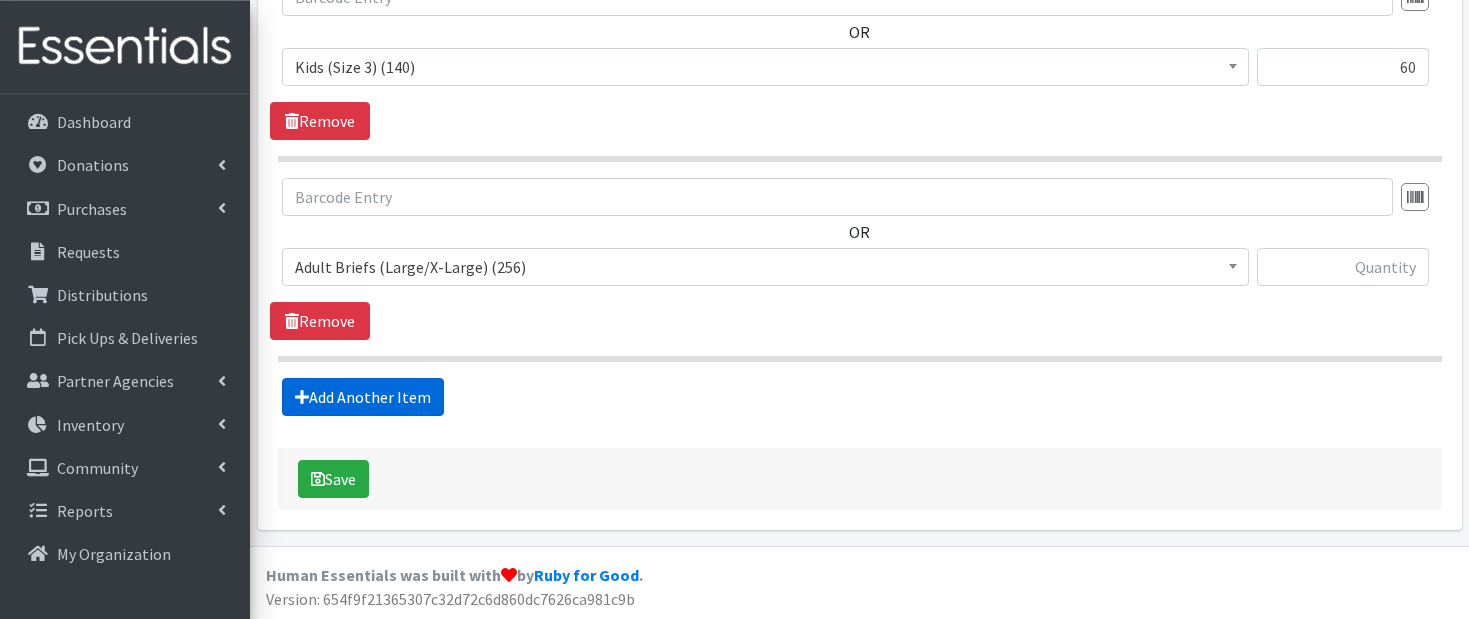 scroll, scrollTop: 1247, scrollLeft: 0, axis: vertical 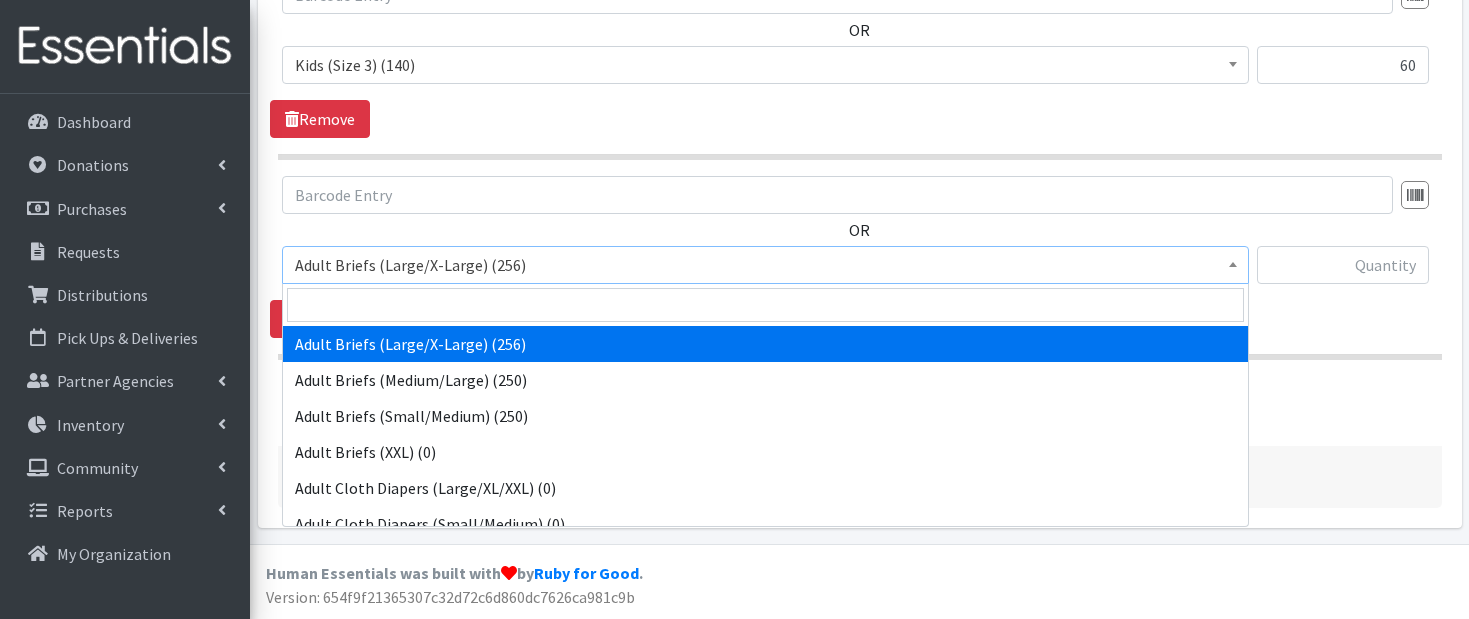 click on "Adult Briefs (Large/X-Large) (256)" at bounding box center (765, 265) 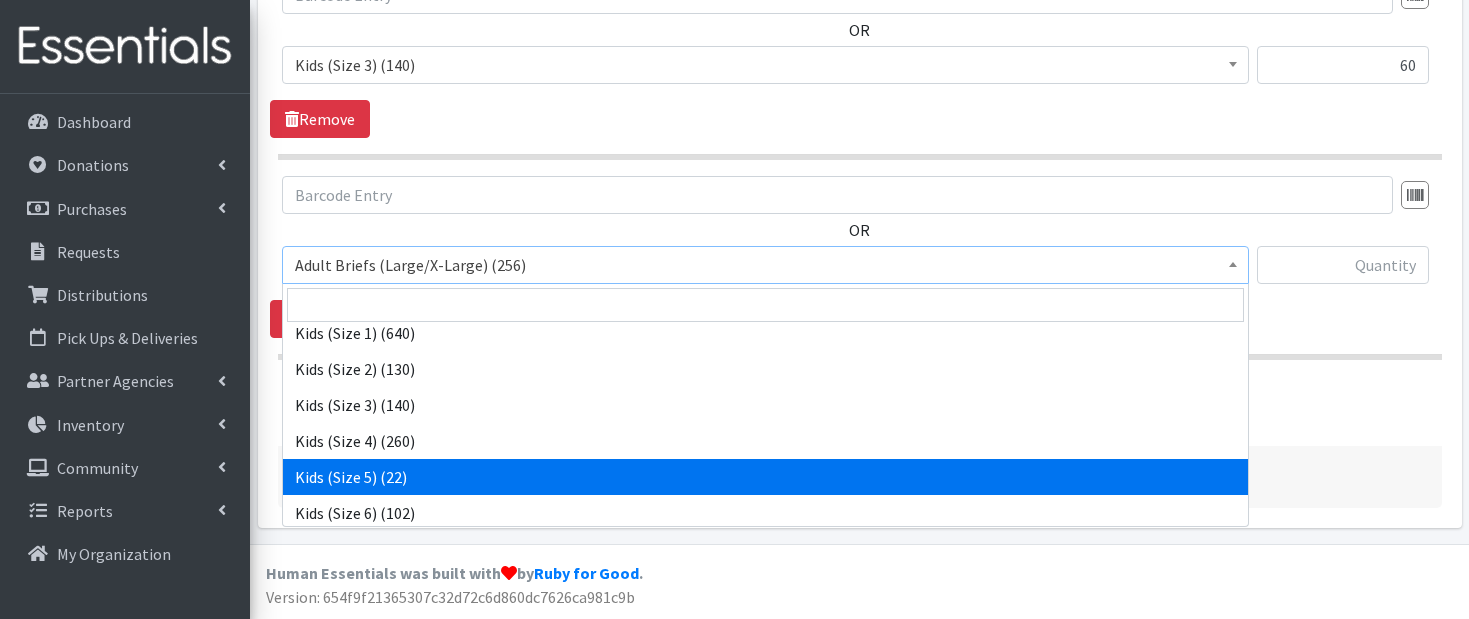 scroll, scrollTop: 880, scrollLeft: 0, axis: vertical 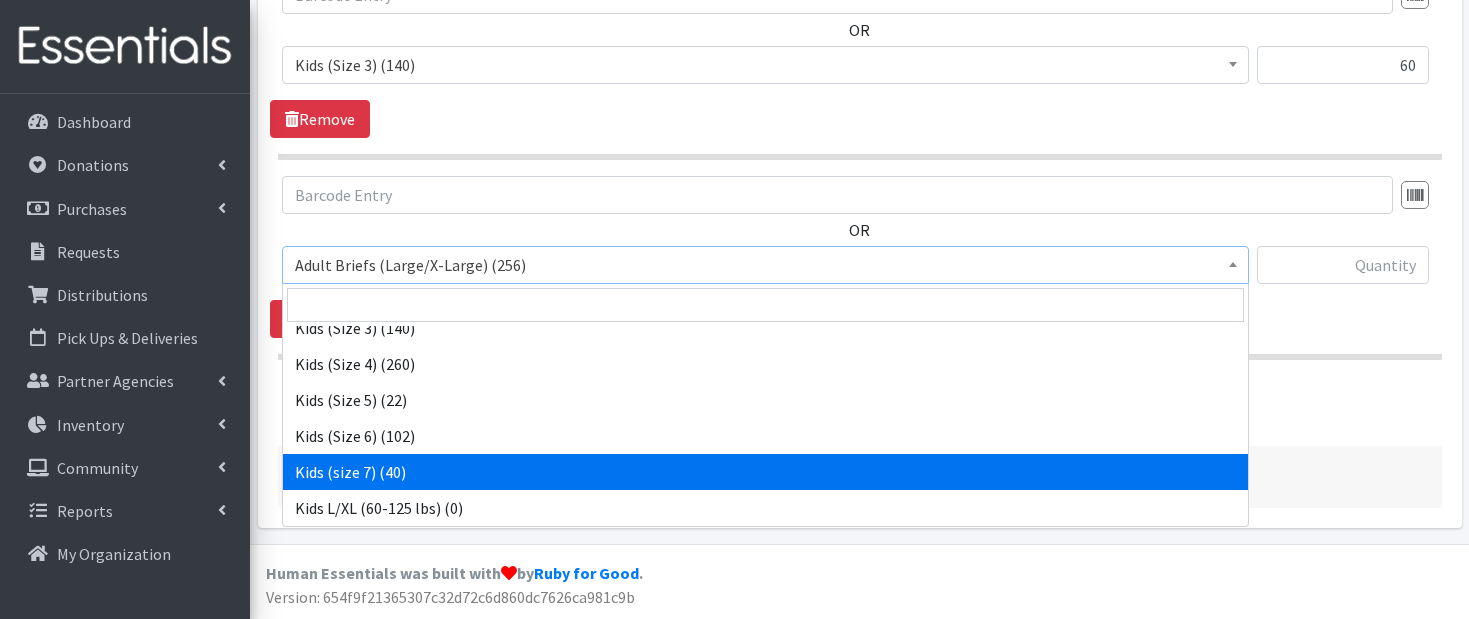 select on "9755" 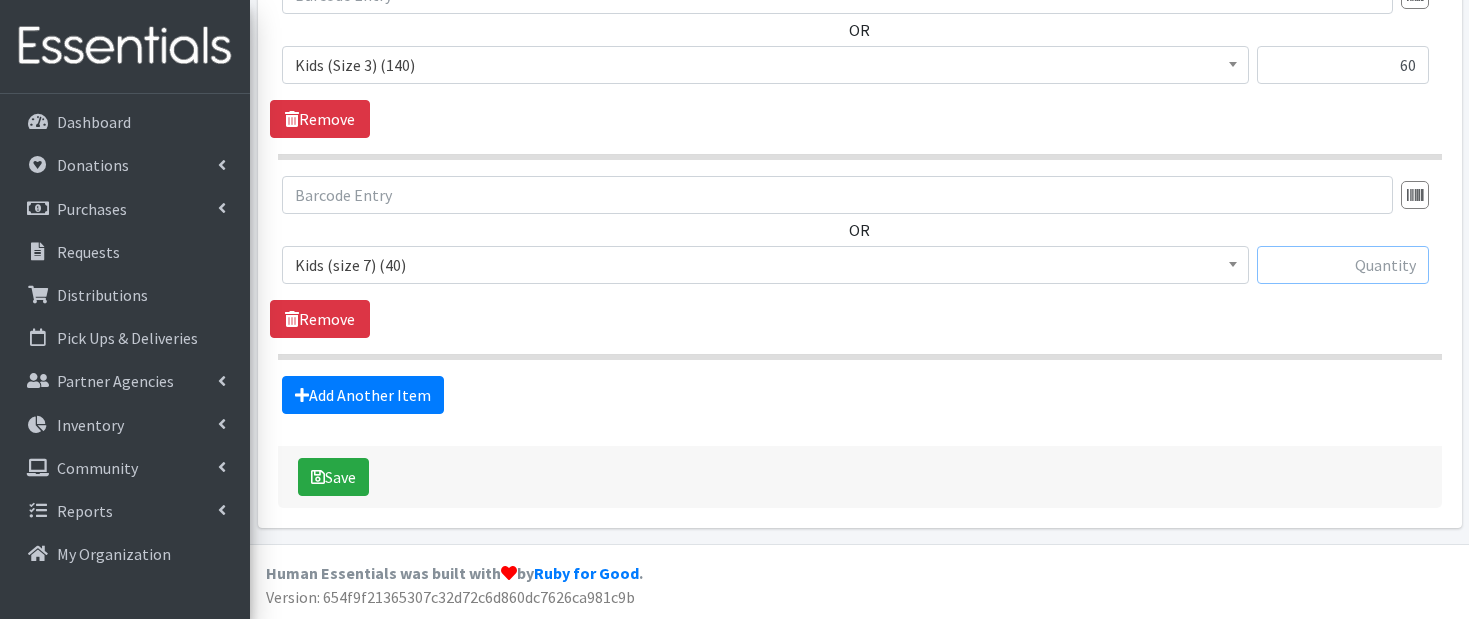 click at bounding box center [1343, 265] 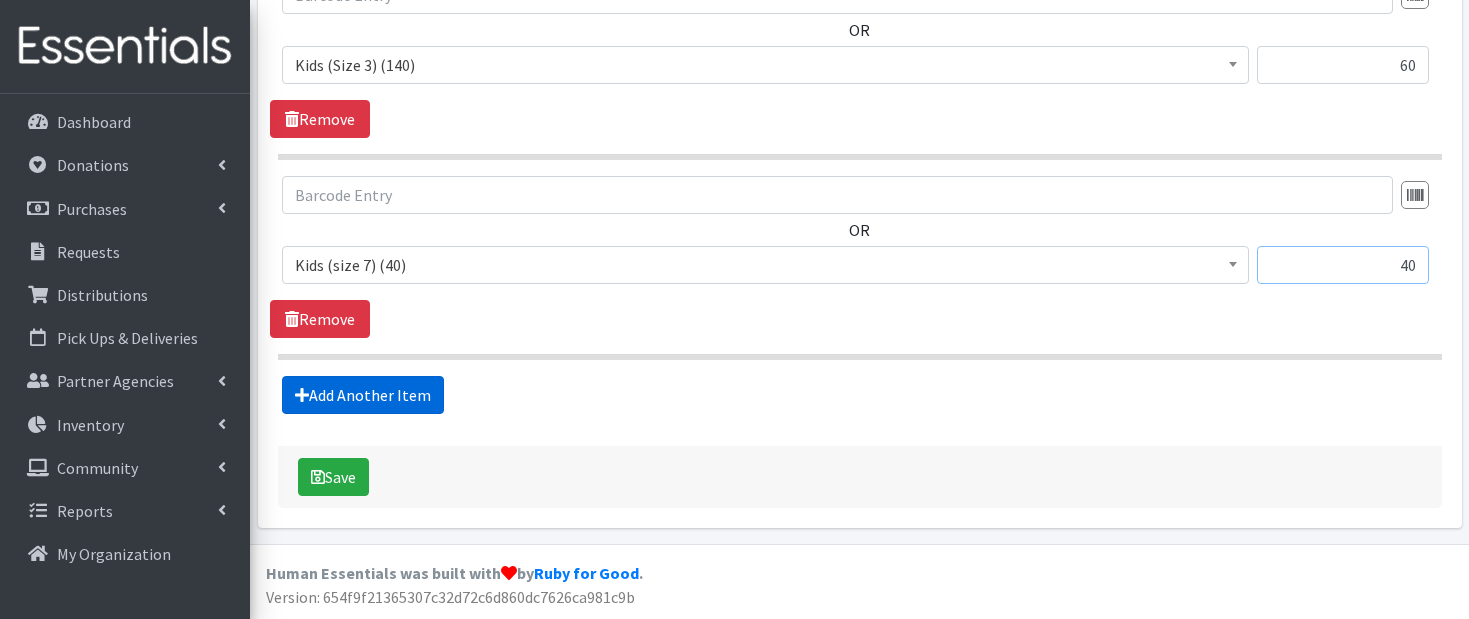type on "40" 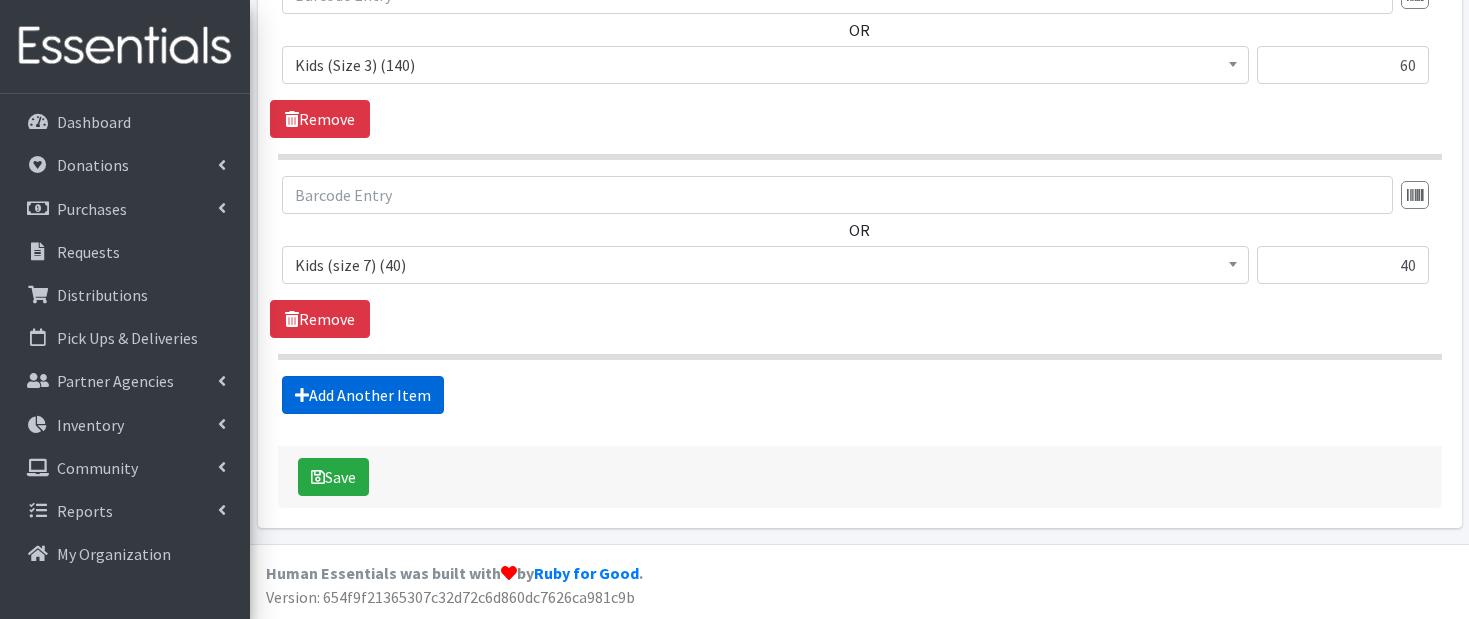 click on "Add Another Item" at bounding box center (363, 395) 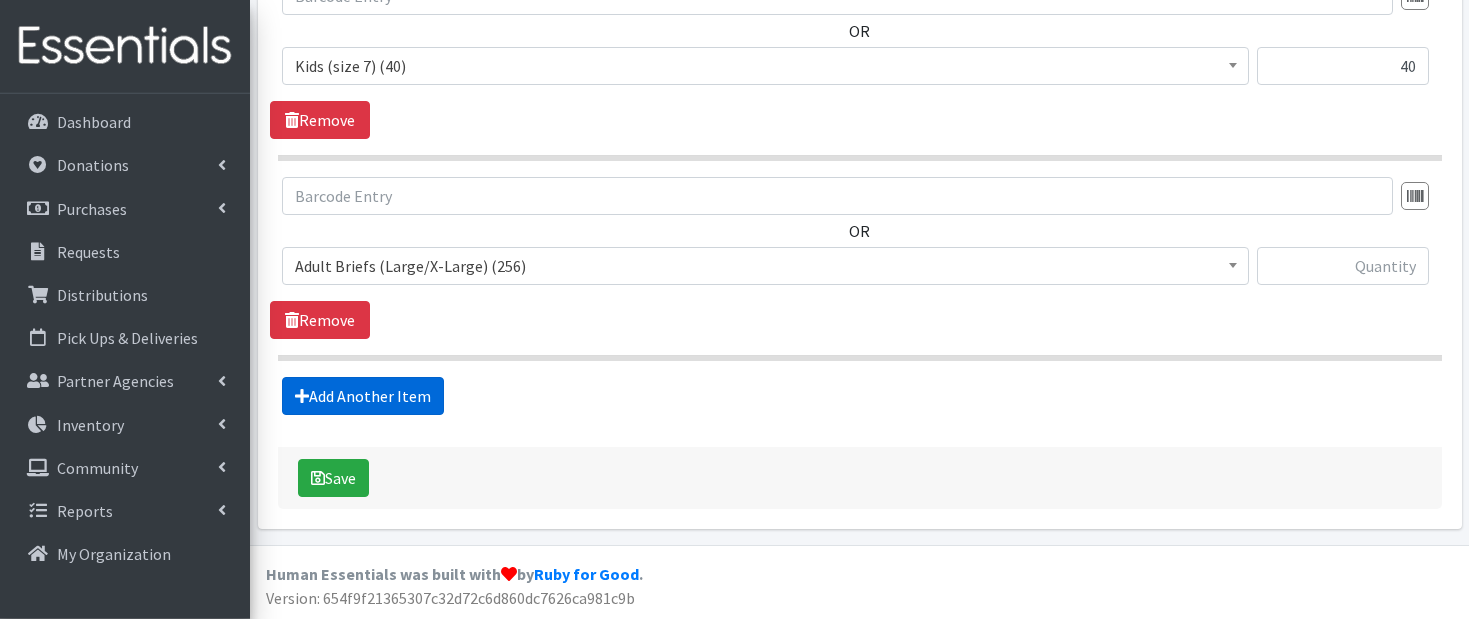 scroll, scrollTop: 1447, scrollLeft: 0, axis: vertical 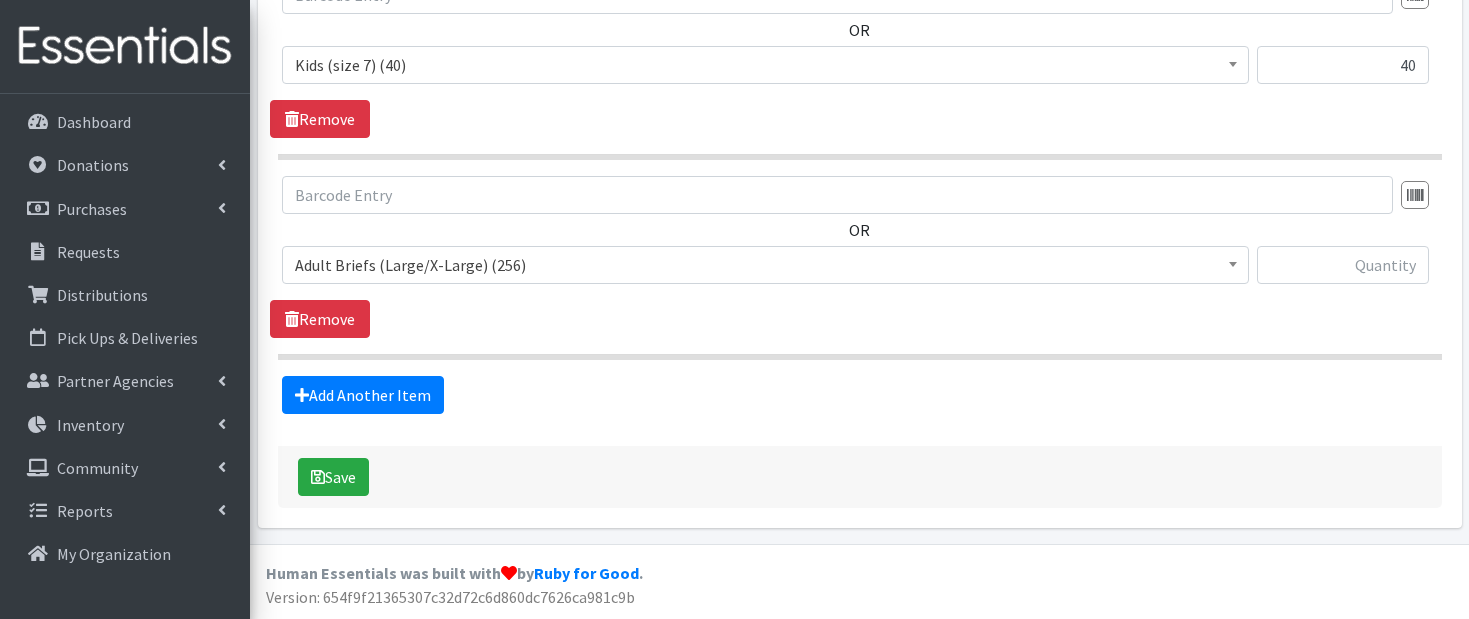 click on "Adult Briefs (Large/X-Large) (256)" at bounding box center [765, 265] 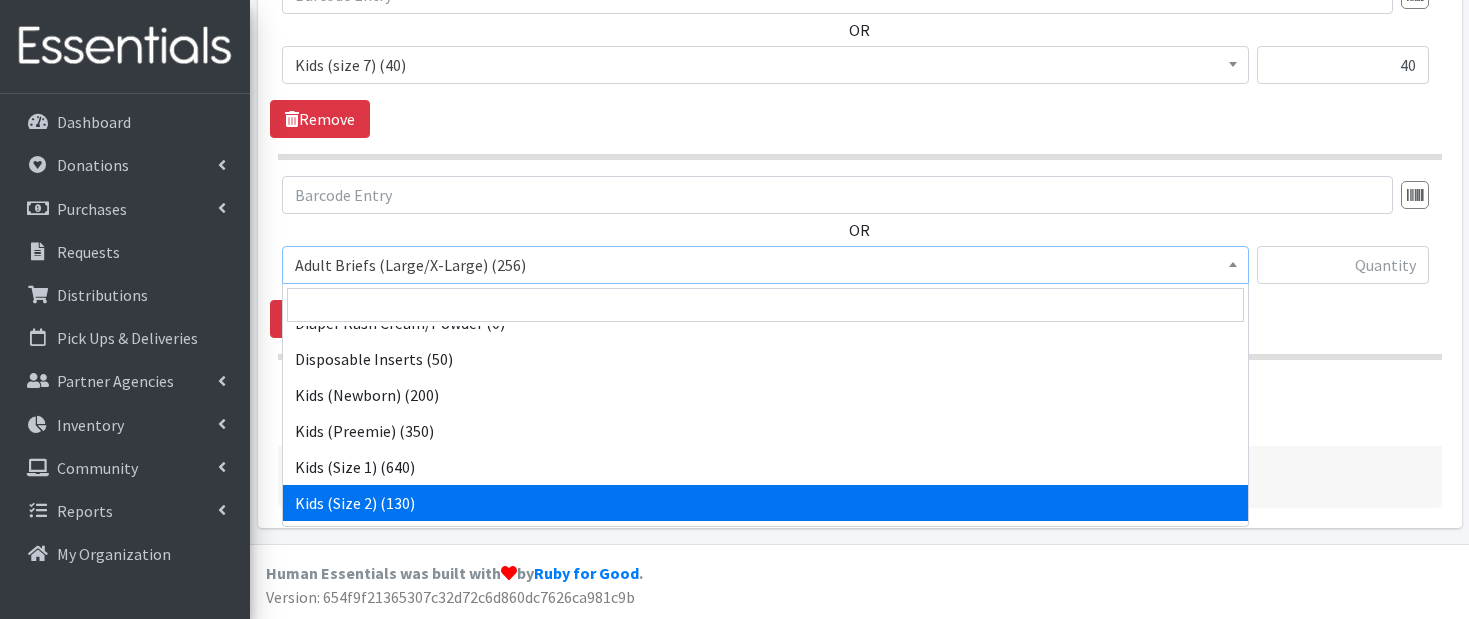 scroll, scrollTop: 660, scrollLeft: 0, axis: vertical 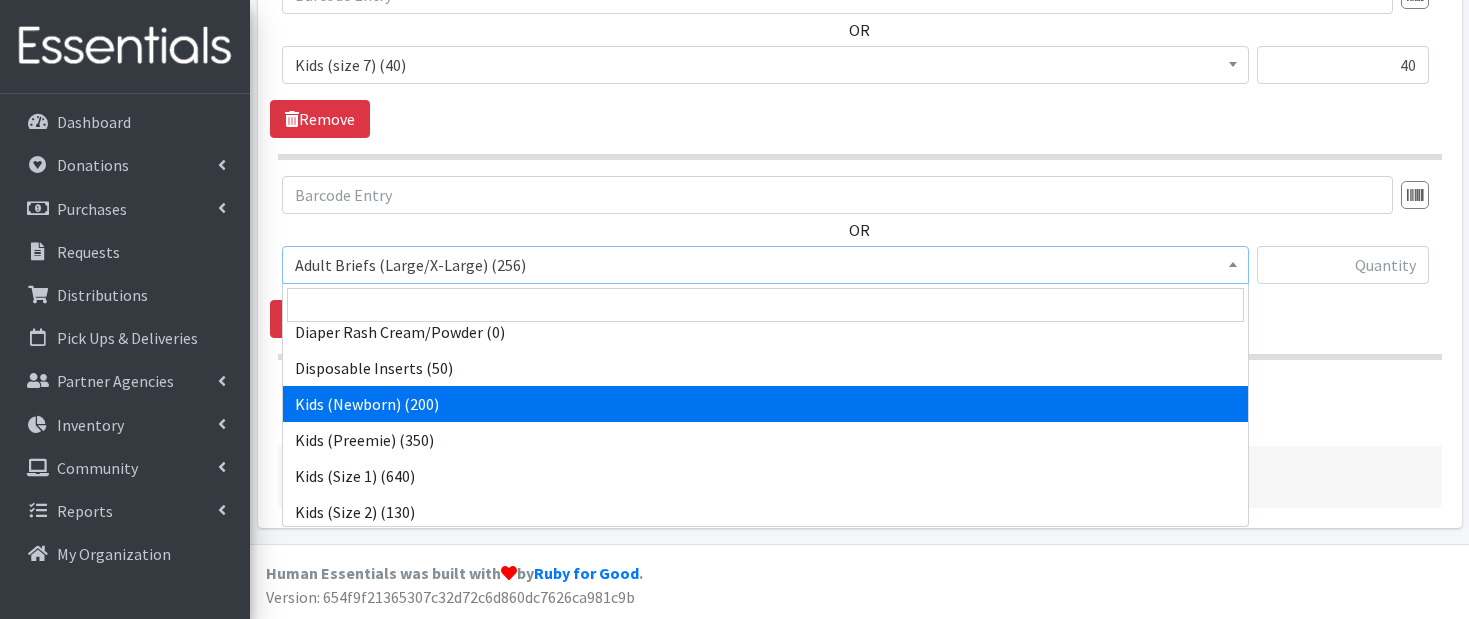 select on "9762" 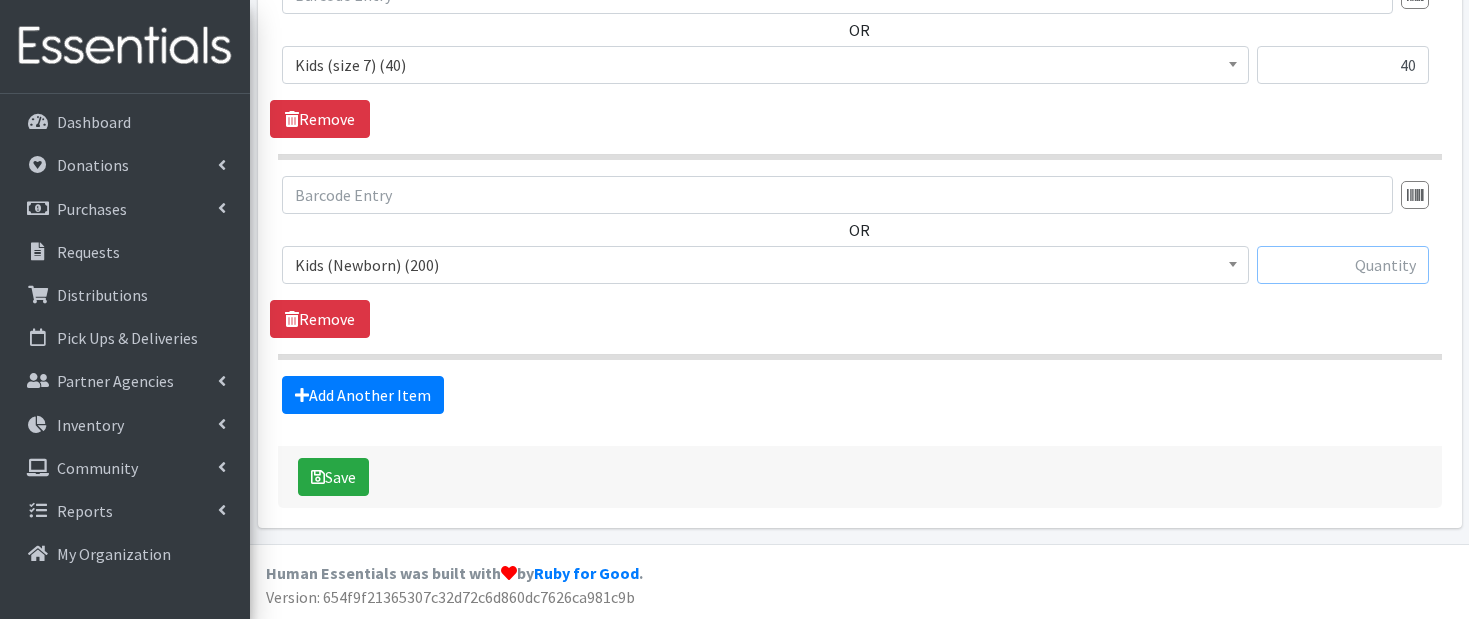 click at bounding box center (1343, 265) 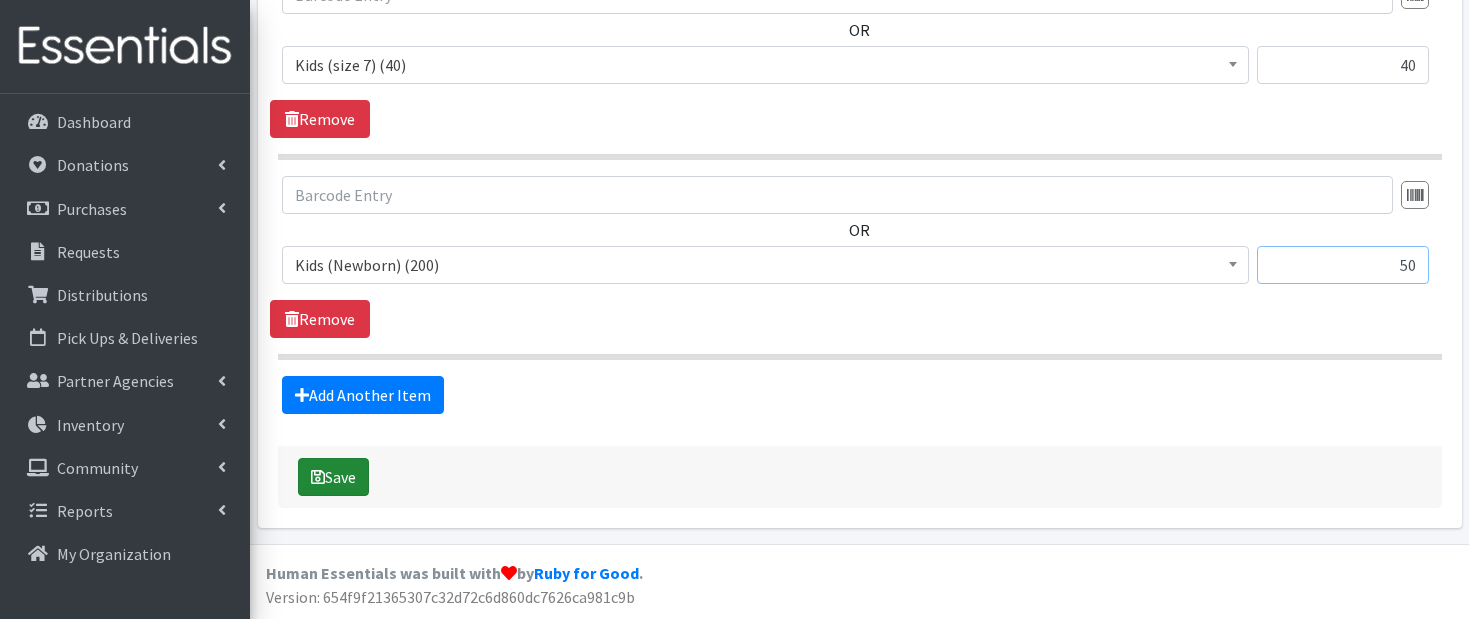 type on "50" 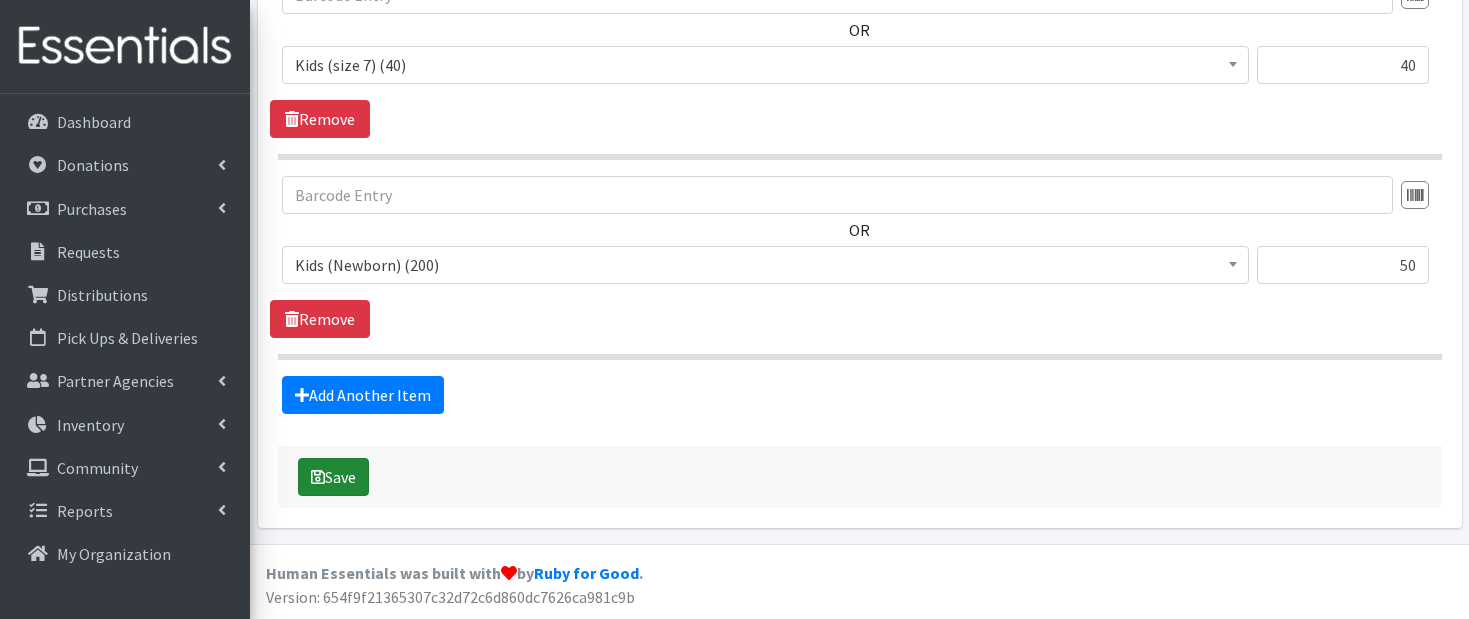 click on "Save" at bounding box center [333, 477] 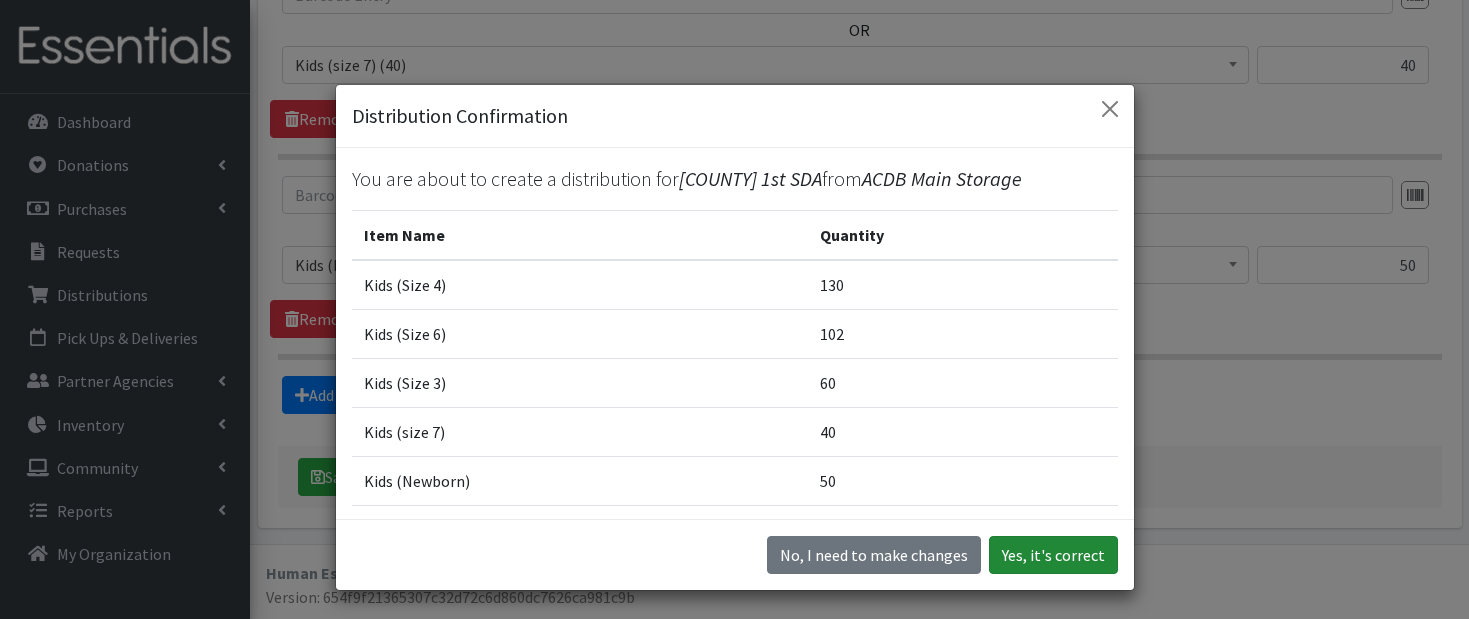 click on "Yes, it's correct" at bounding box center (1053, 555) 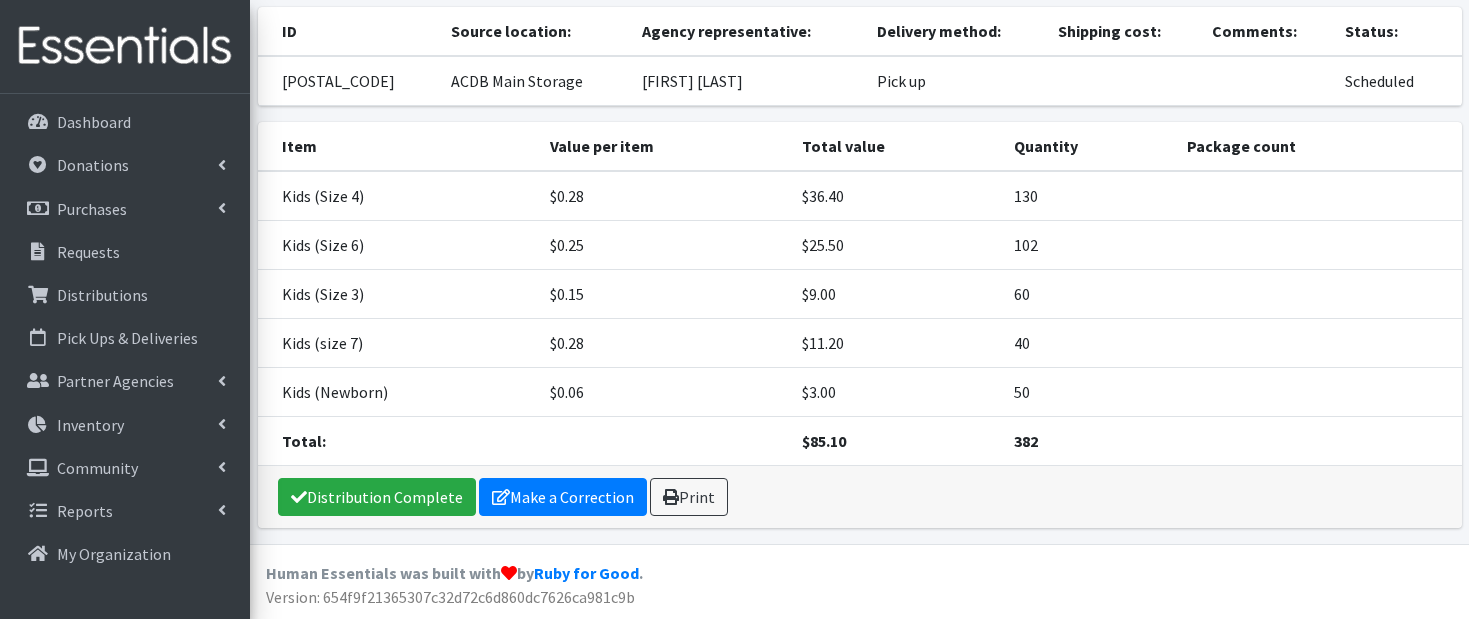 scroll, scrollTop: 223, scrollLeft: 0, axis: vertical 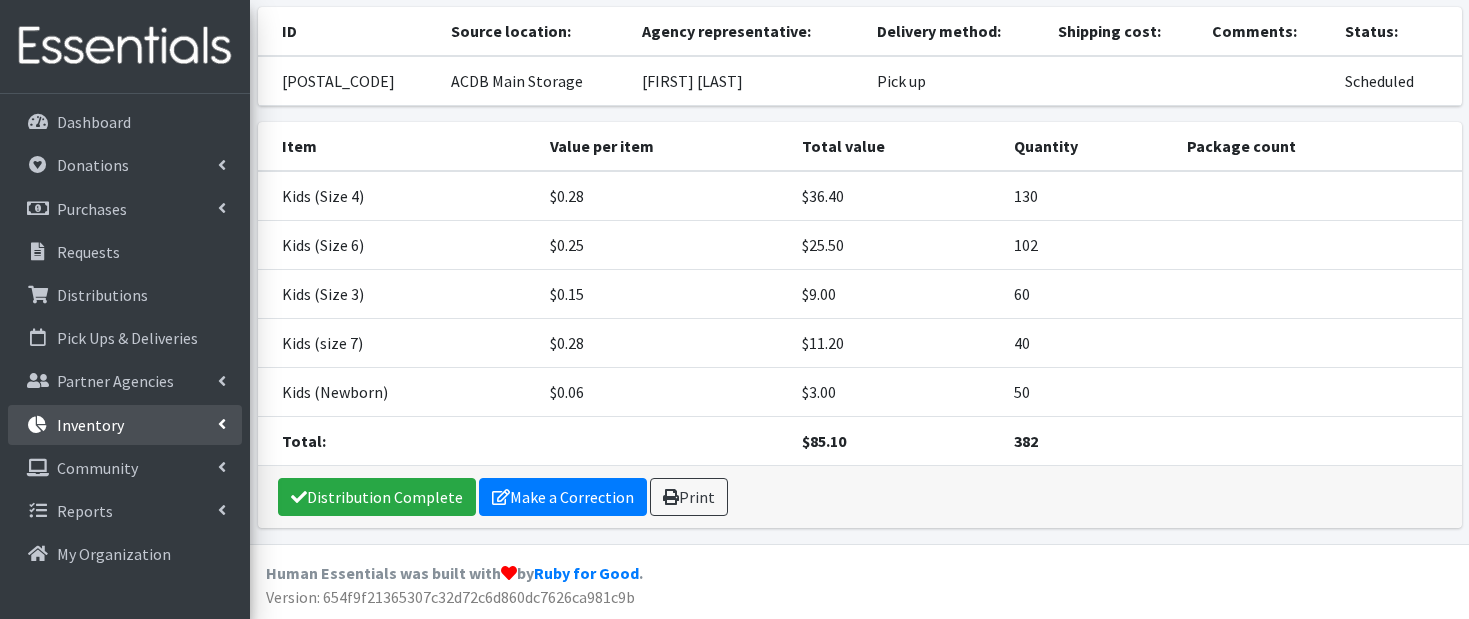 click on "Inventory" at bounding box center [125, 425] 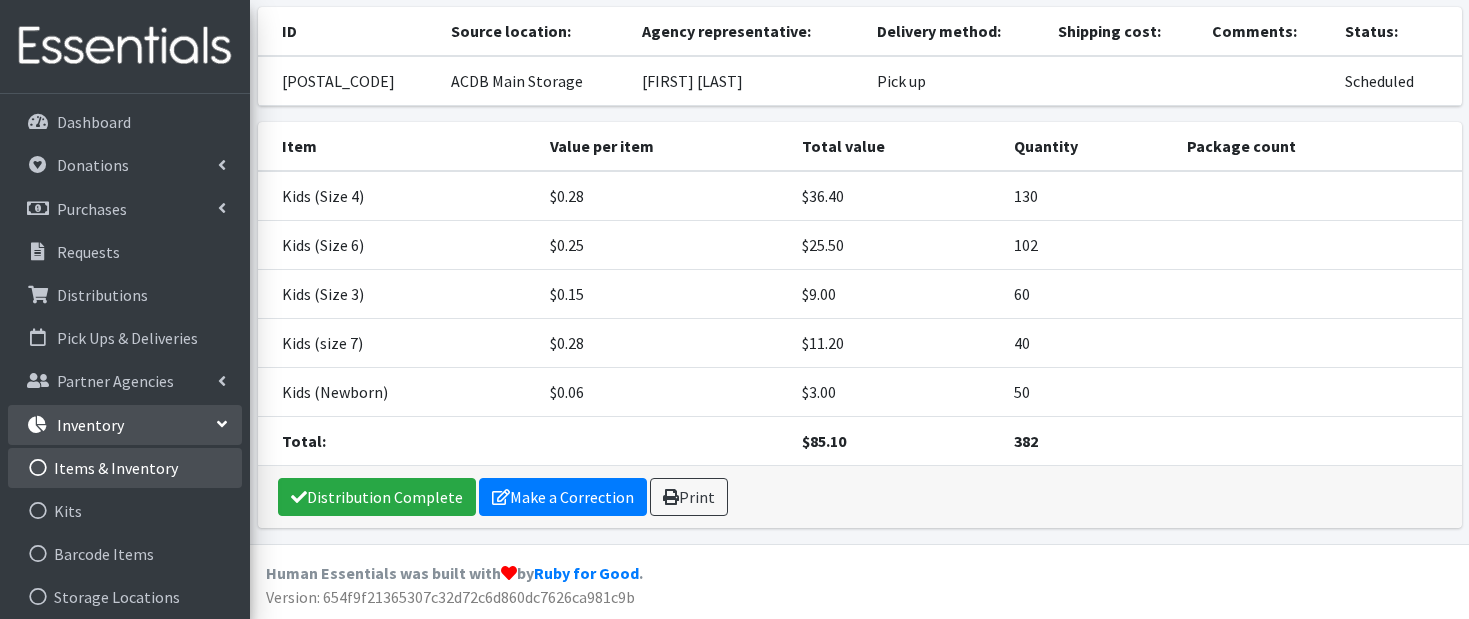 click on "Items & Inventory" at bounding box center [125, 468] 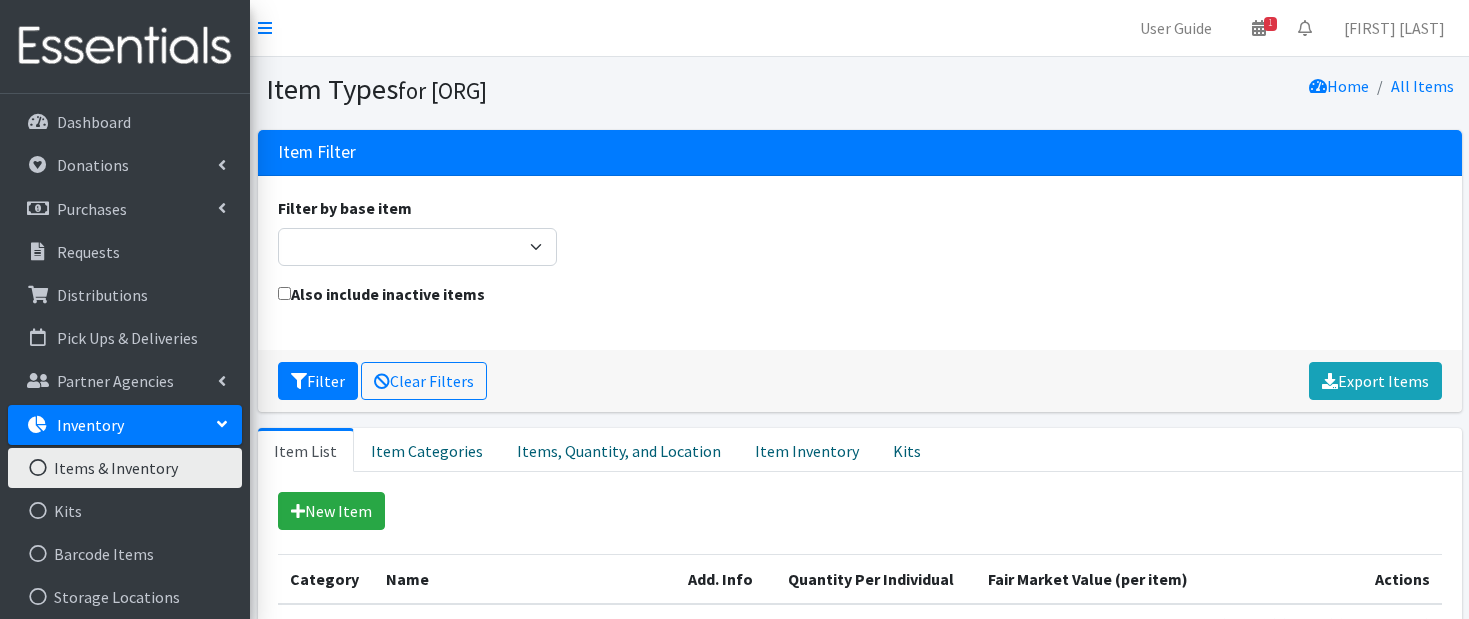scroll, scrollTop: 0, scrollLeft: 0, axis: both 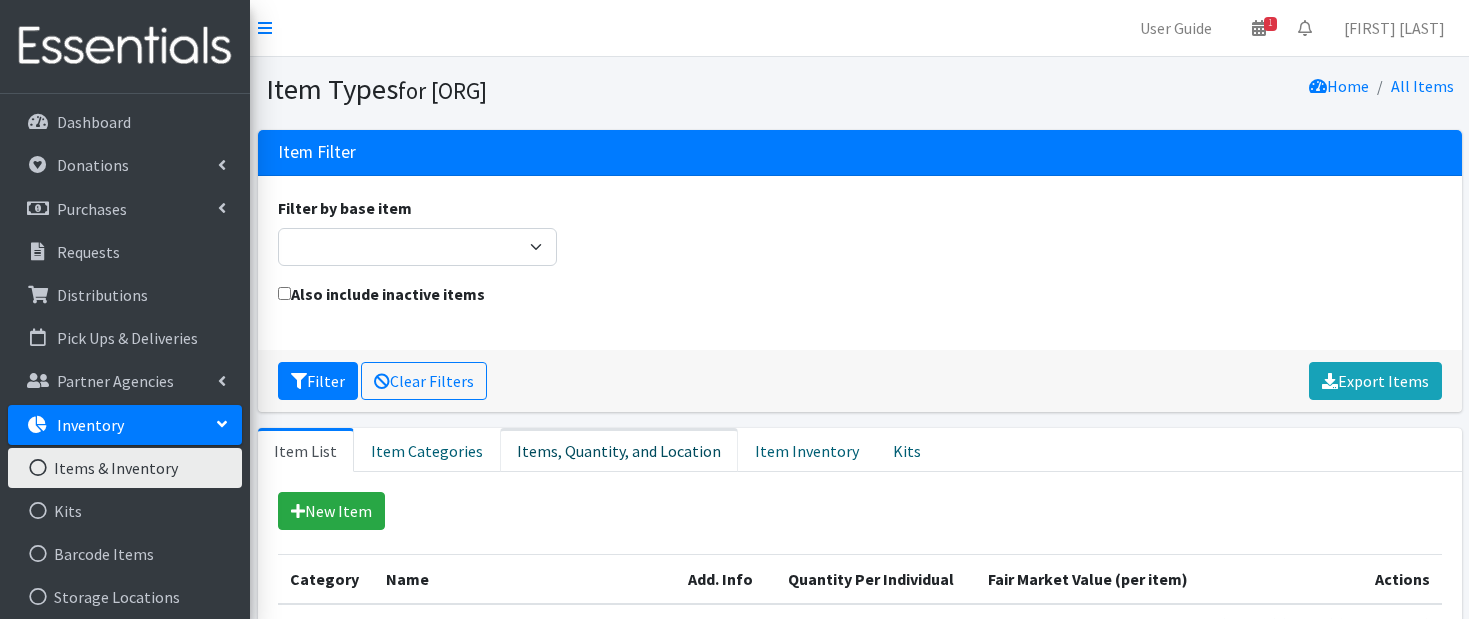 click on "Items,
Quantity, and Location" at bounding box center [619, 450] 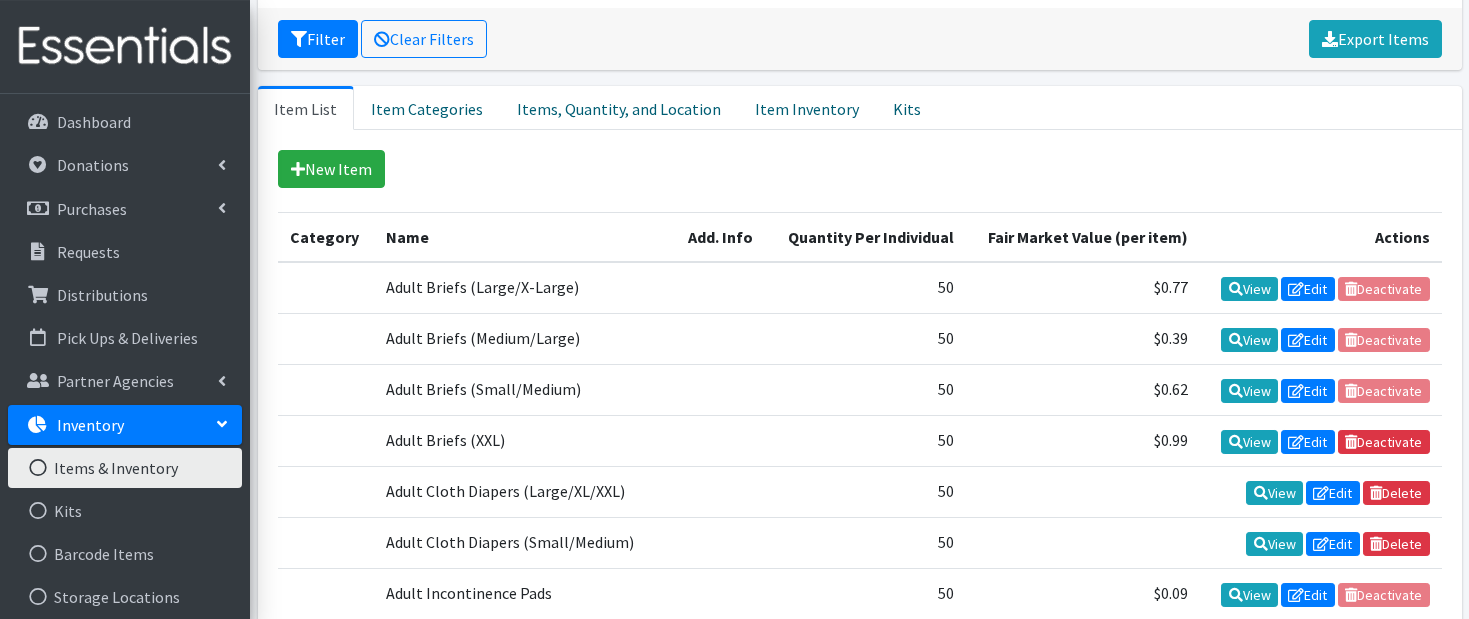 scroll, scrollTop: 338, scrollLeft: 0, axis: vertical 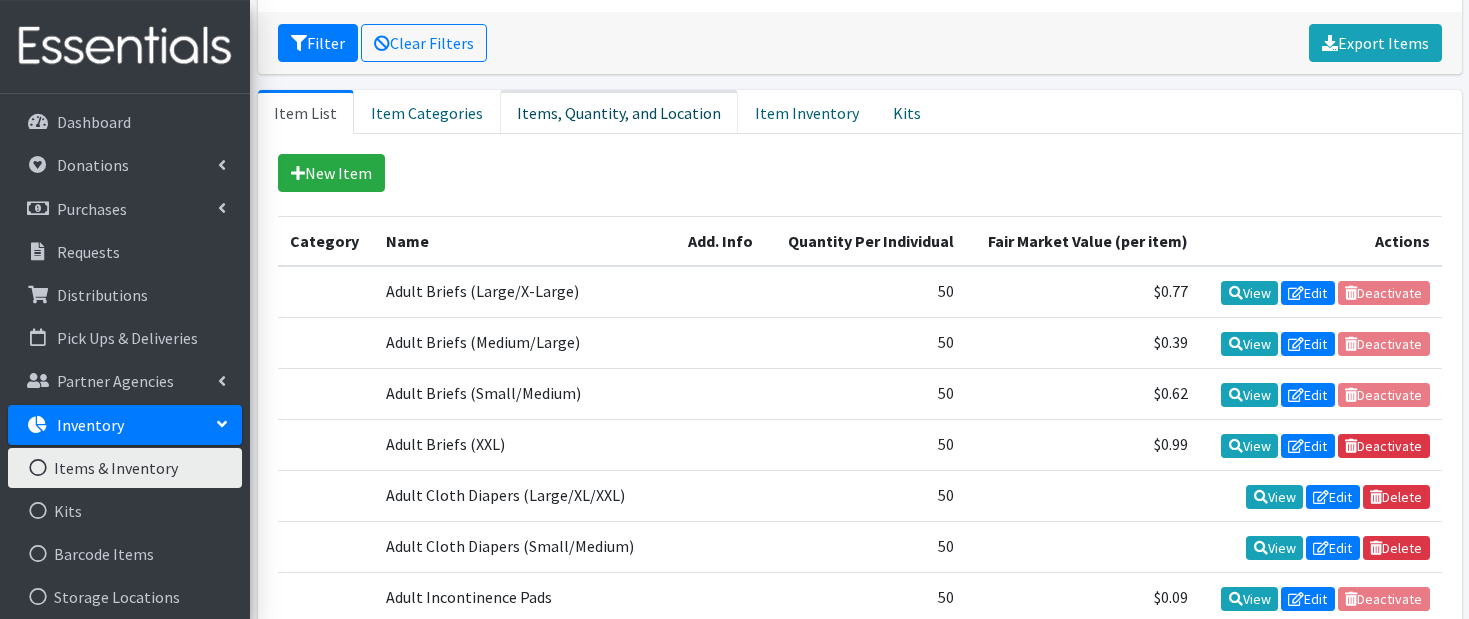 click on "Items,
Quantity, and Location" at bounding box center (619, 112) 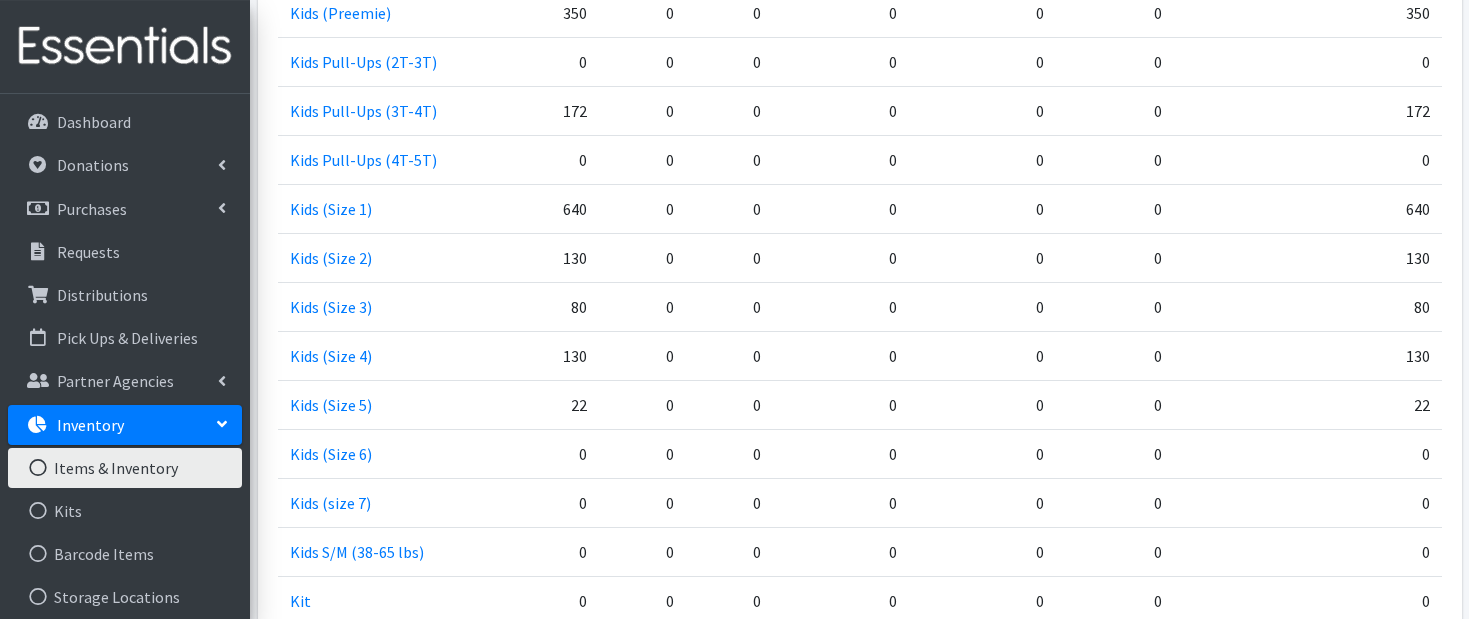 scroll, scrollTop: 1983, scrollLeft: 0, axis: vertical 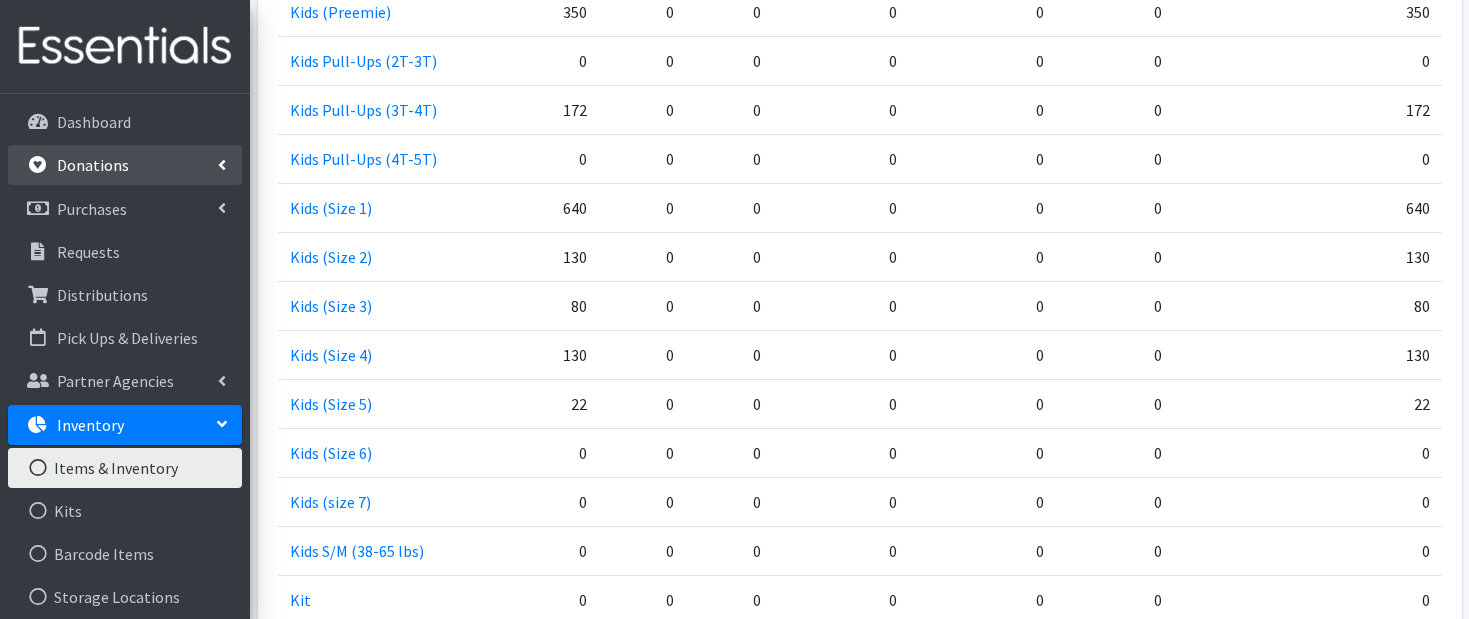 click on "Donations" at bounding box center (93, 165) 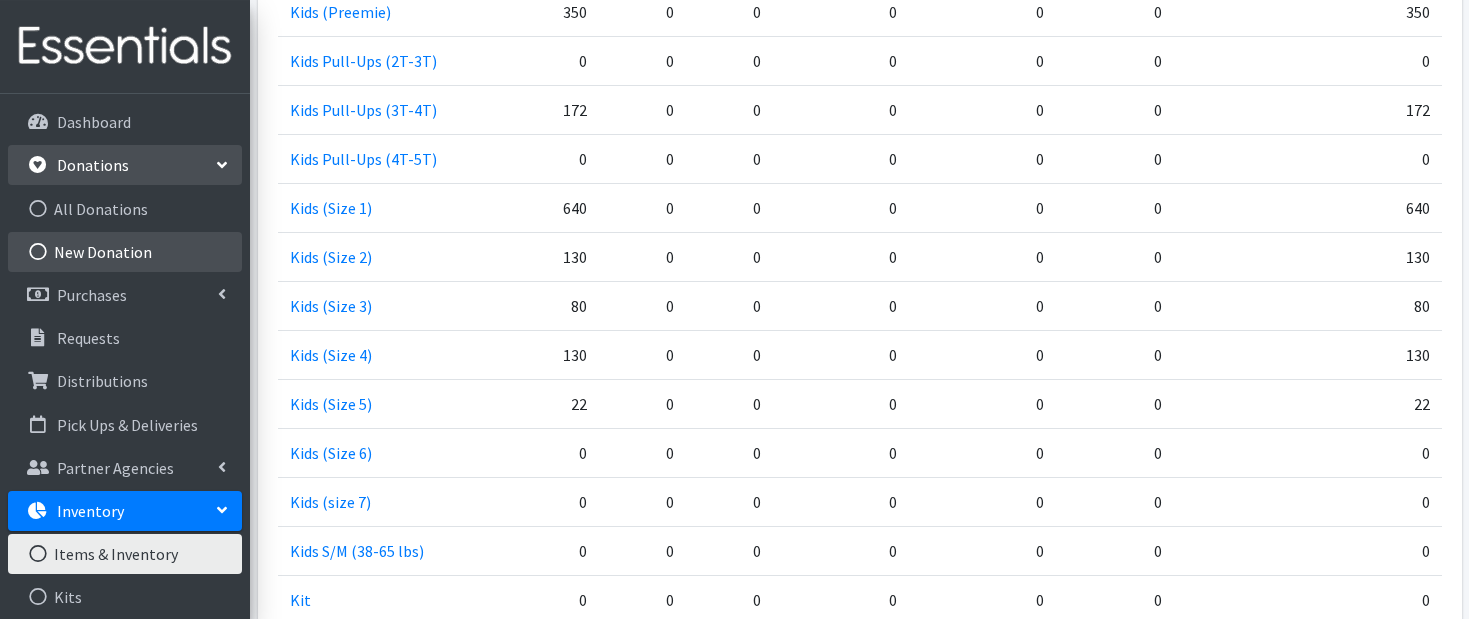 click on "New Donation" at bounding box center [125, 252] 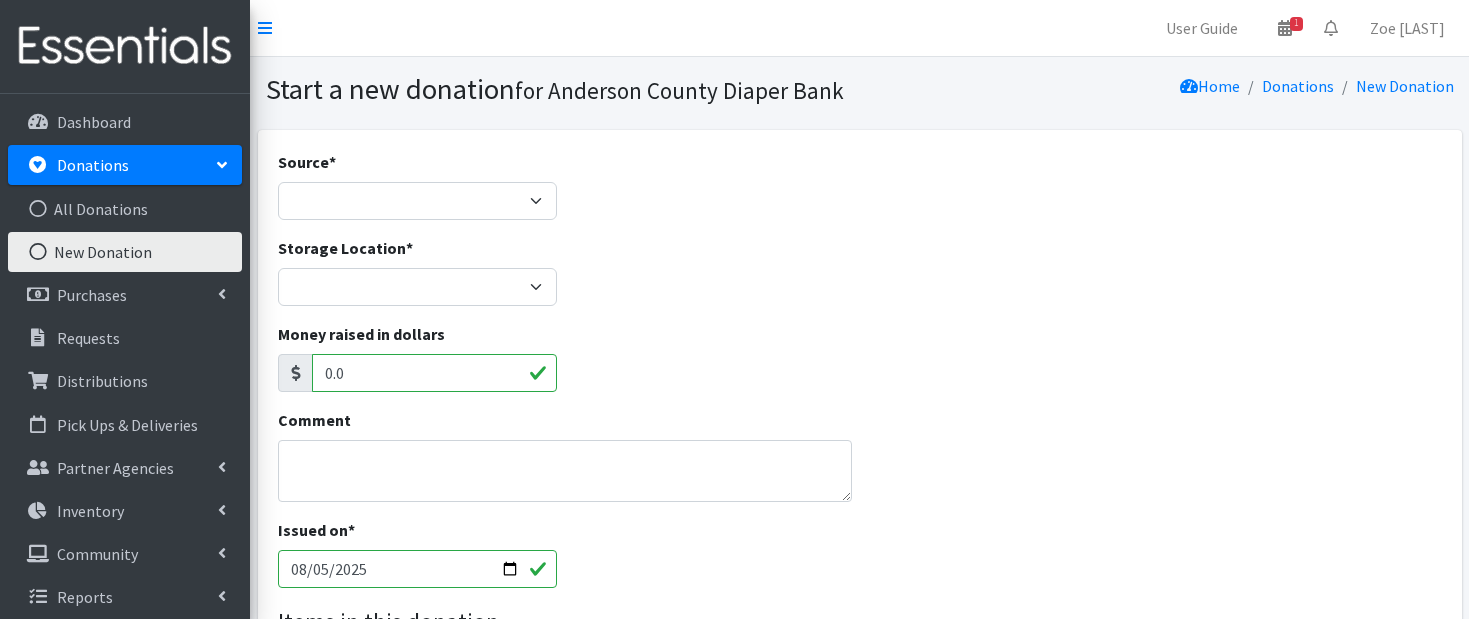 scroll, scrollTop: 0, scrollLeft: 0, axis: both 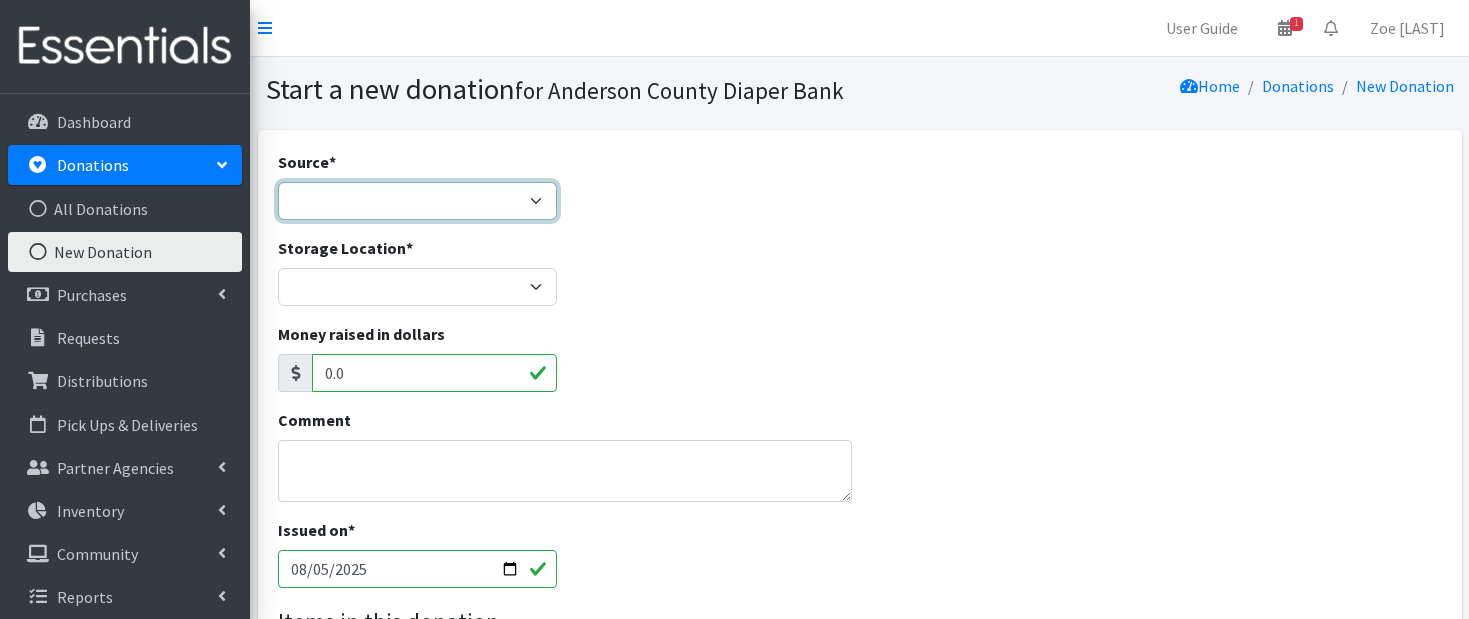 click on "Product Drive
Manufacturer
Donation Site
Misc. Donation" at bounding box center (418, 201) 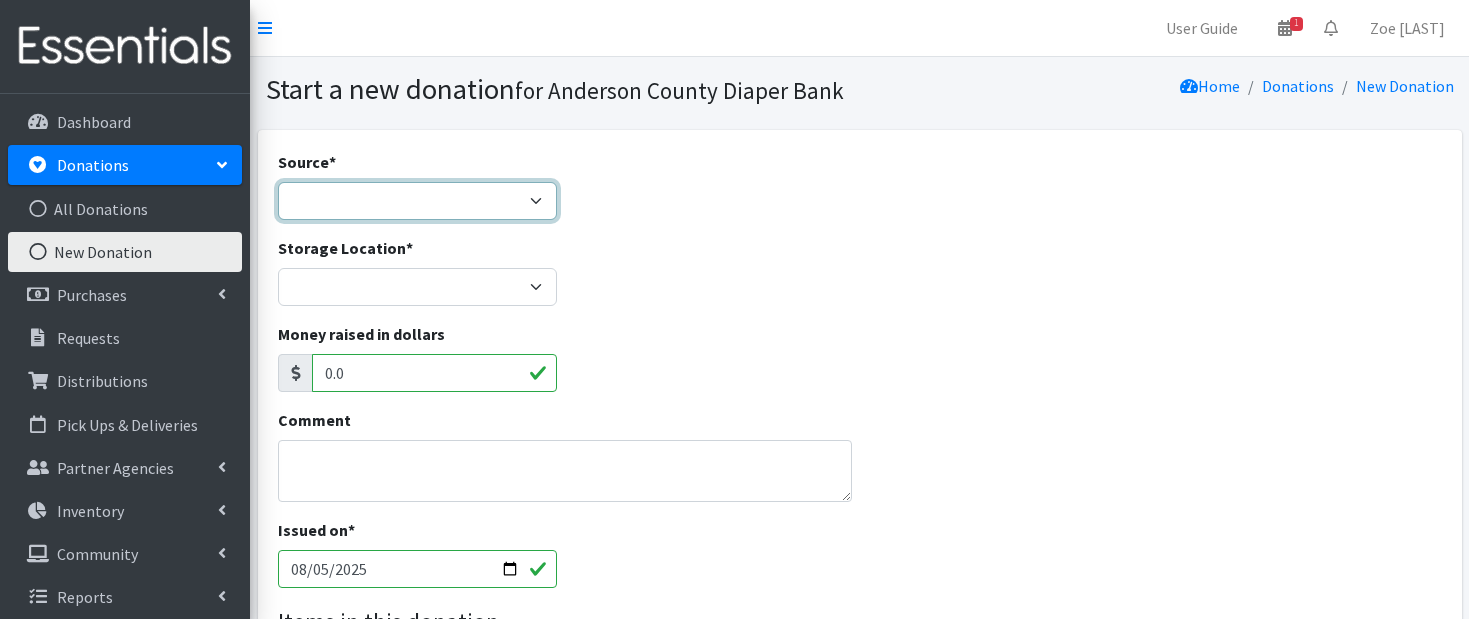 select on "Donation Site" 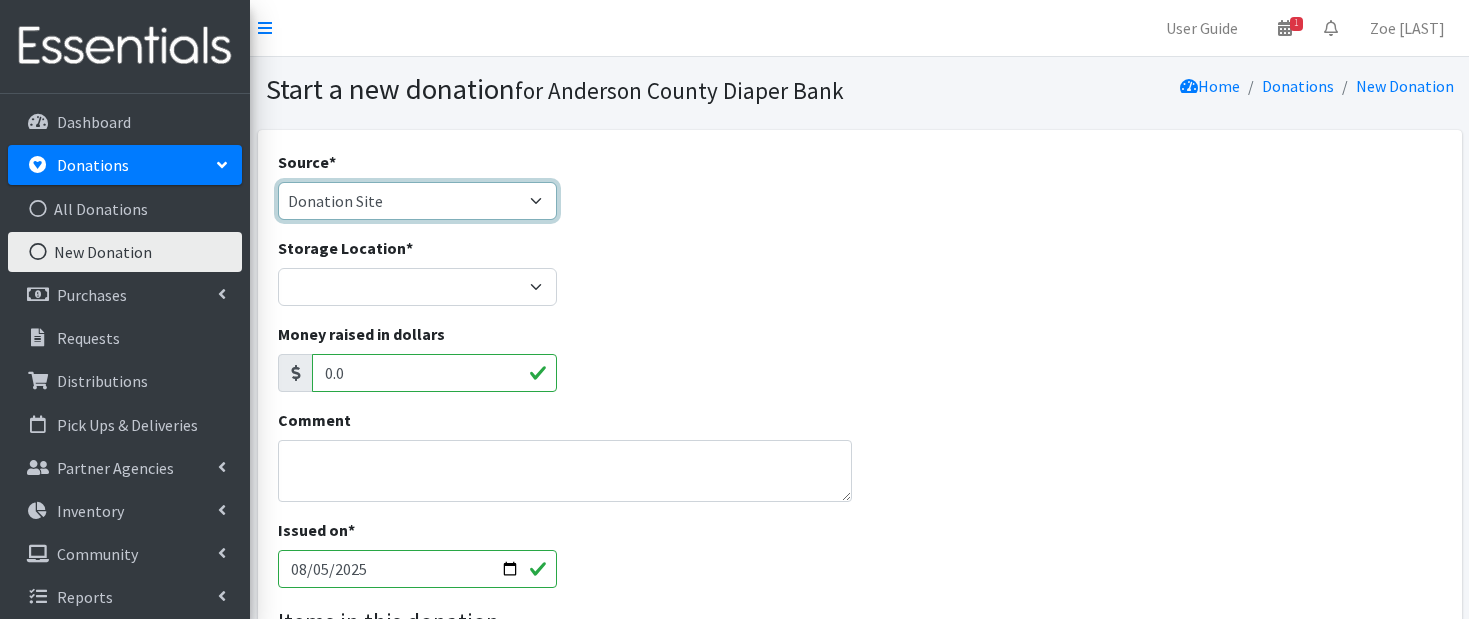 click on "Donation Site" at bounding box center [0, 0] 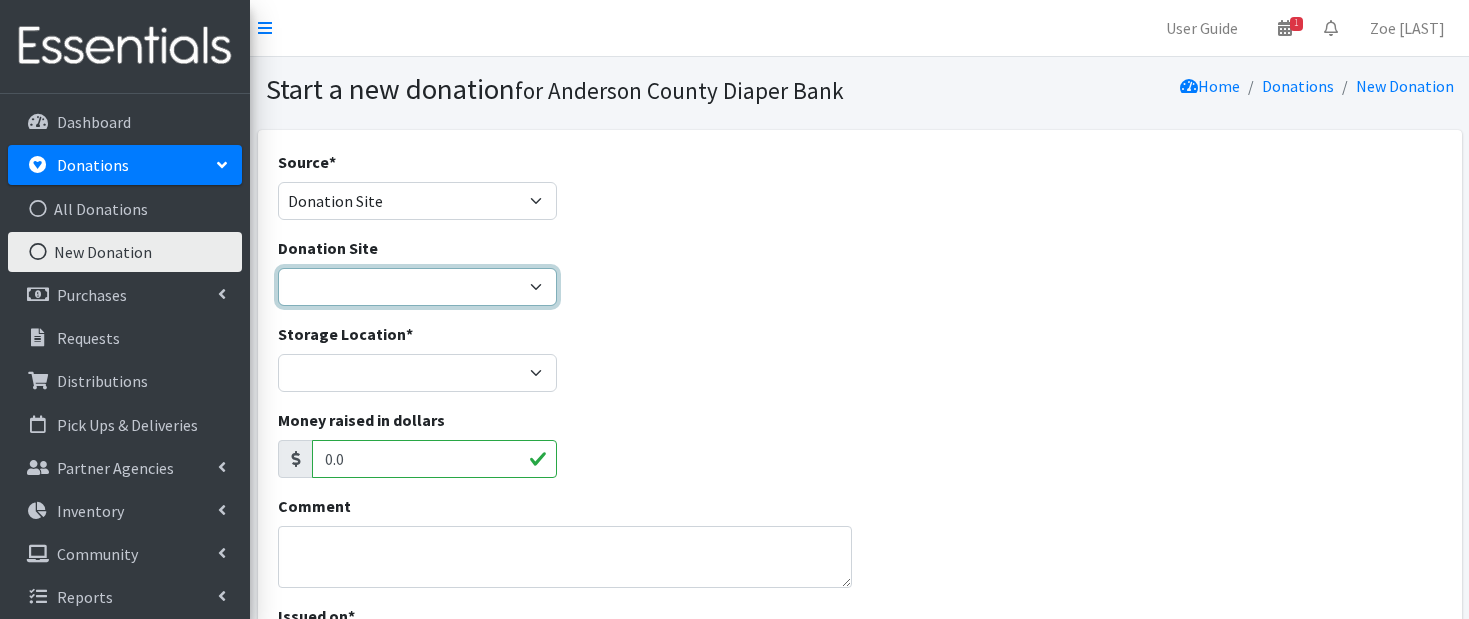 click on "AIM
Anderson Pregnancy Care
Divine Hospice
Homeland Park Primary
Hope Fellowship
HOPE Missions of the Upstate
LOT Project
Mount Zion Church
Palmetto Seating & Mobility
Piedmont Health Partners
Rainey Hospice House
Rejuvenate Church
Salvation Army Stringer Lodge
St Johns UMC
The Champions Center
United Way of Anderson County
Walgreens distribution center
Welcome Baptist Church" at bounding box center [418, 287] 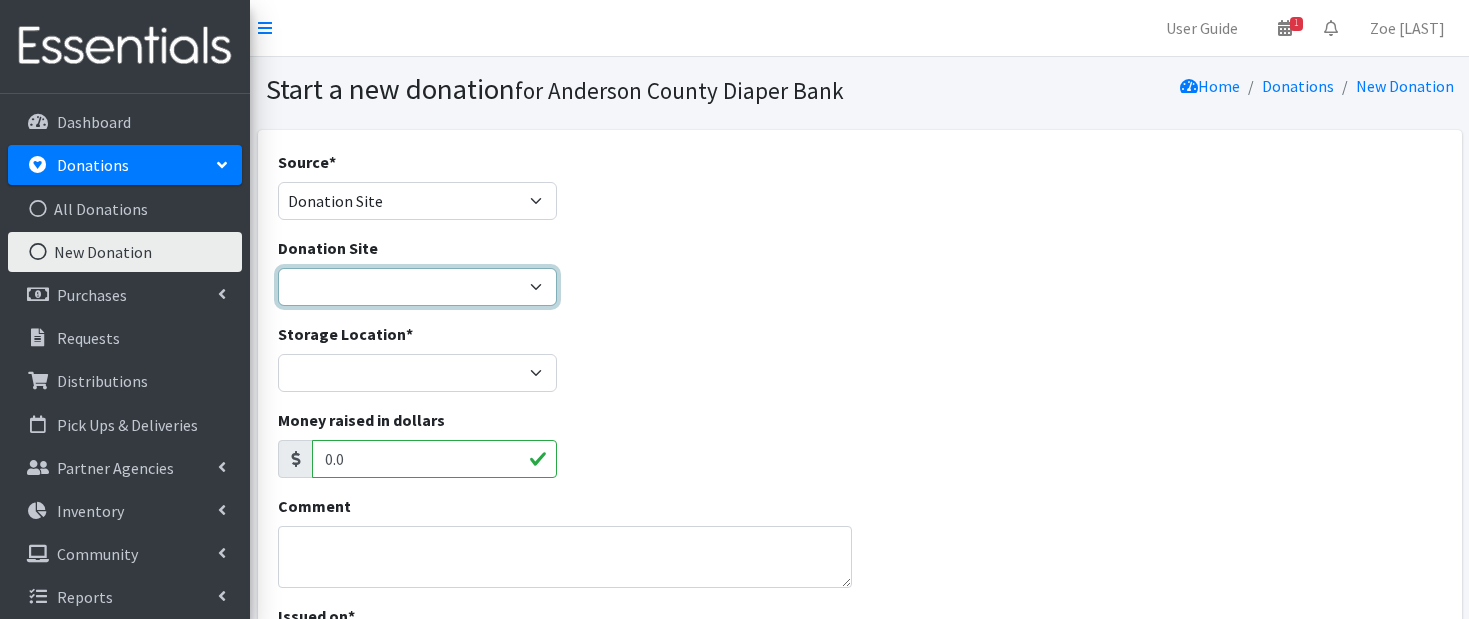 select on "827" 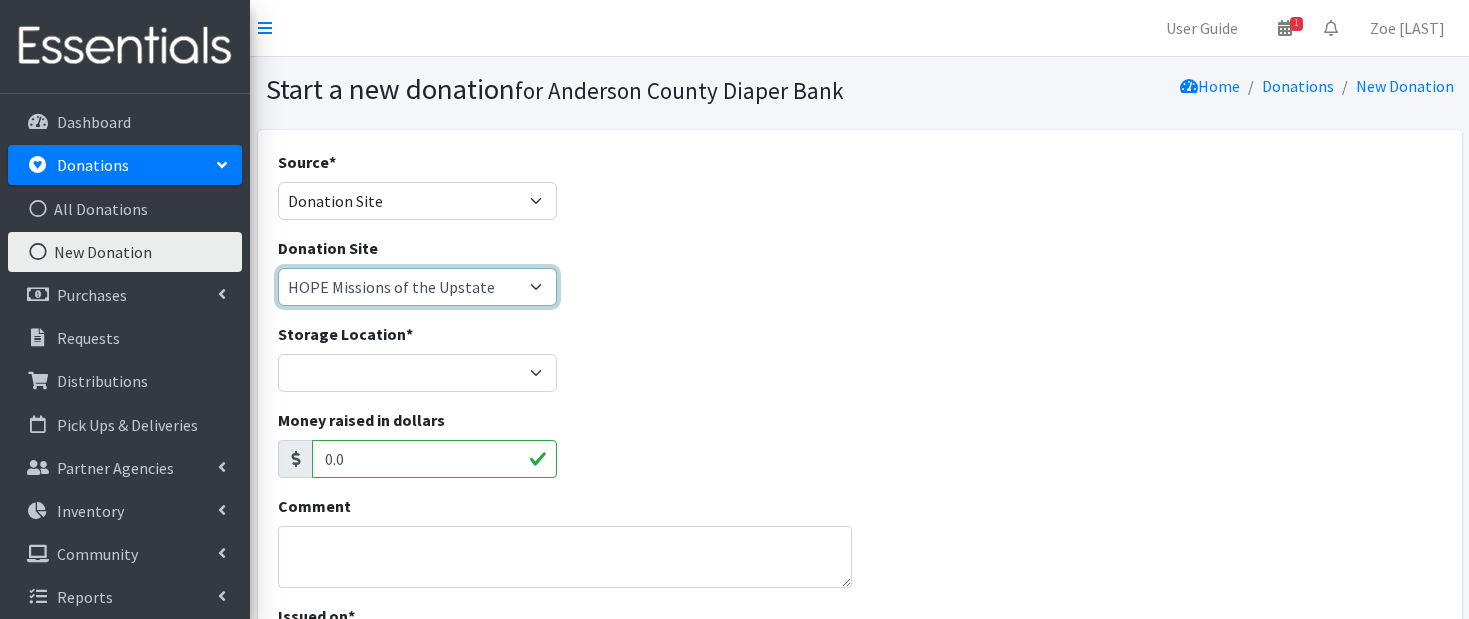click on "HOPE Missions of the Upstate" at bounding box center [0, 0] 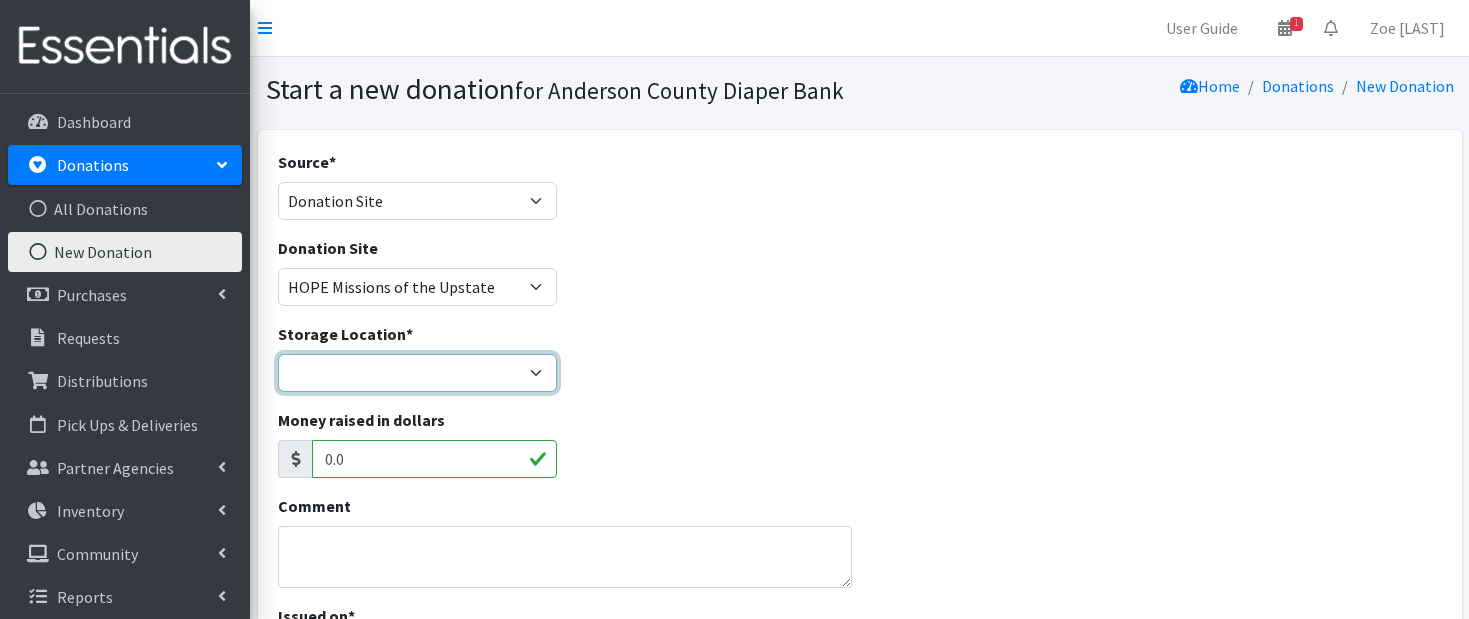 click on "ACDB Main Storage
Anderson Pregnancy Care
NewSpring Collection
United Way
Zoe's Cargo" at bounding box center (418, 373) 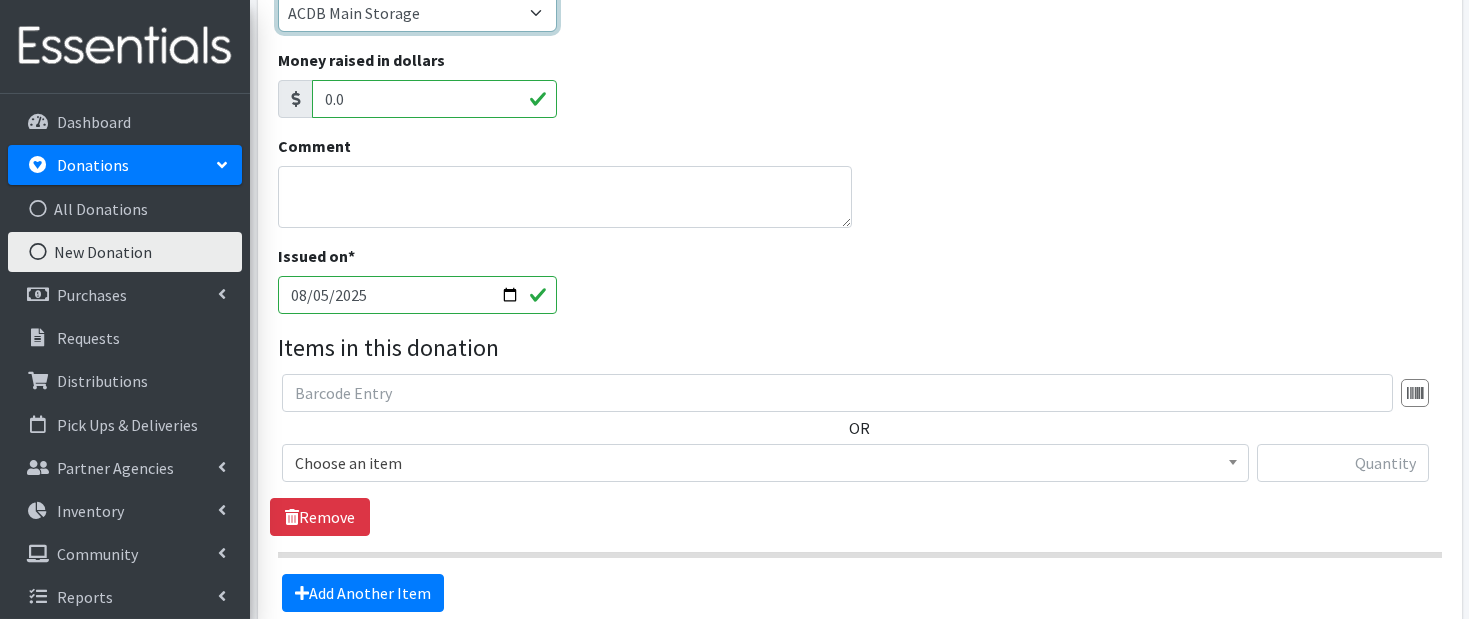 scroll, scrollTop: 363, scrollLeft: 0, axis: vertical 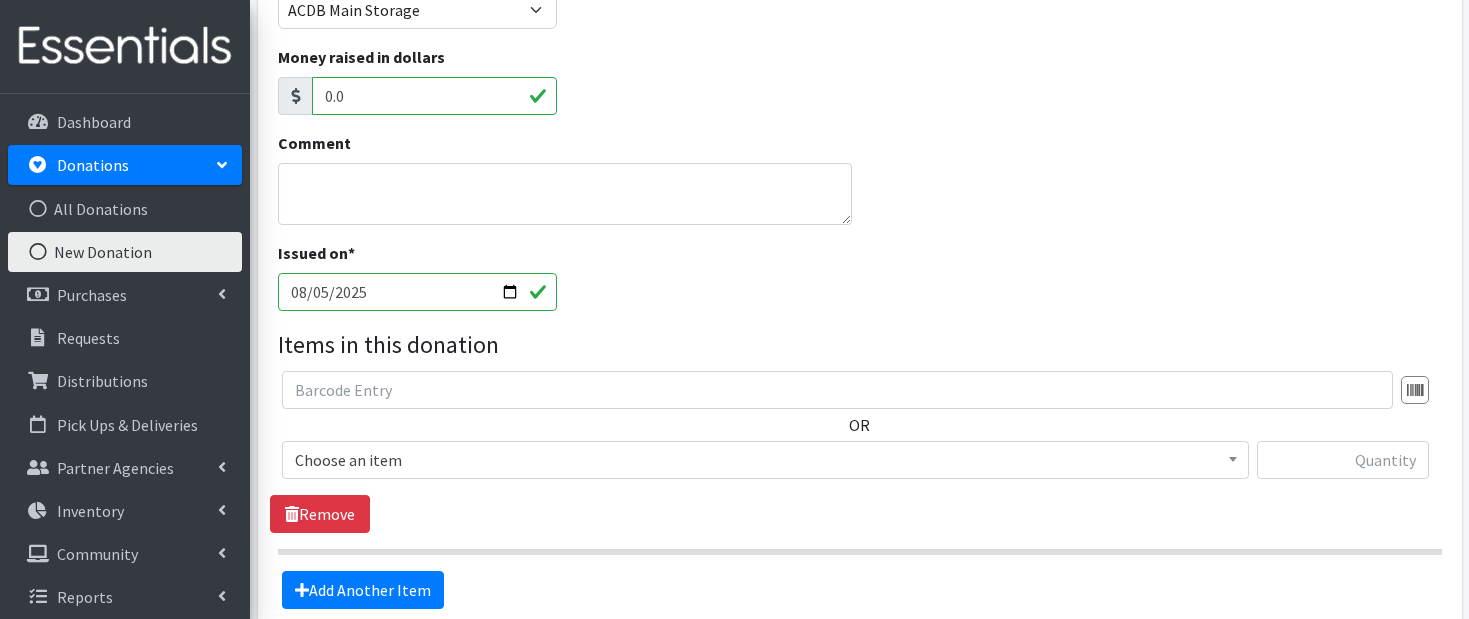 click on "Choose an item" at bounding box center [765, 460] 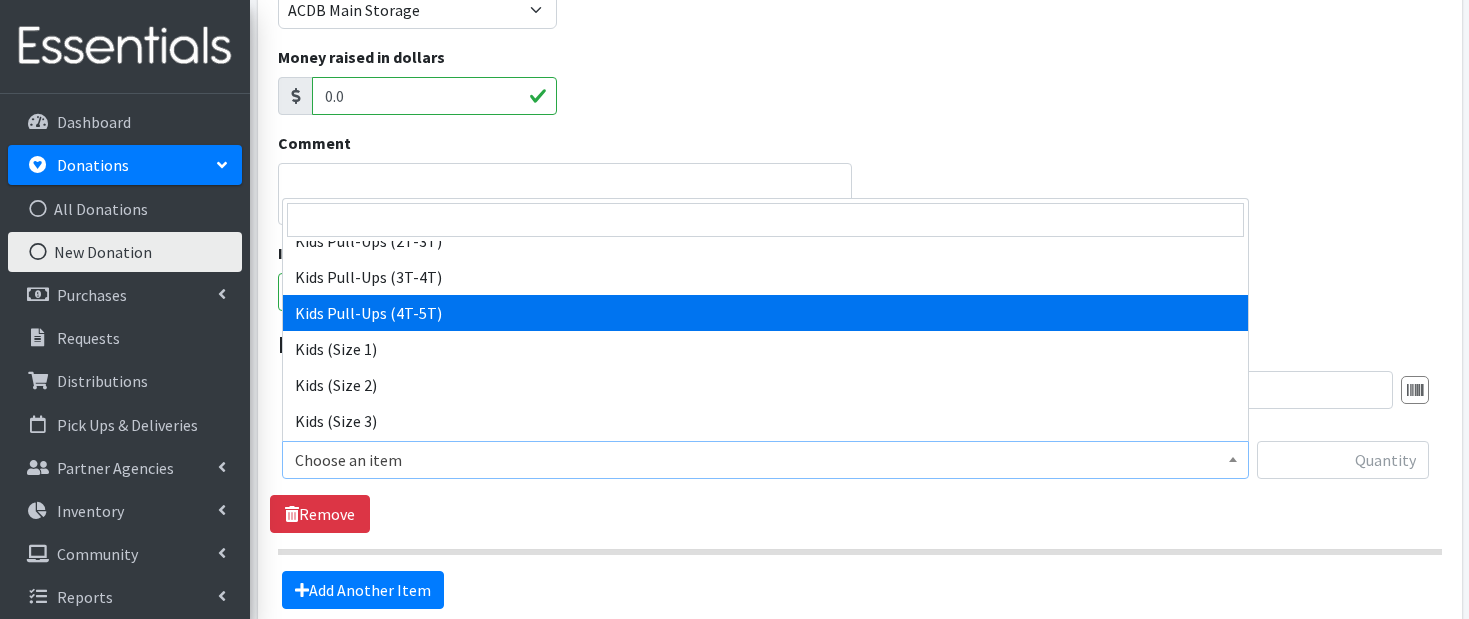 scroll, scrollTop: 946, scrollLeft: 0, axis: vertical 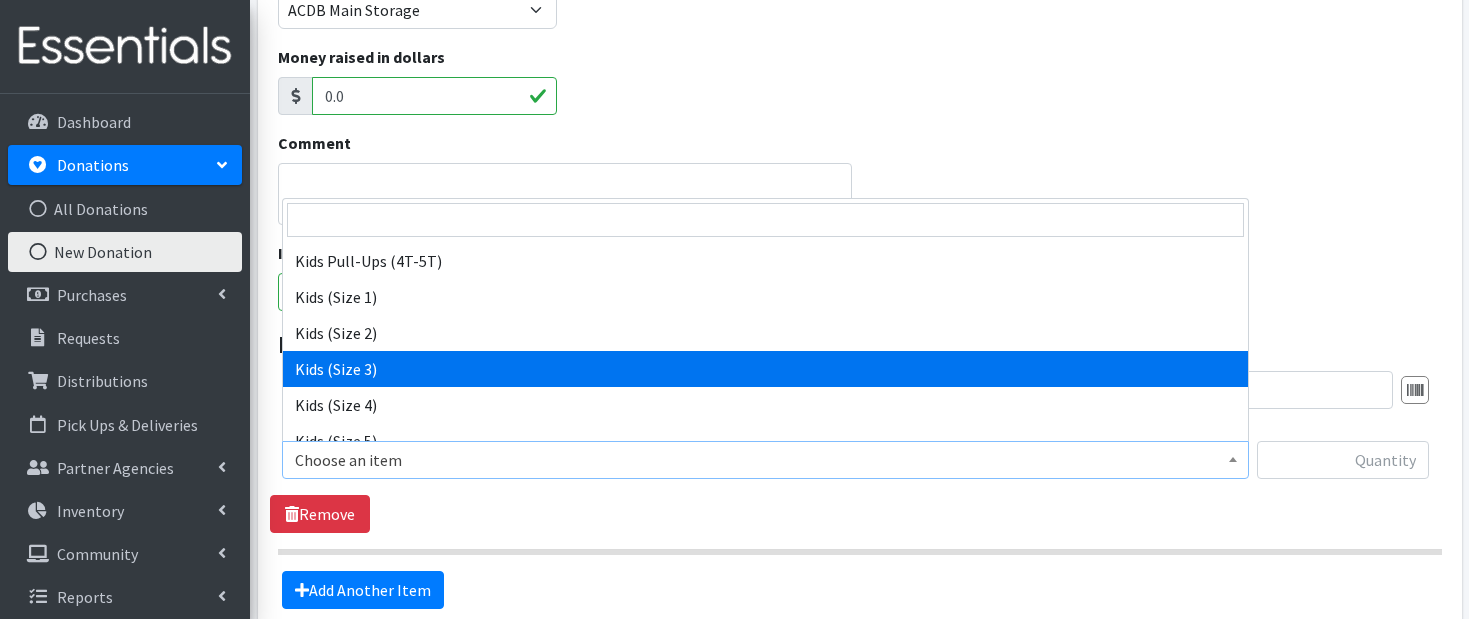select on "9733" 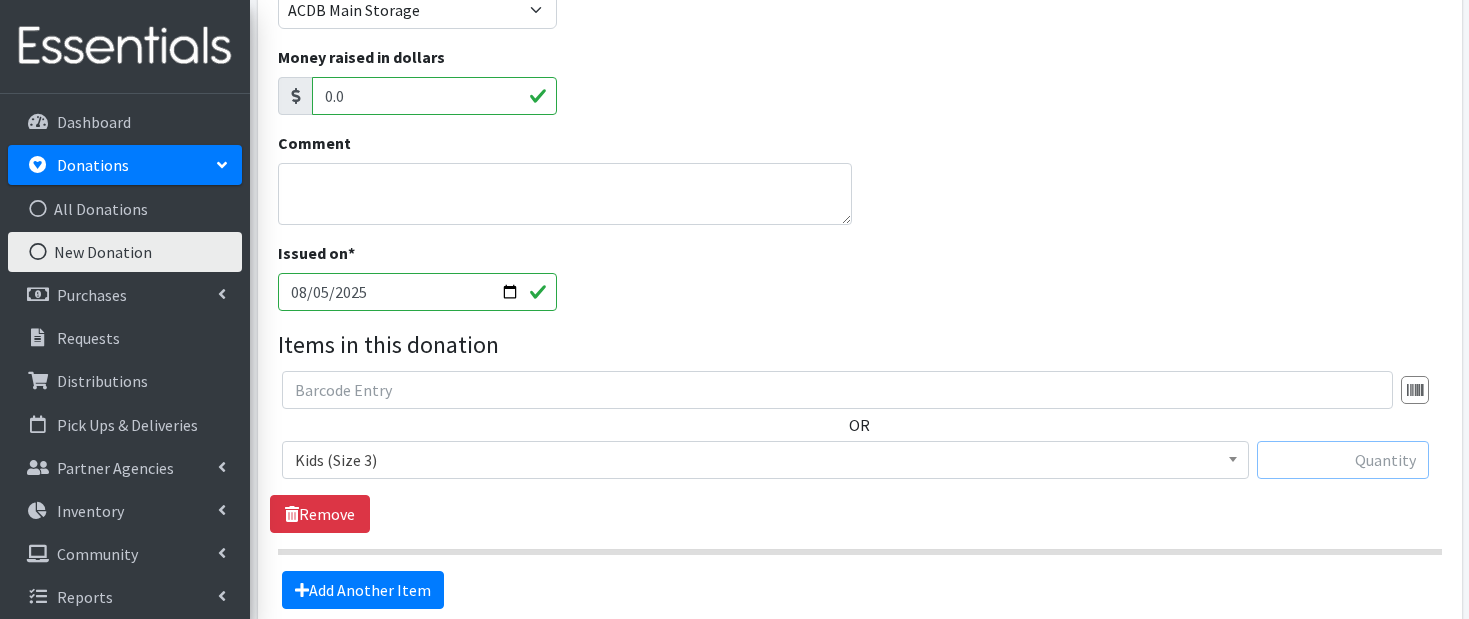 click at bounding box center (1343, 460) 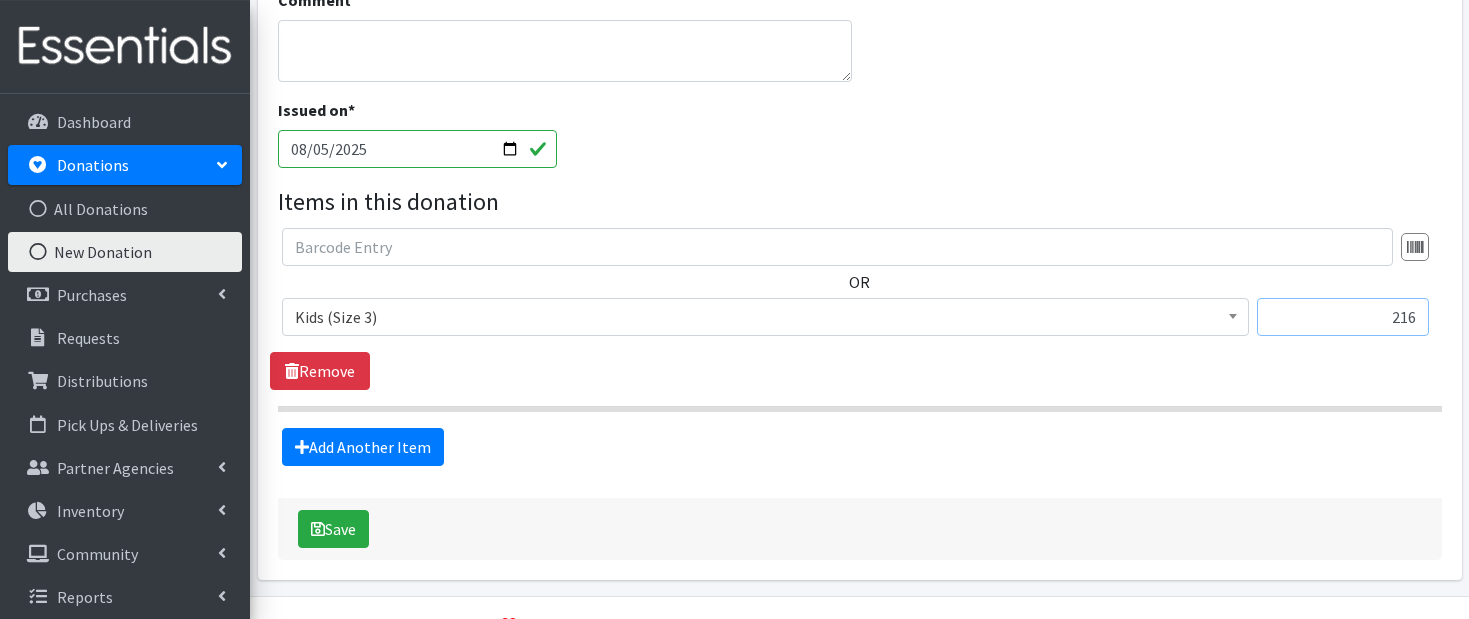 scroll, scrollTop: 558, scrollLeft: 0, axis: vertical 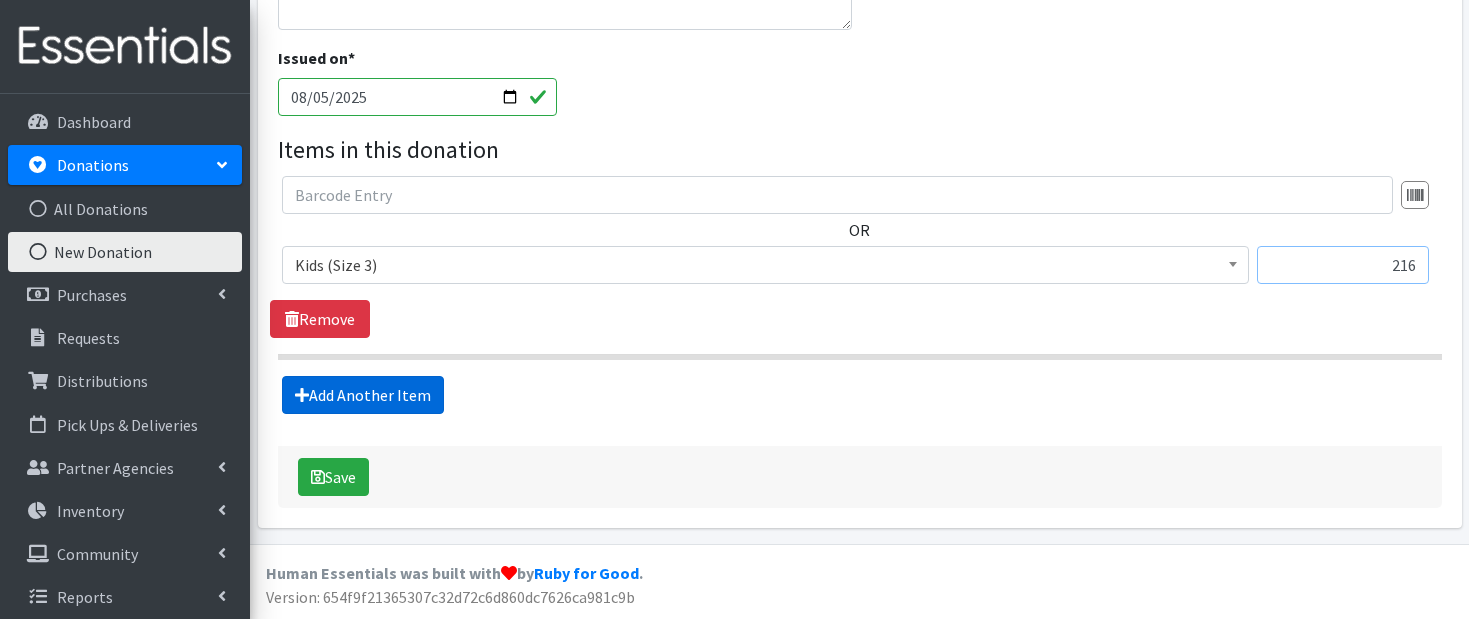 type on "216" 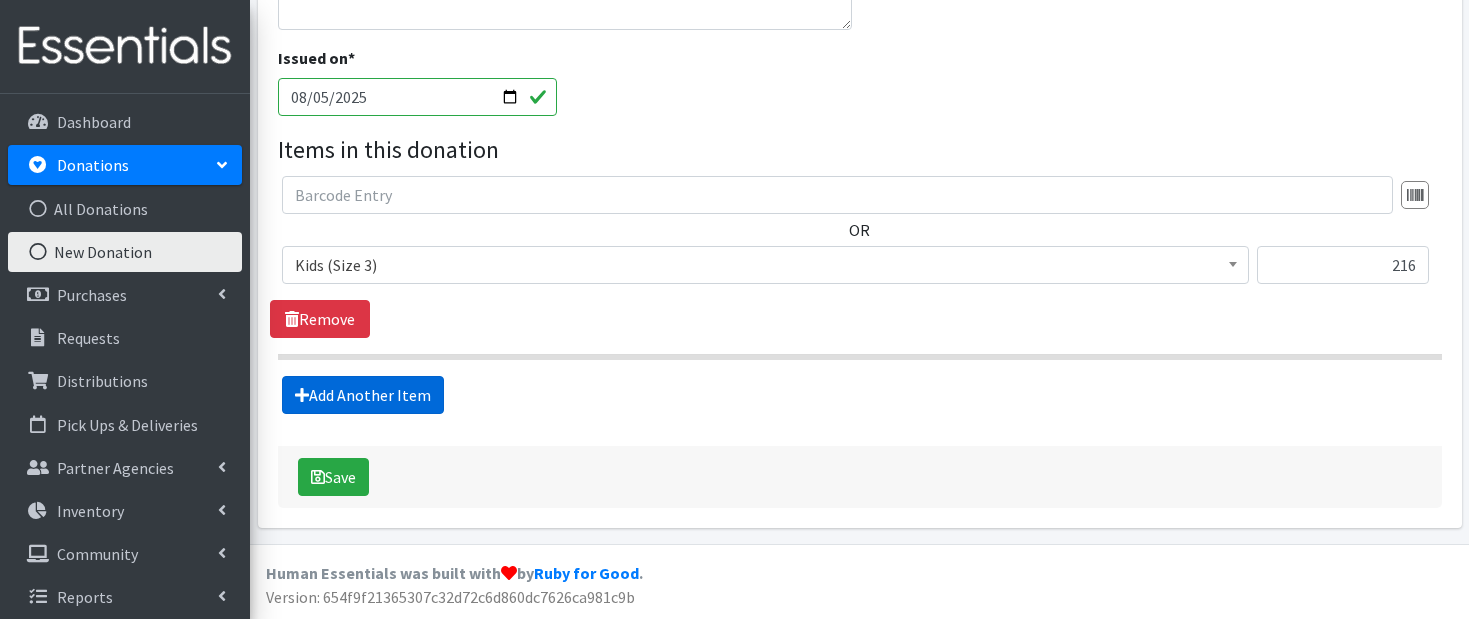 click on "Add Another Item" at bounding box center (363, 395) 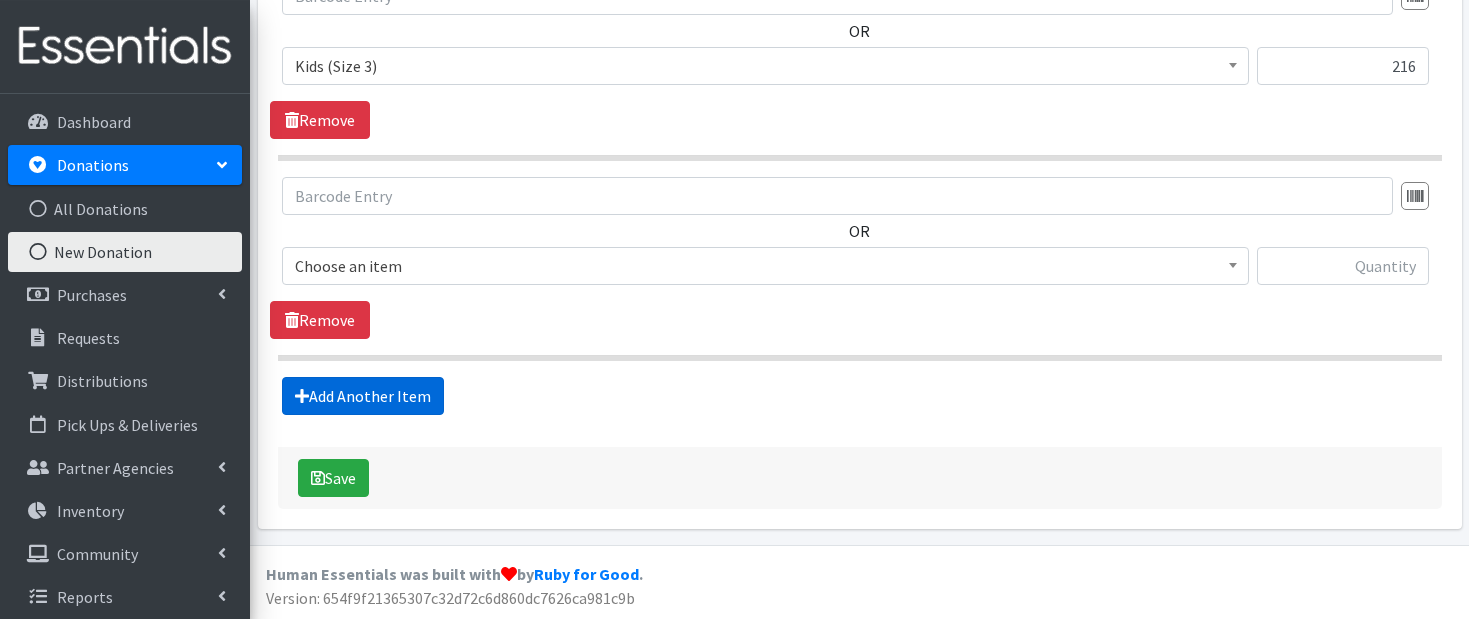 scroll, scrollTop: 758, scrollLeft: 0, axis: vertical 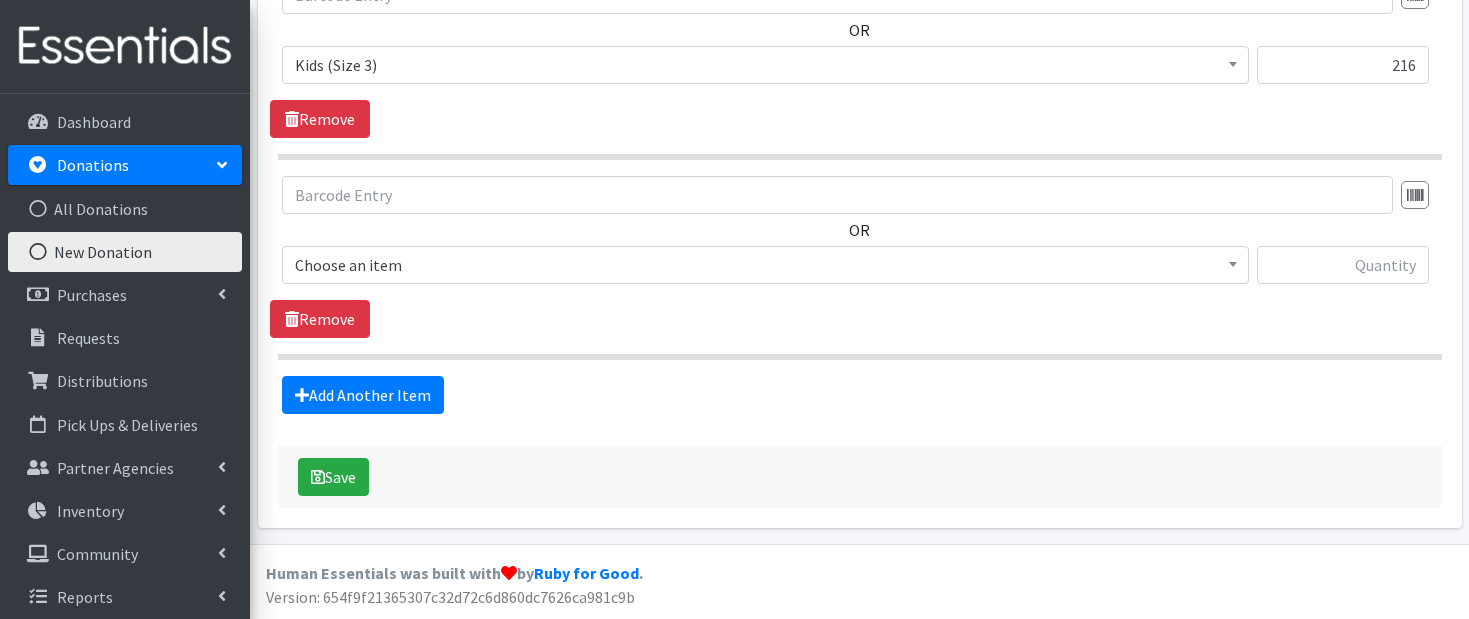 click on "Choose an item" at bounding box center [765, 265] 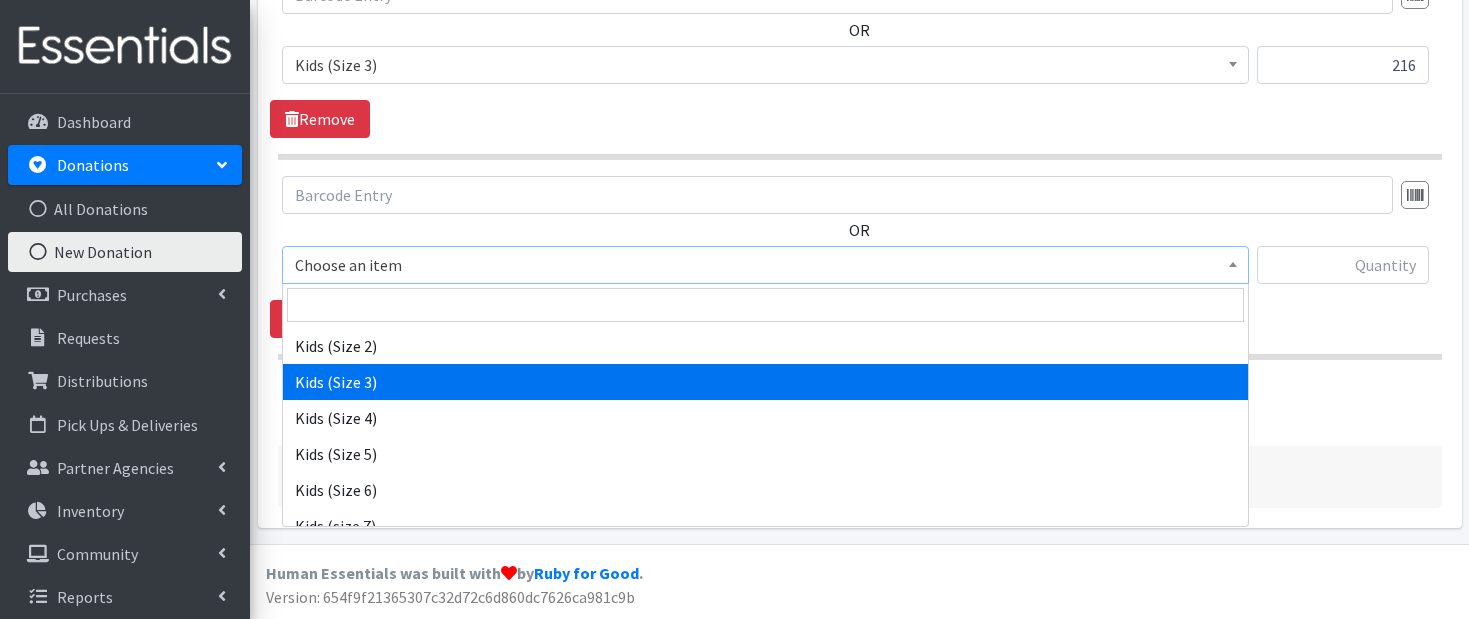 scroll, scrollTop: 1026, scrollLeft: 0, axis: vertical 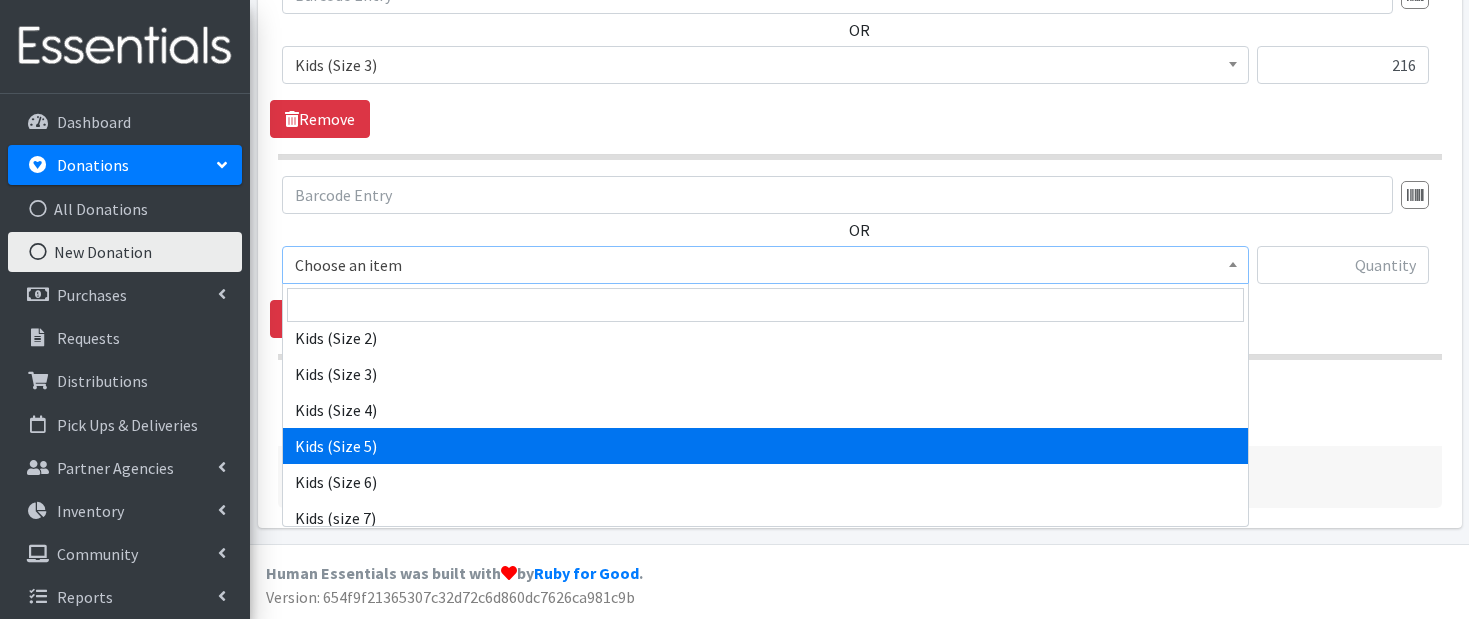 select on "9741" 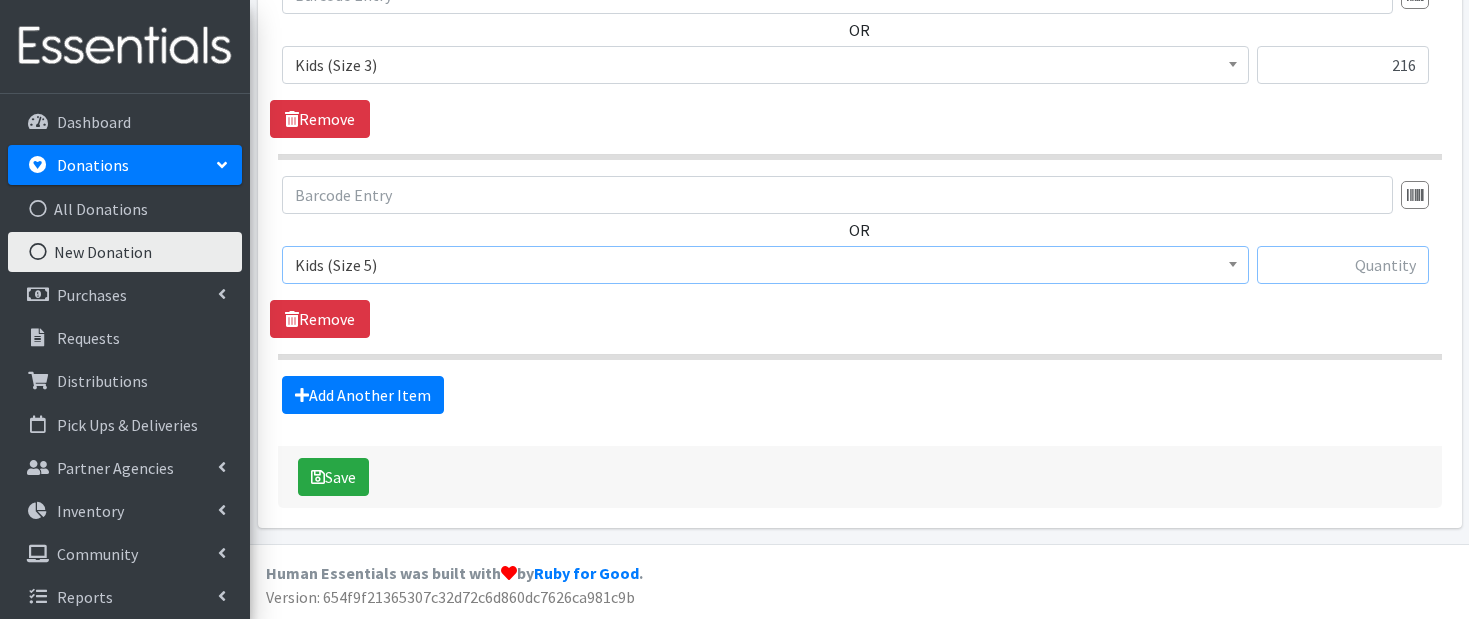 click at bounding box center [1343, 265] 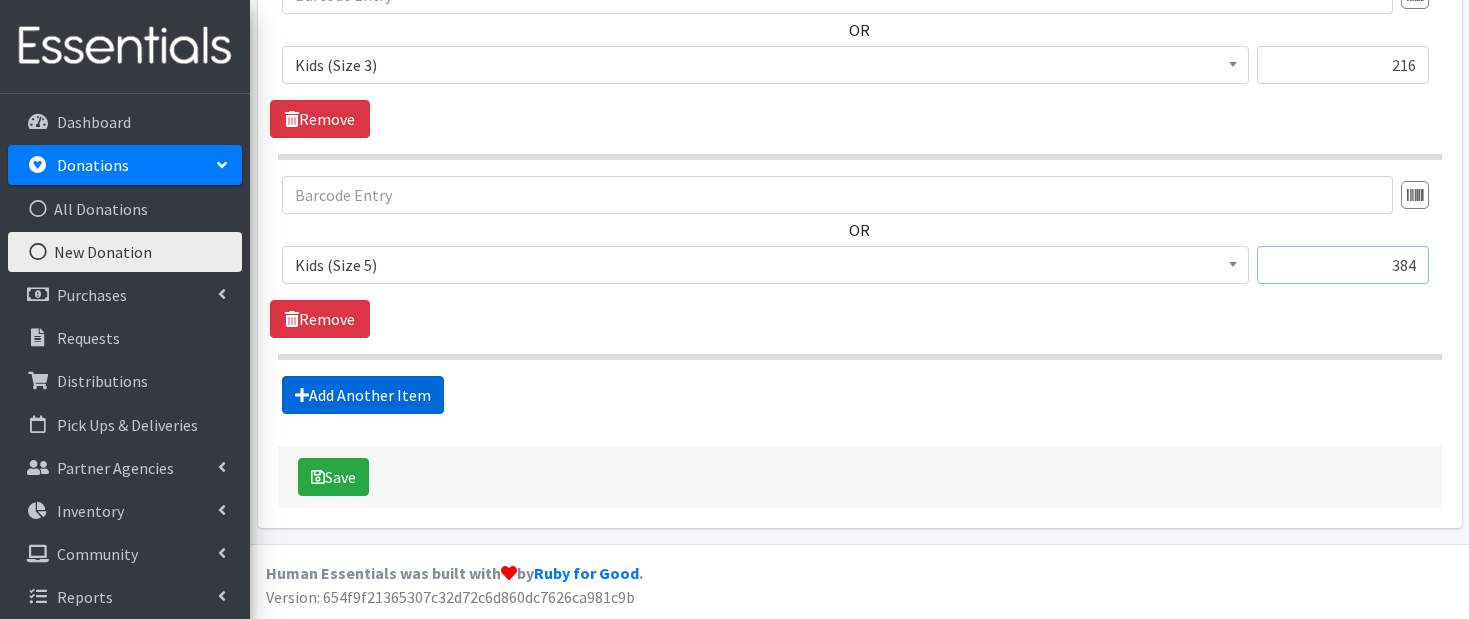 type on "384" 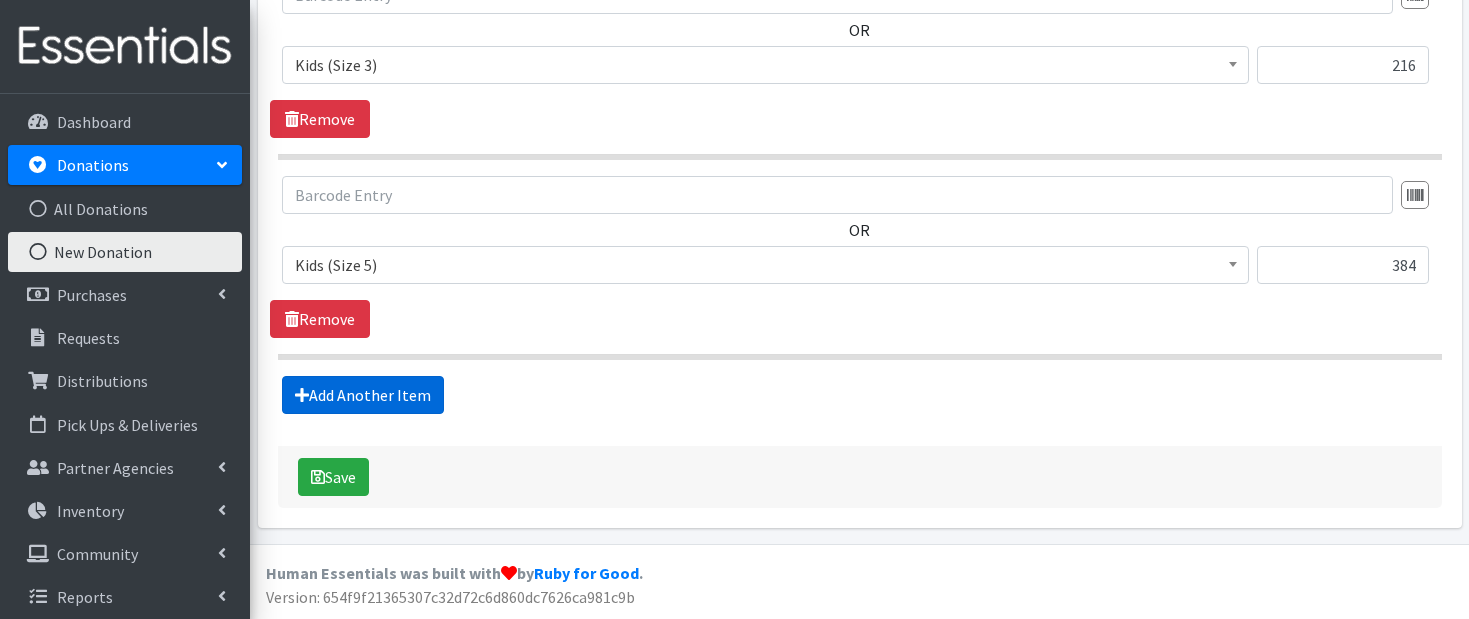 click on "Add Another Item" at bounding box center [363, 395] 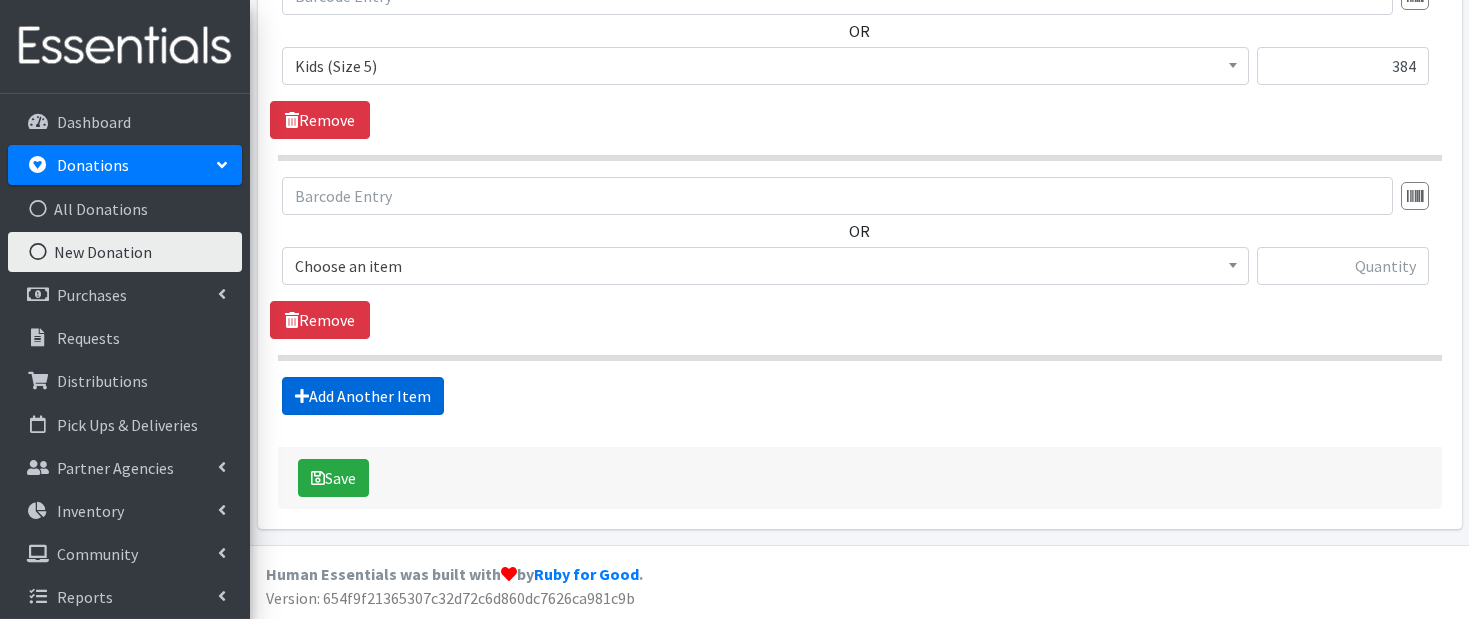 scroll, scrollTop: 958, scrollLeft: 0, axis: vertical 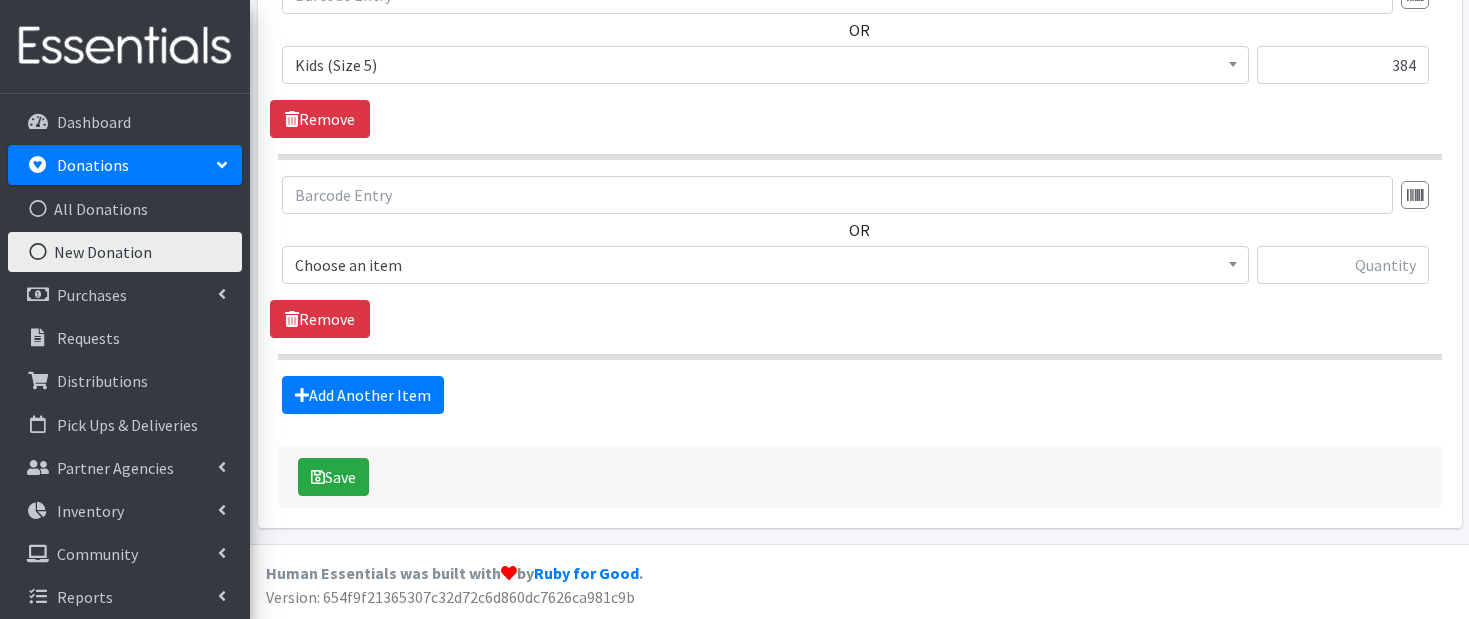 click on "Choose an item" at bounding box center (765, 265) 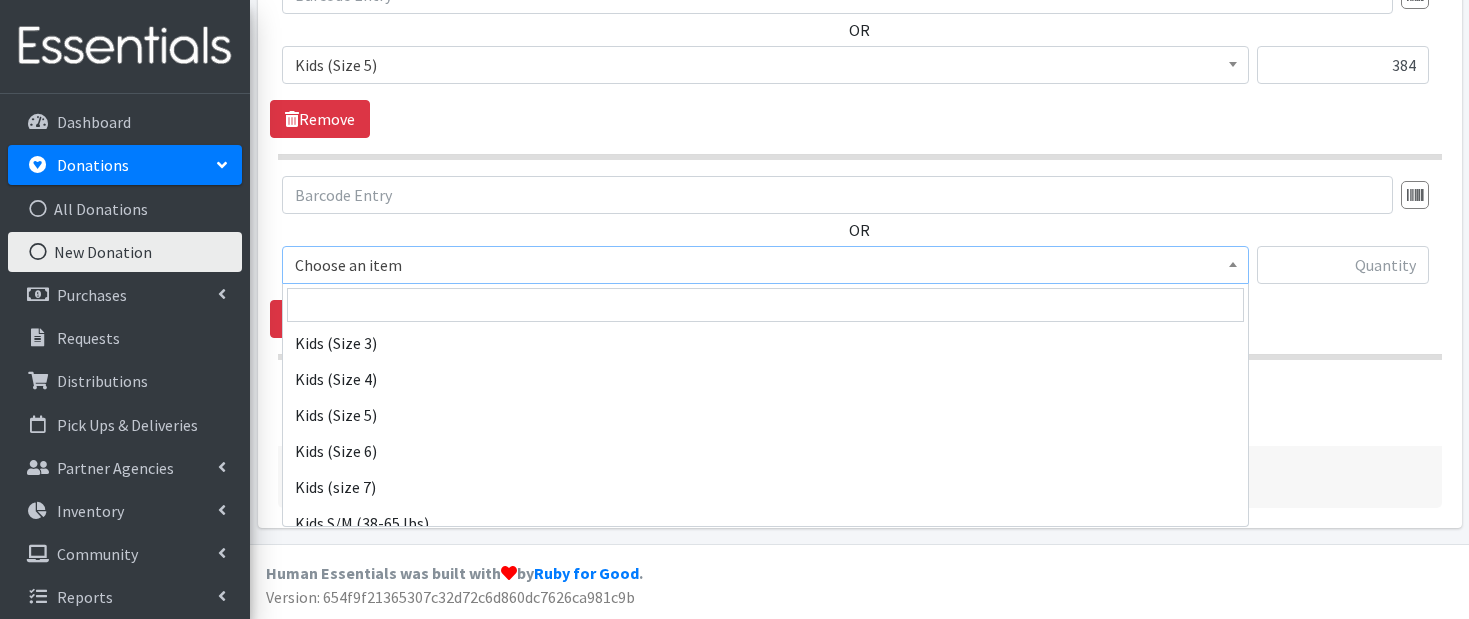 scroll, scrollTop: 1064, scrollLeft: 0, axis: vertical 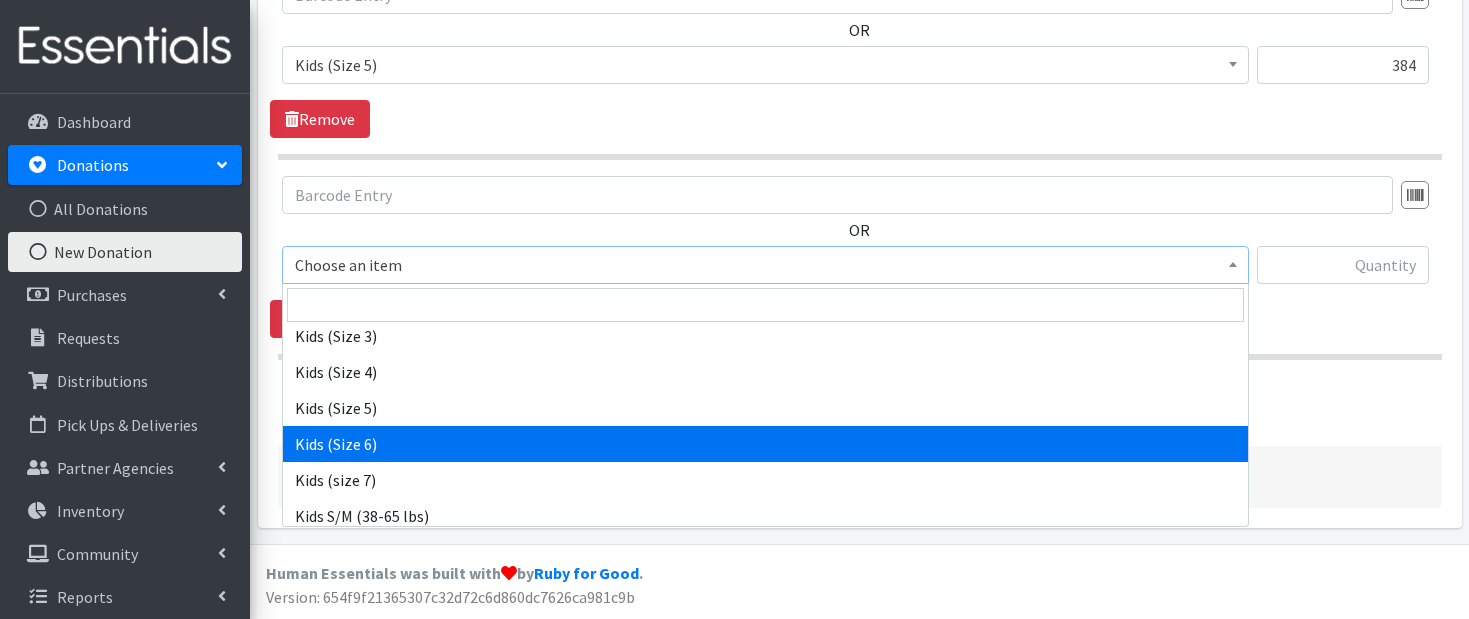 select on "9731" 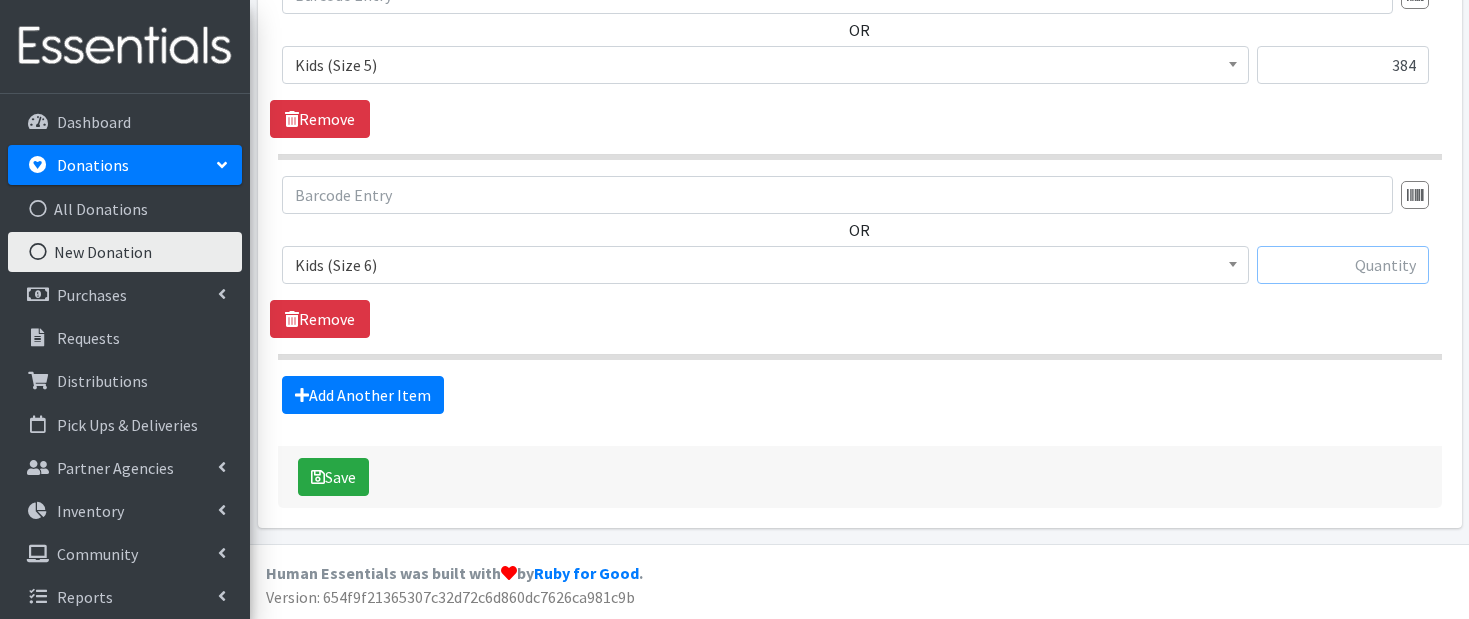 click at bounding box center (1343, 265) 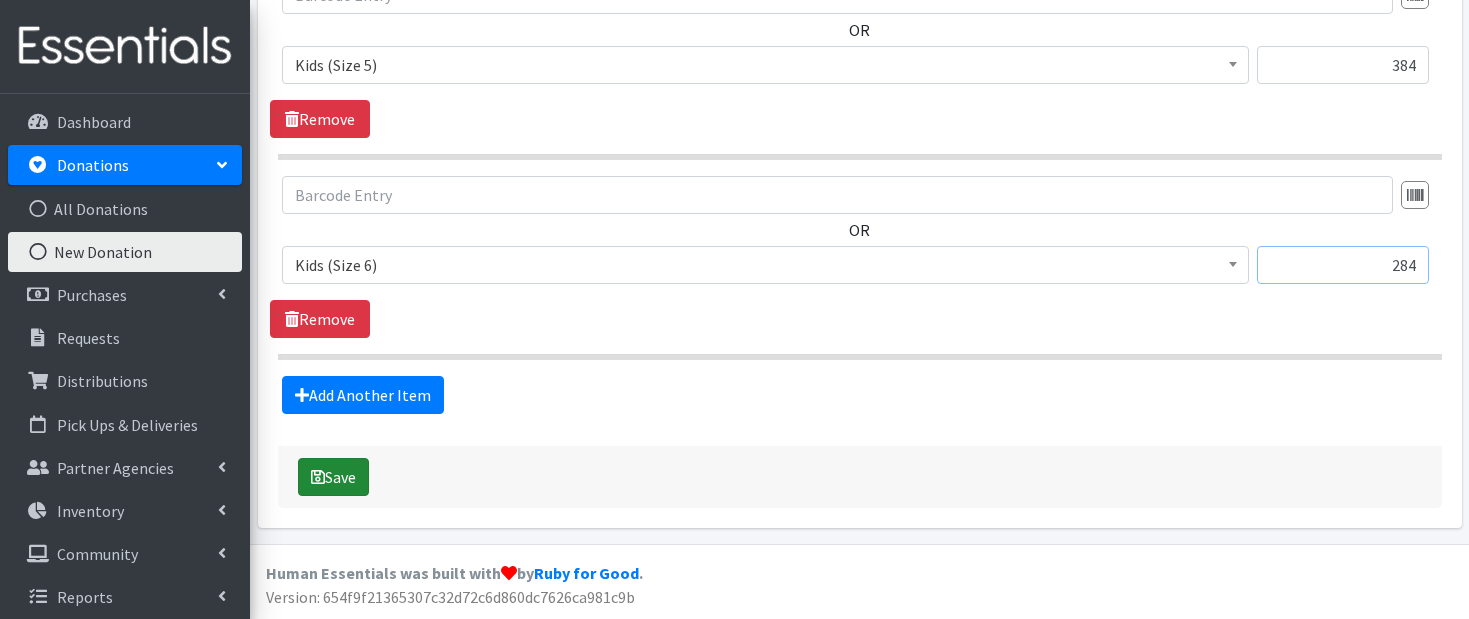 type on "284" 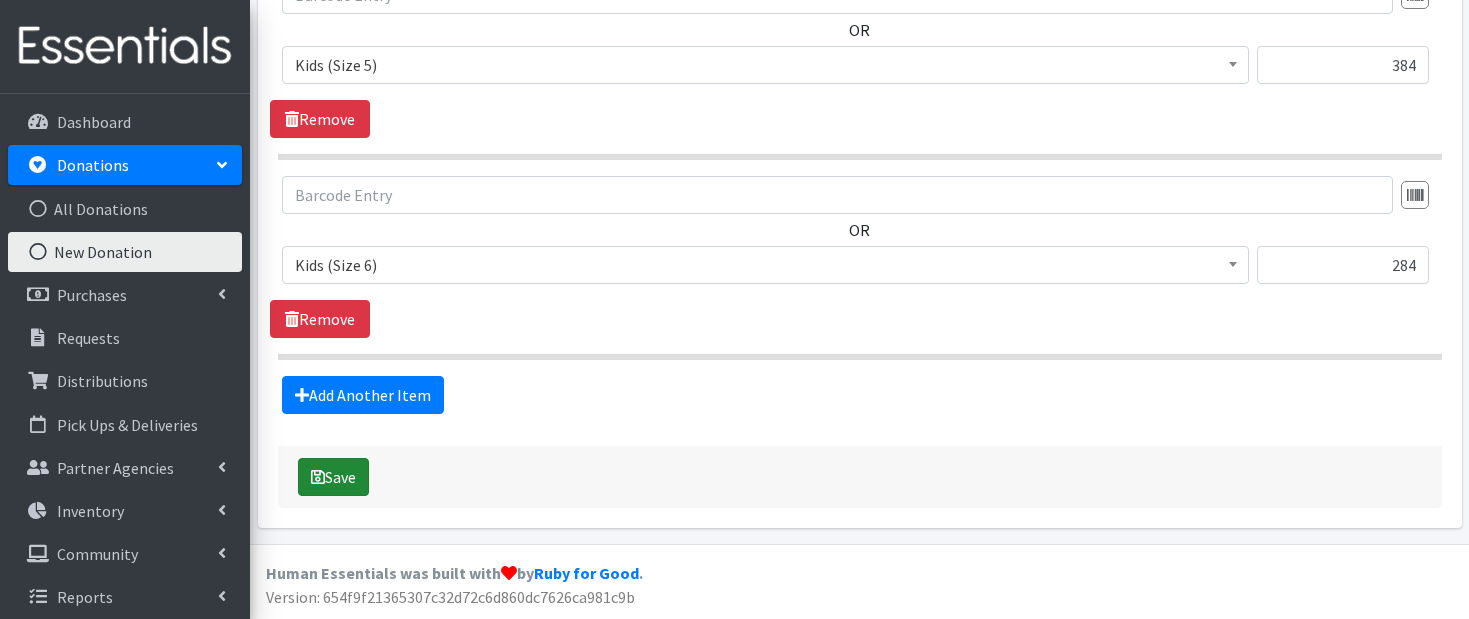 click on "Save" at bounding box center (333, 477) 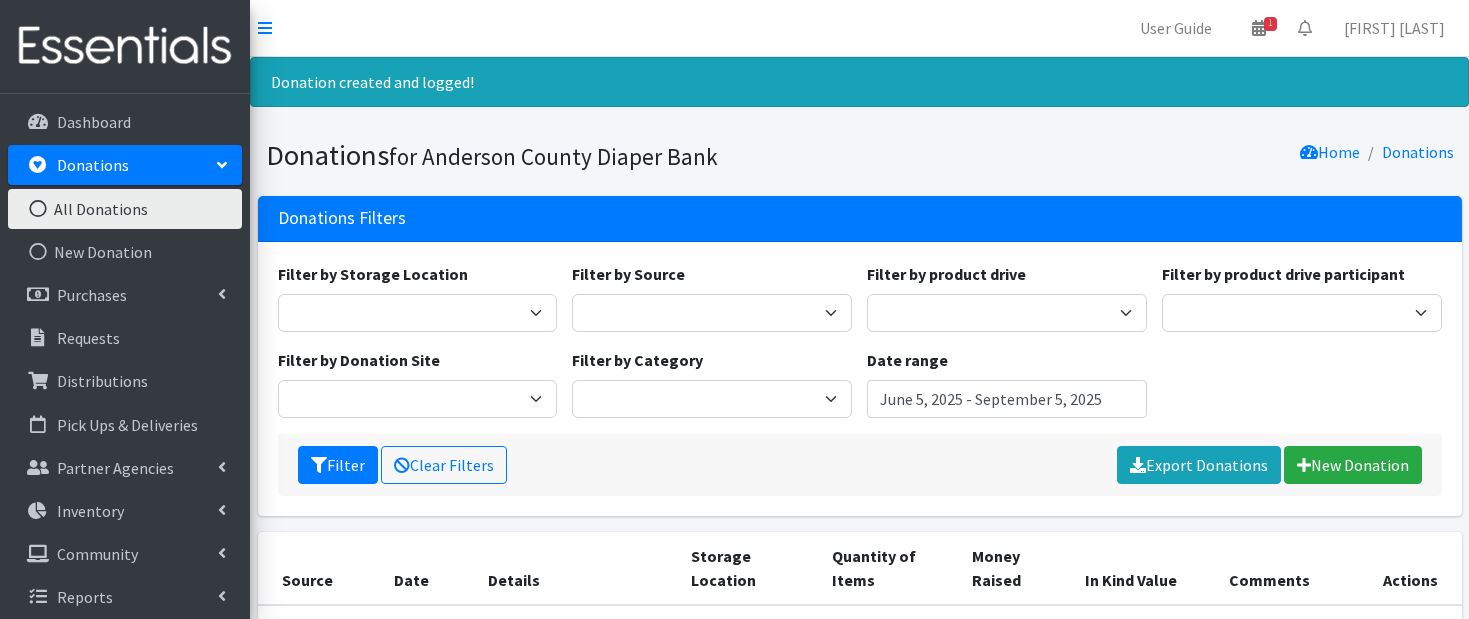 scroll, scrollTop: 0, scrollLeft: 0, axis: both 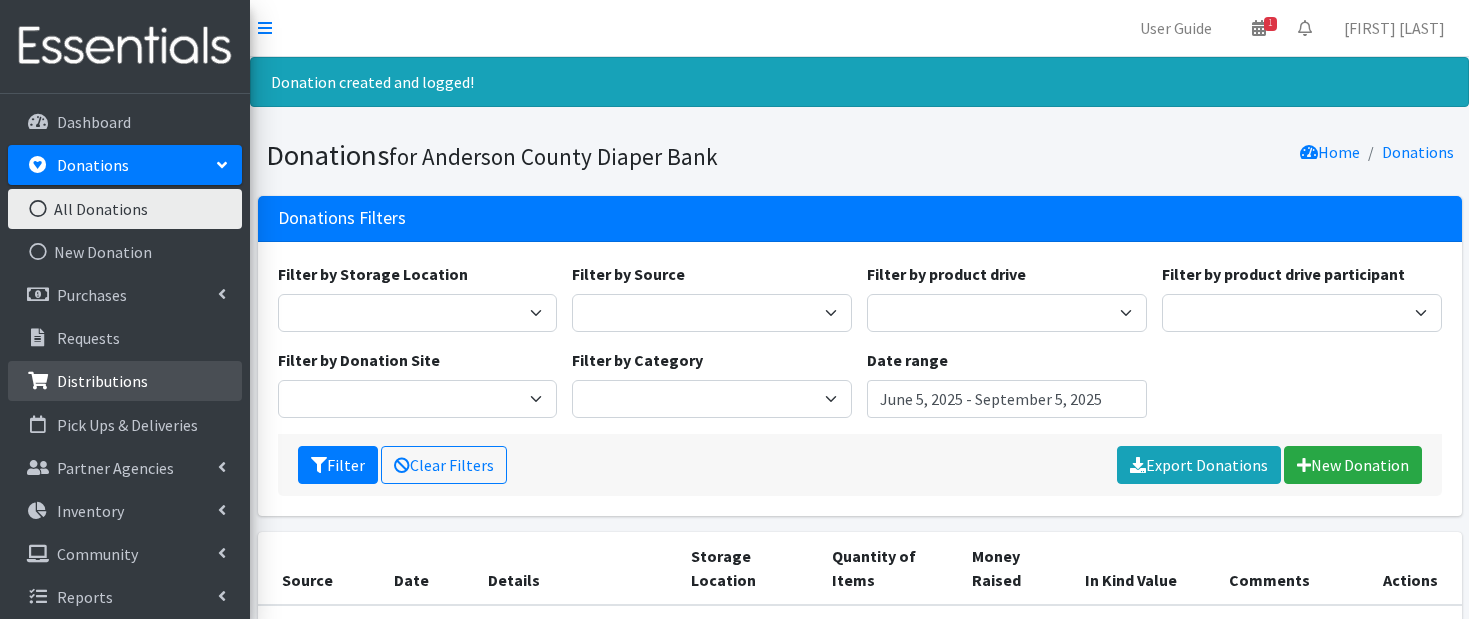 click on "Distributions" at bounding box center (102, 381) 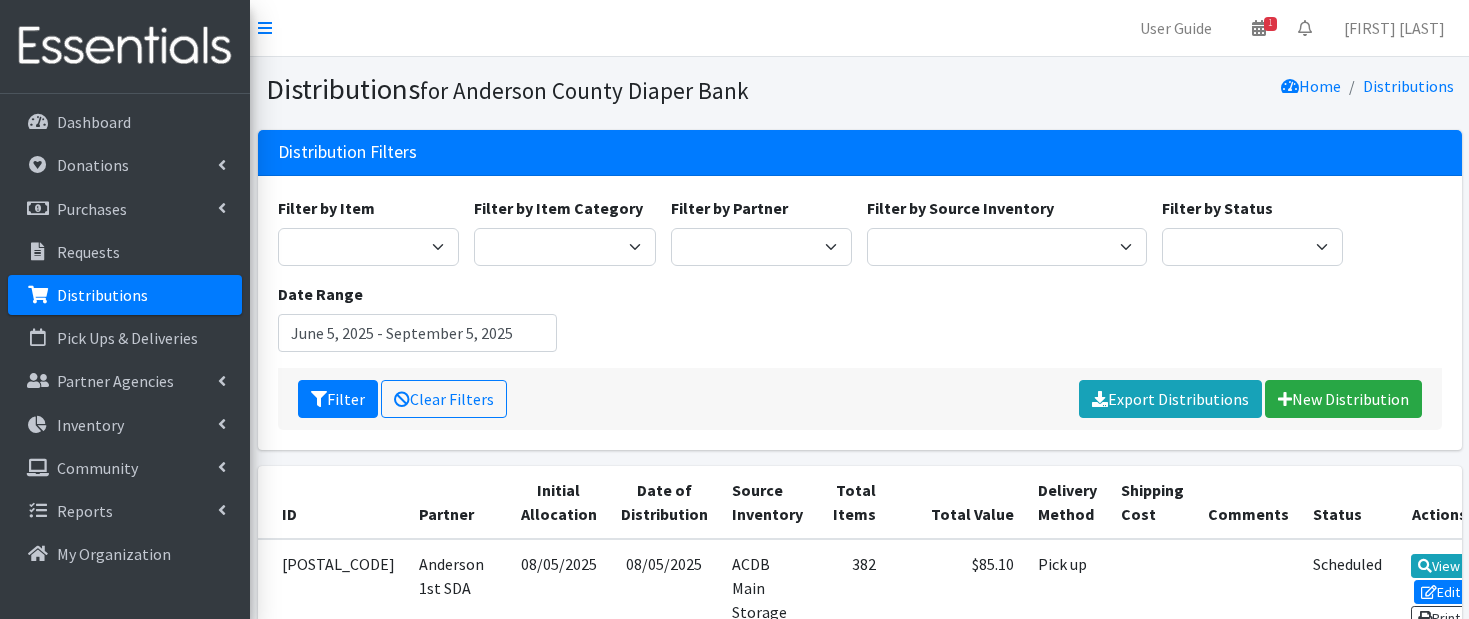 scroll, scrollTop: 0, scrollLeft: 0, axis: both 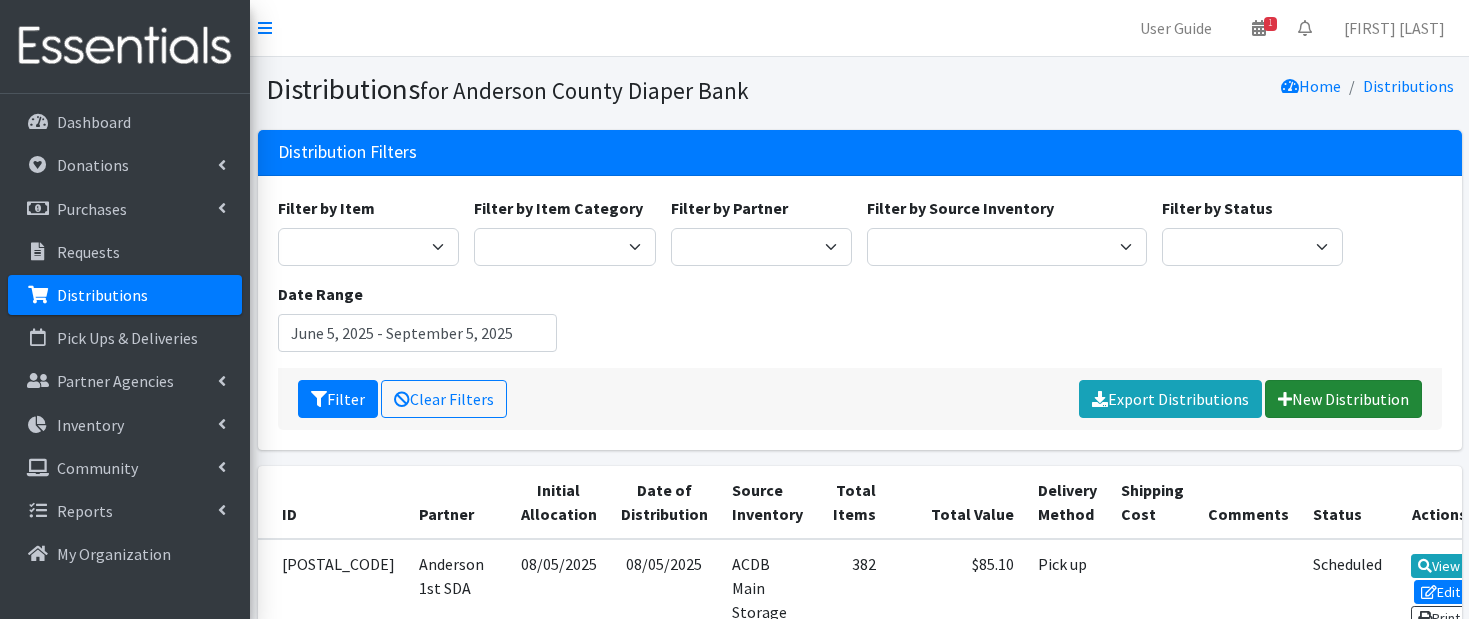 click on "New Distribution" at bounding box center (1343, 399) 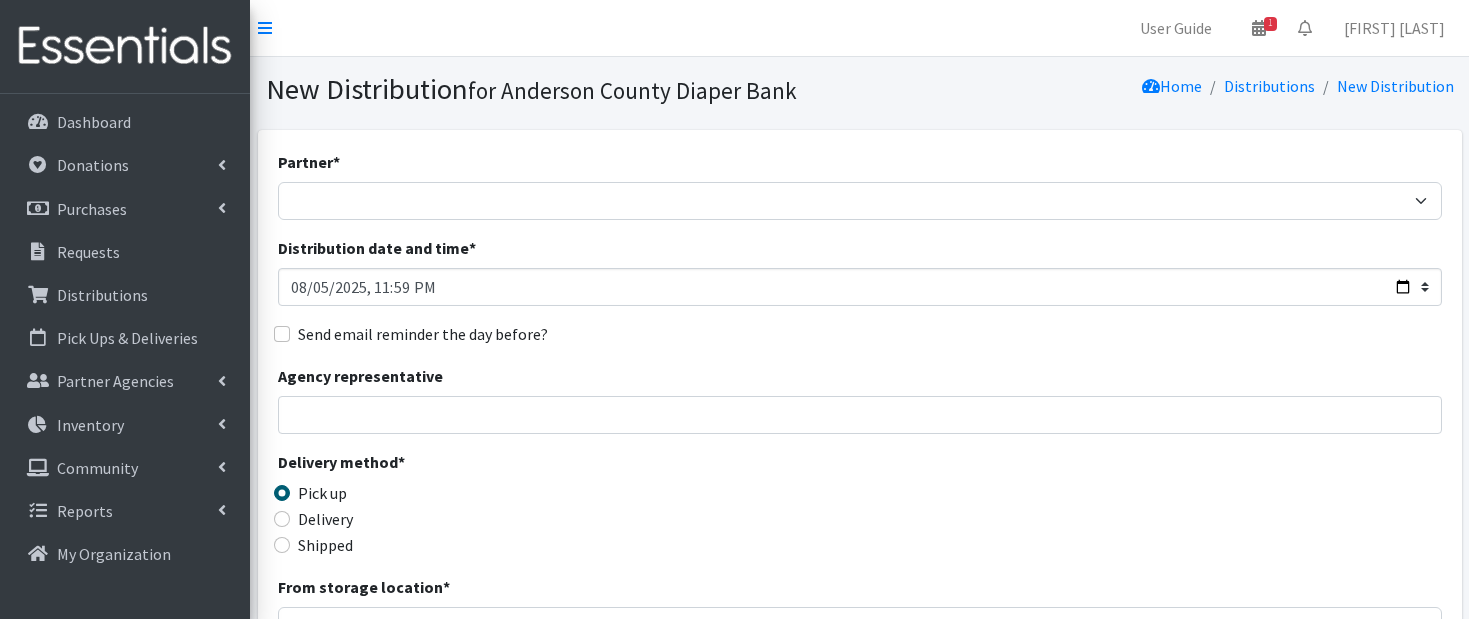 scroll, scrollTop: 0, scrollLeft: 0, axis: both 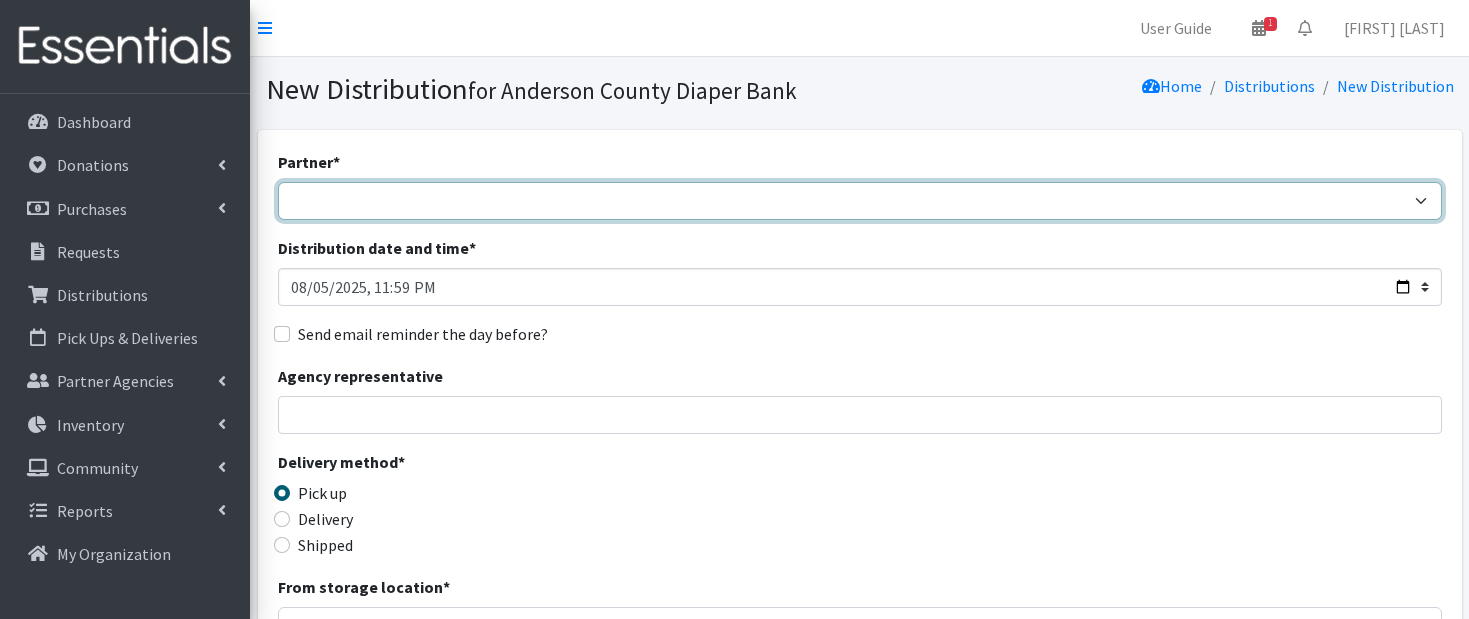 click on "AIM programs other than WACS
Anderson 1st SDA
Anderson County DSS (Upstate region)
Anderson Interfaith Ministries Women and Children Succeeding
Anderson Pregnancy Care
Asher House
Bethesda UMC
BIMA
Faith Food Bank
Freedom Center Church Outreach Ministry
Good Neighbor Cupboard
Gospel Tabernacle of Faith Food Pantry
Homeland Park Primary siblings
Honea Path United Ministries Food Pantry
HOPE Missions of the Upstate
Iva First Baptist Food pantry
LOT Project
Luke 4:18 Apostolic Center
McKinney-Vento Liaision ASD1
McKinney-Vento Liaision ASD3
McKinney-Vento Liaision ASD5
Mountain Springs Food Pantry
Mt Zion Food Pantry for friends
Overcomers Outreach Community Development: Heaven's Open Door Outreach Ministries
Palmetto Seating & Mobility
PAWS
Piedmont Emergency Relief Center
Piedmont Health Partners
Ray Church
Red Cross
Sanctuary of Praise
SCDMH Anderson
SHARE Head Start and Early Head Start
South Main Chapel & Mercy Center" at bounding box center (860, 201) 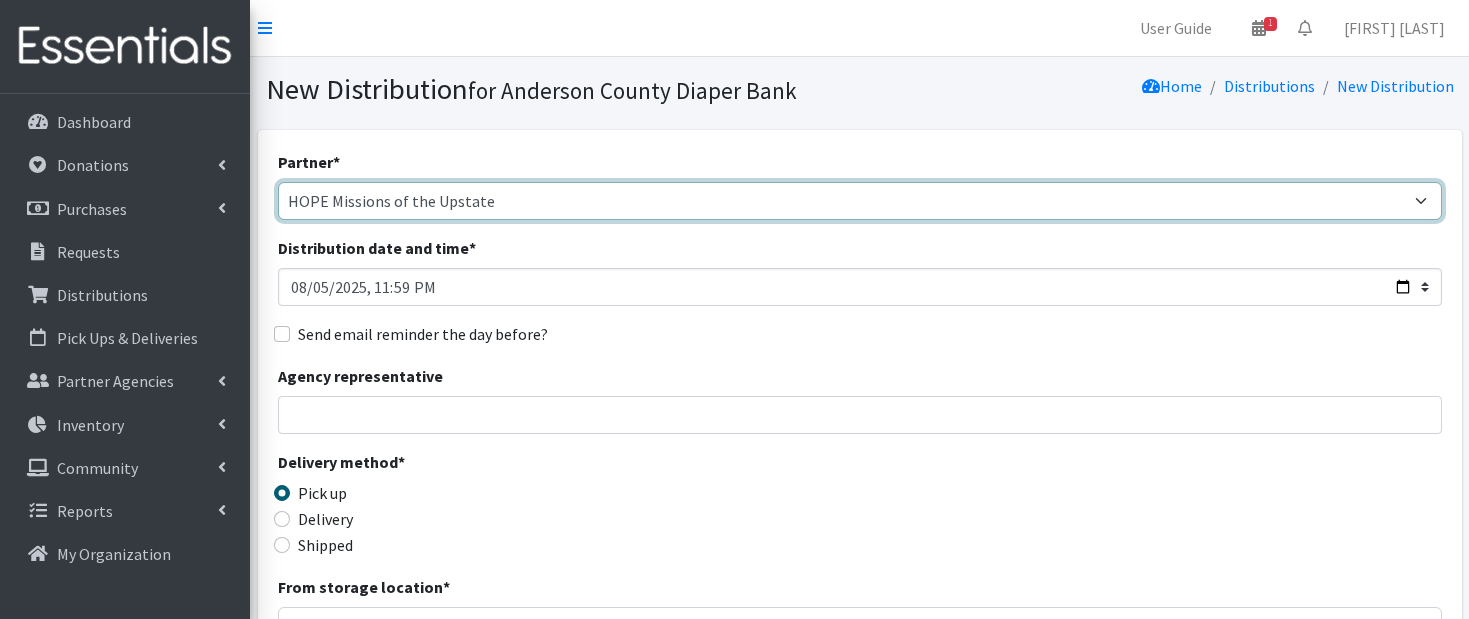 click on "HOPE Missions of the Upstate" at bounding box center [0, 0] 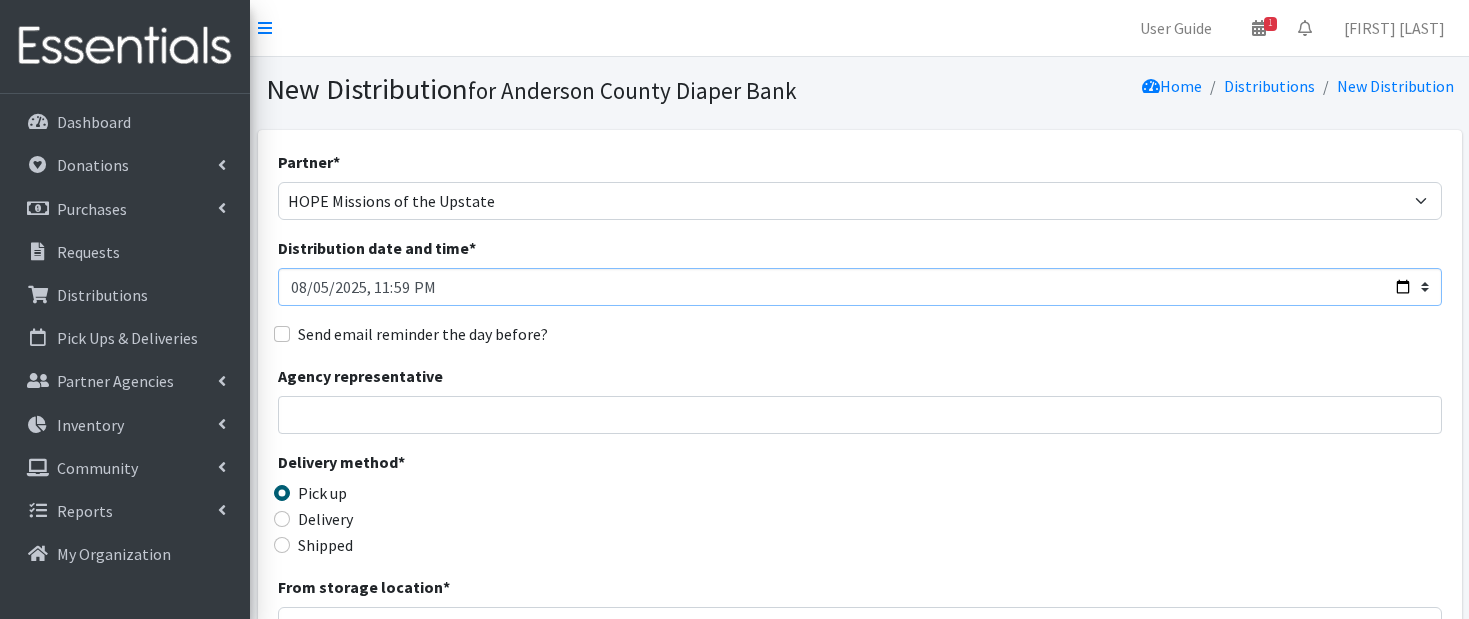 click on "Distribution date and time  *" at bounding box center [860, 287] 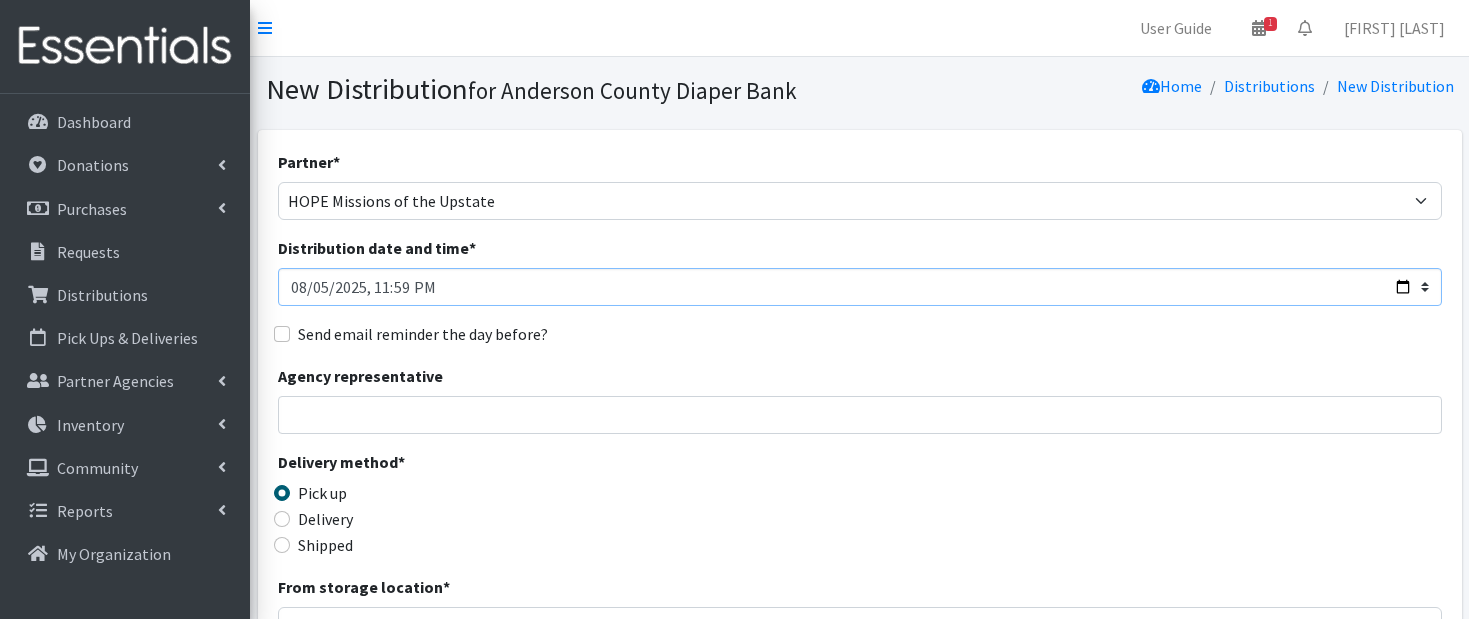 click on "Distribution date and time  *" at bounding box center (860, 287) 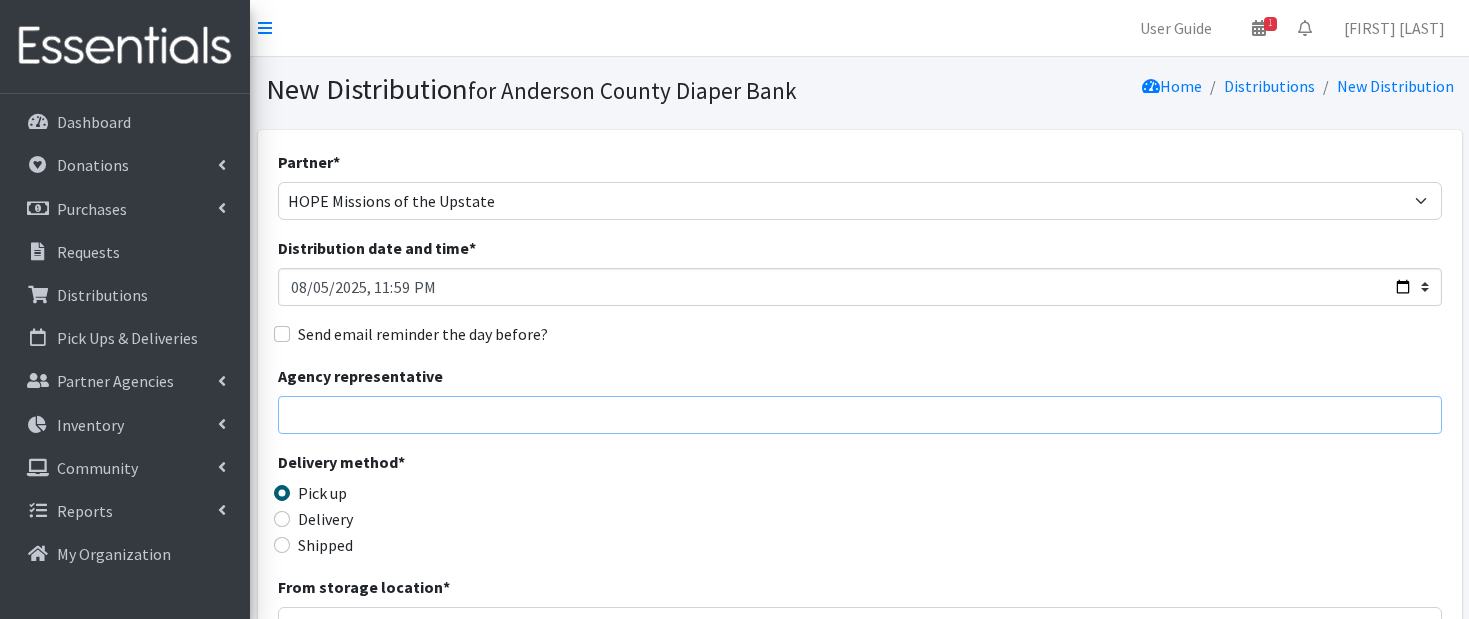 click on "Agency representative" at bounding box center (860, 415) 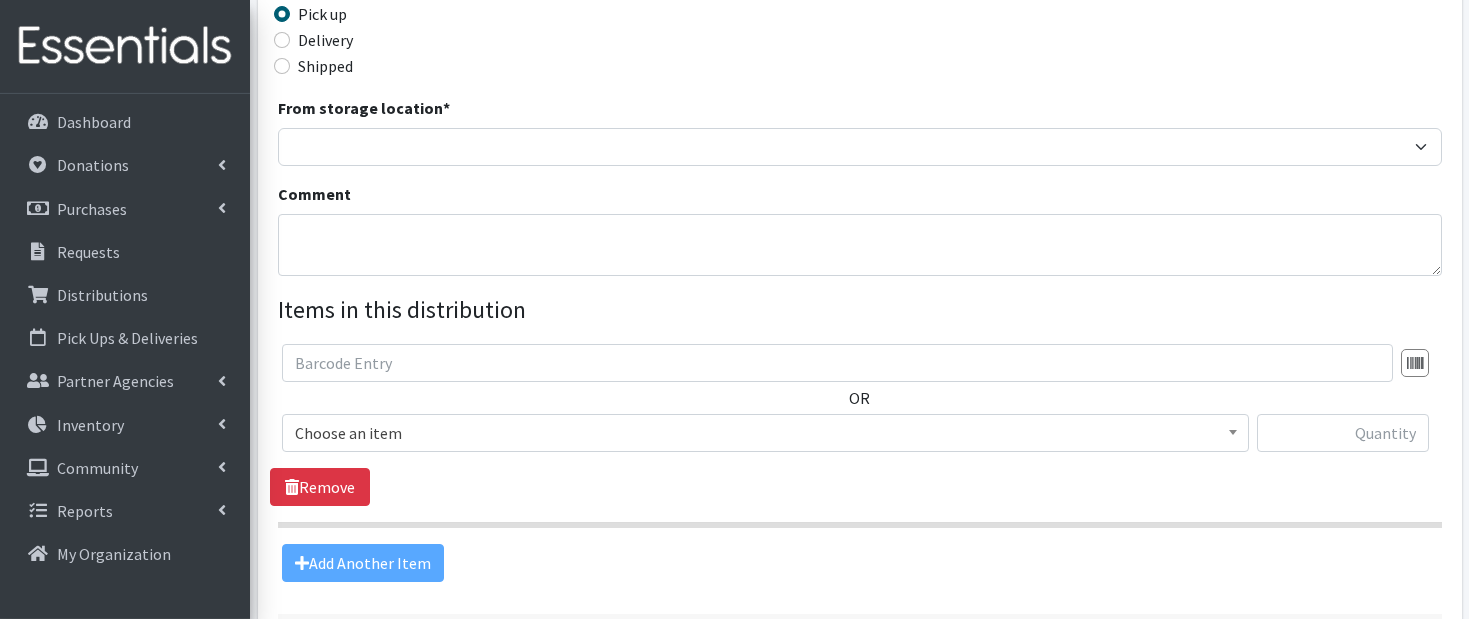 scroll, scrollTop: 504, scrollLeft: 0, axis: vertical 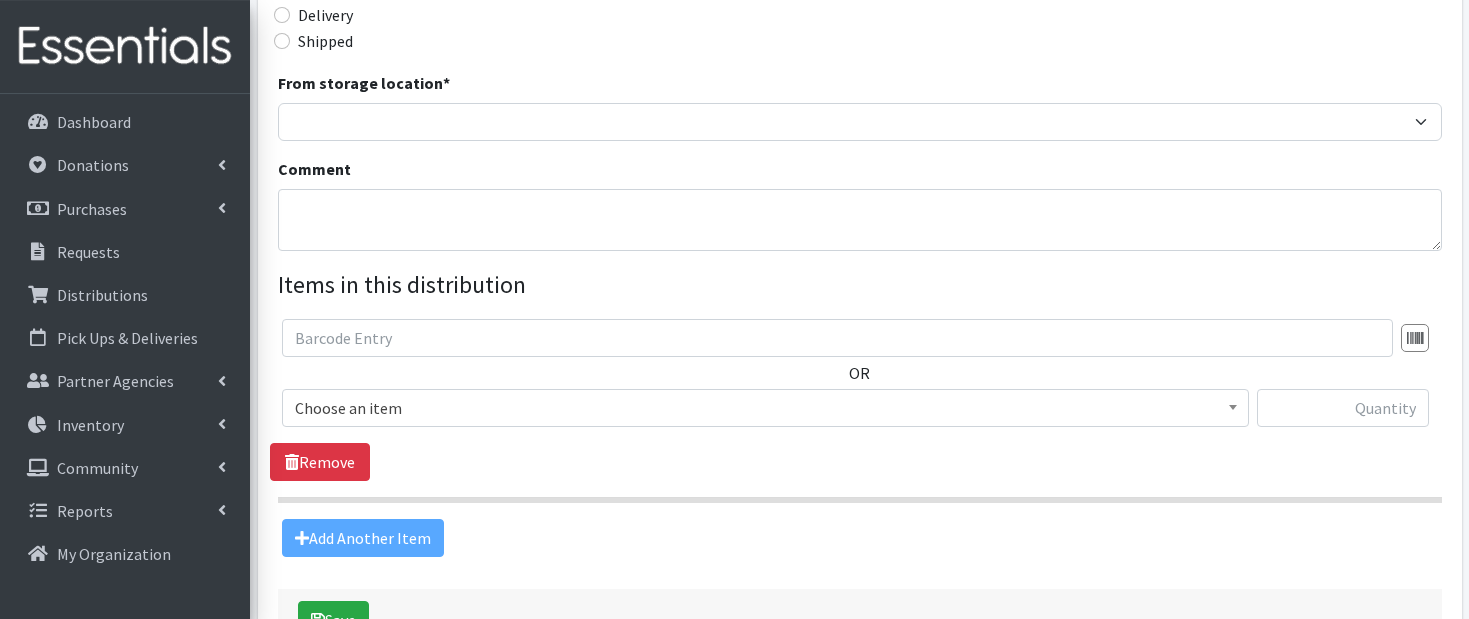 type on "Julie Huber" 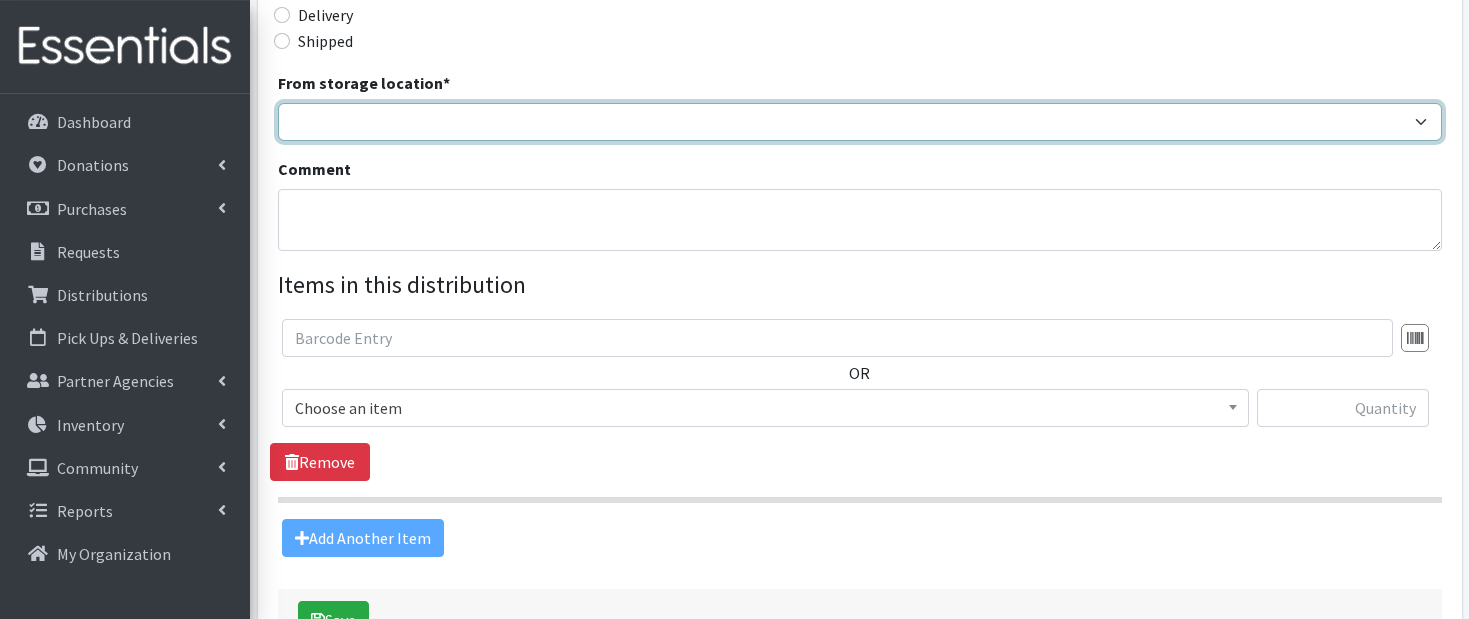 click on "ACDB Main Storage" at bounding box center (860, 122) 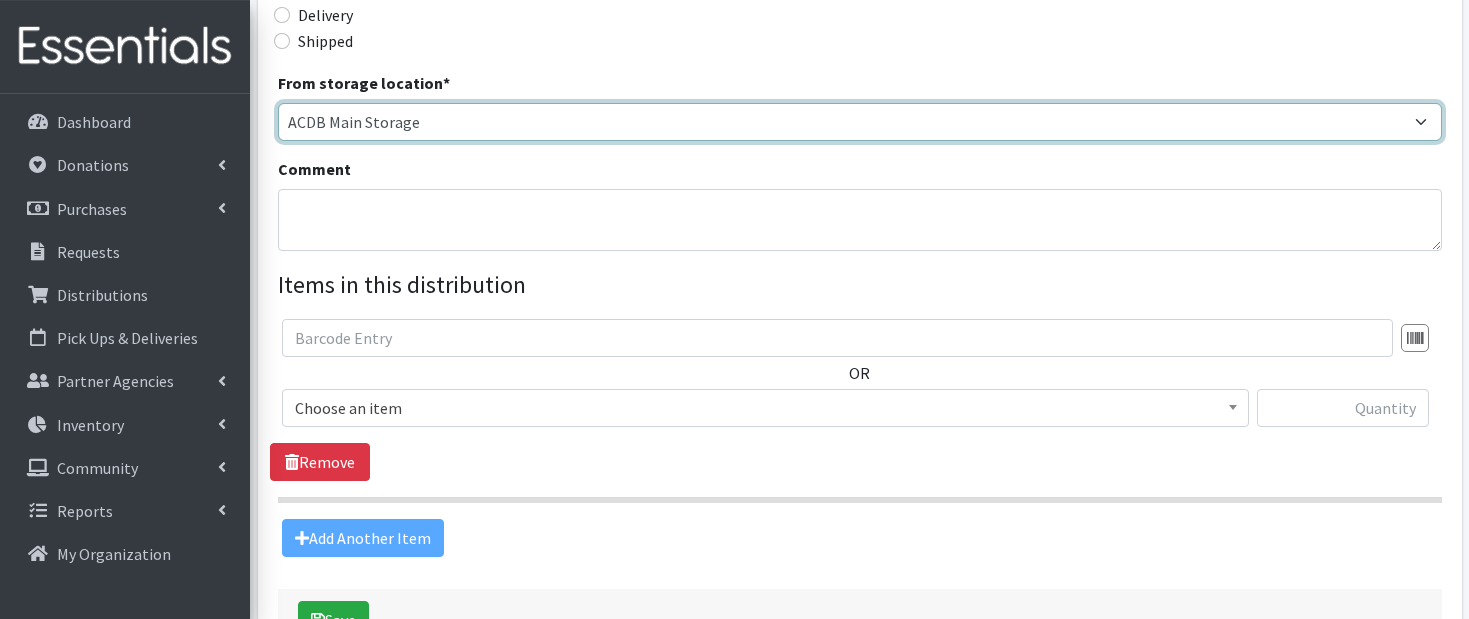 click on "ACDB Main Storage" at bounding box center [0, 0] 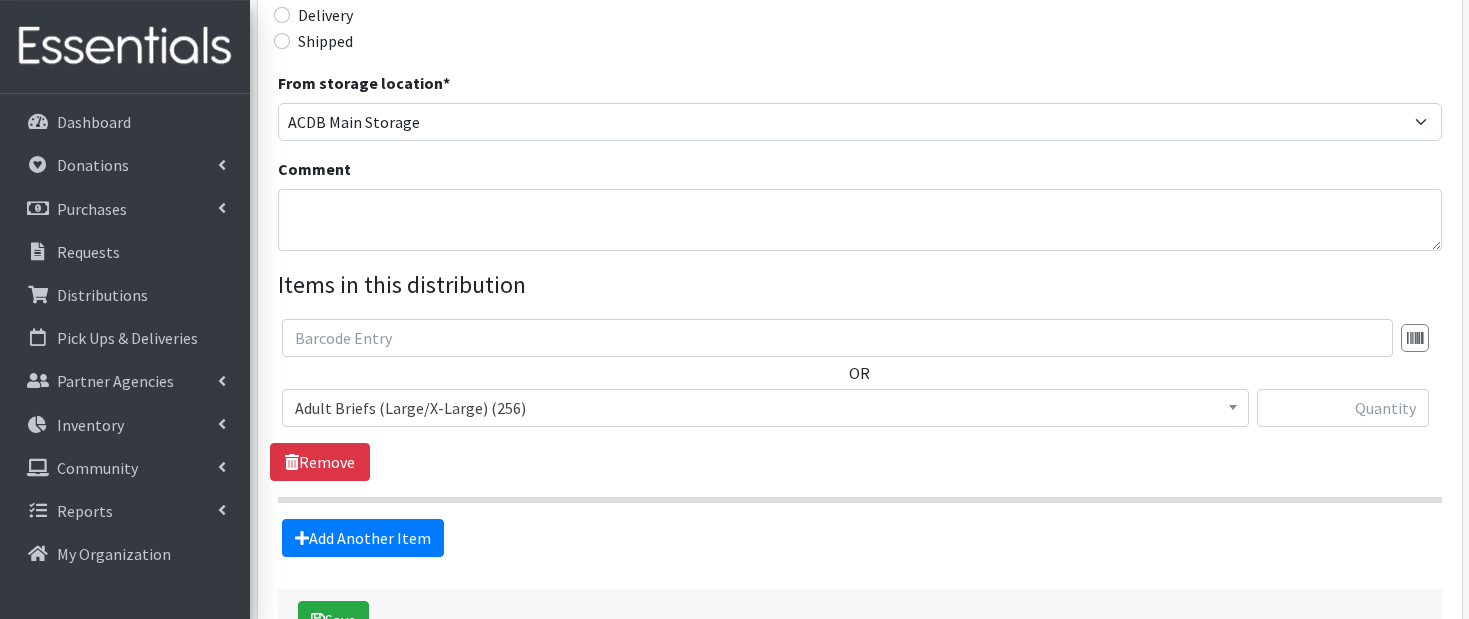 click on "Adult Briefs (Large/X-Large) (256)" at bounding box center (765, 408) 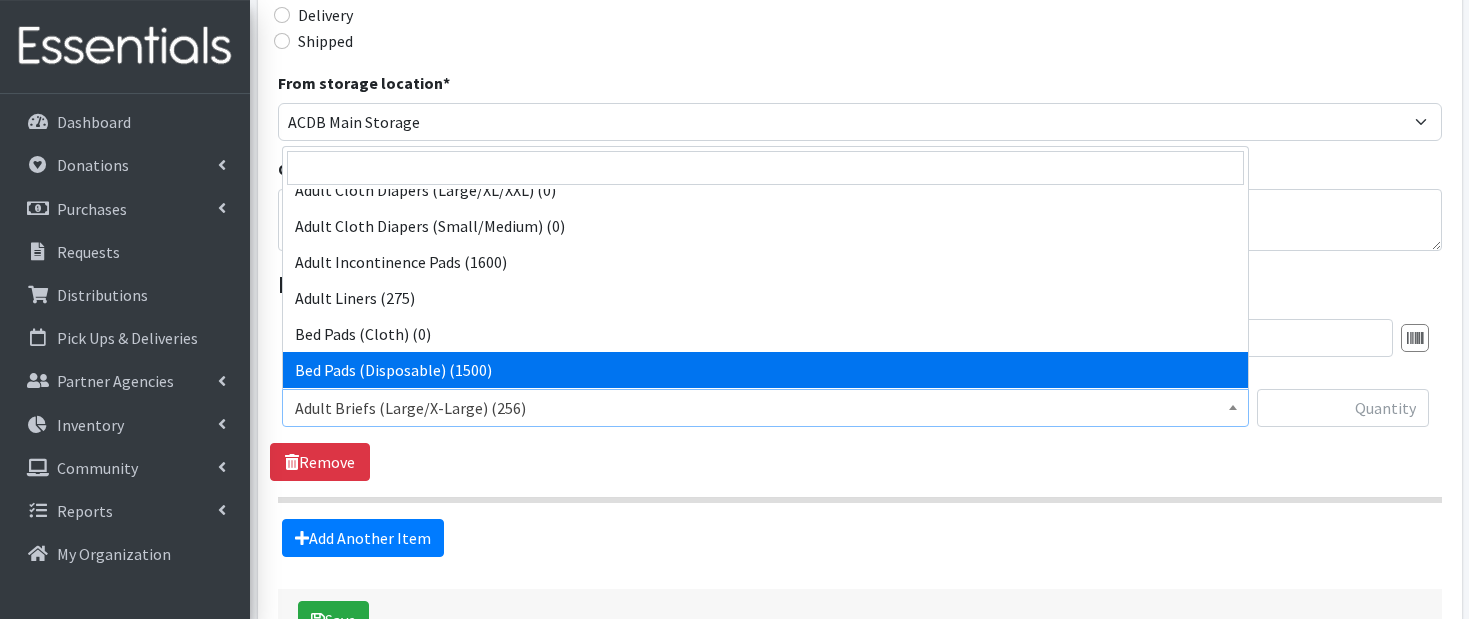 scroll, scrollTop: 160, scrollLeft: 0, axis: vertical 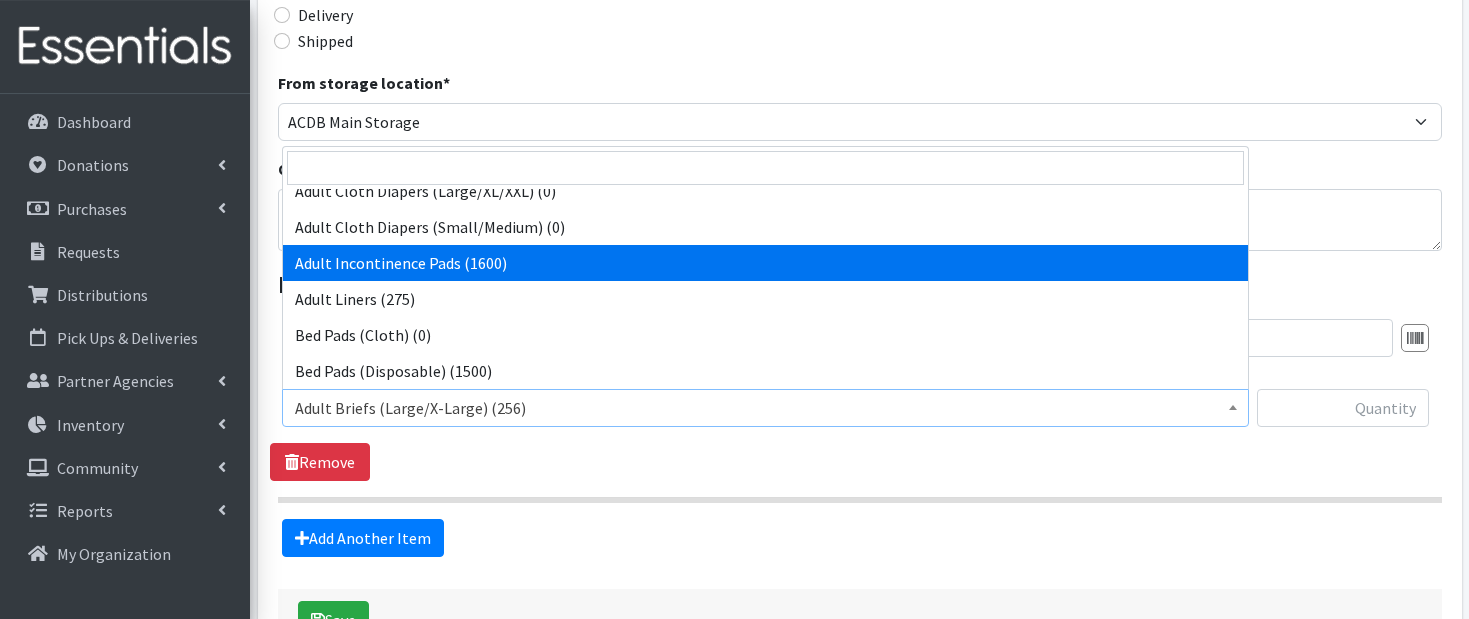select on "9750" 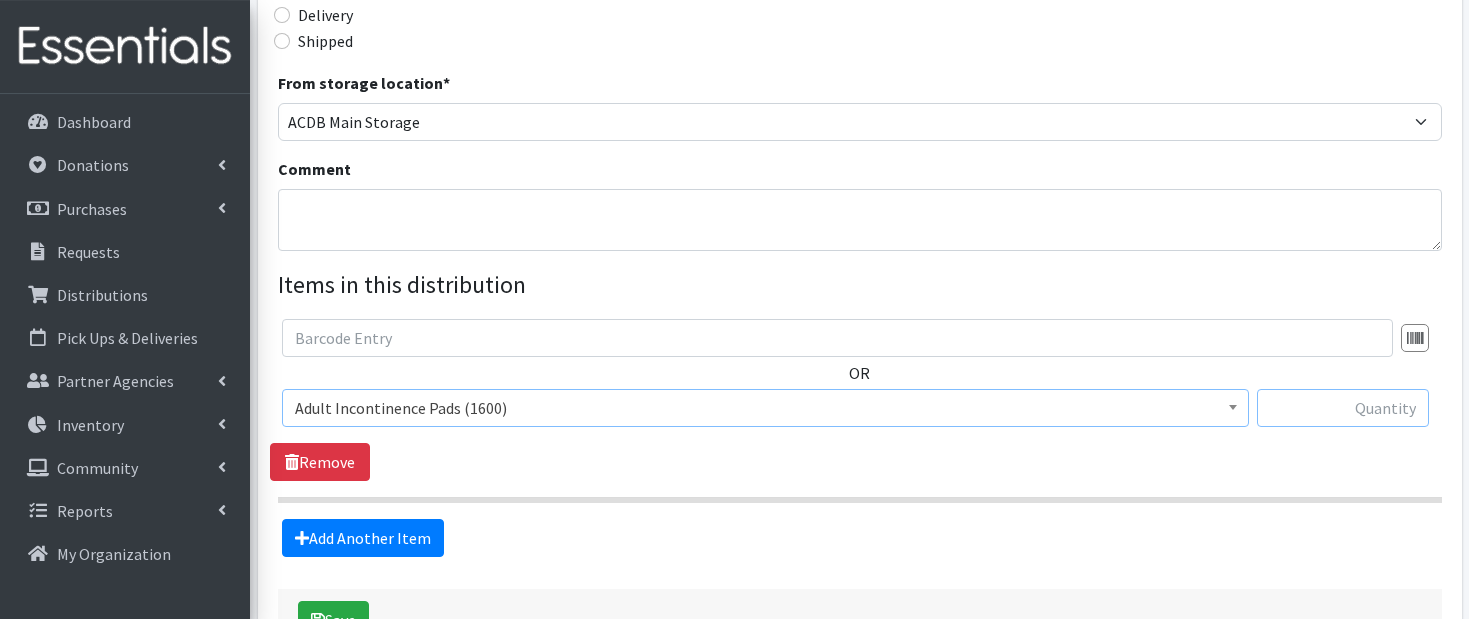 click at bounding box center [1343, 408] 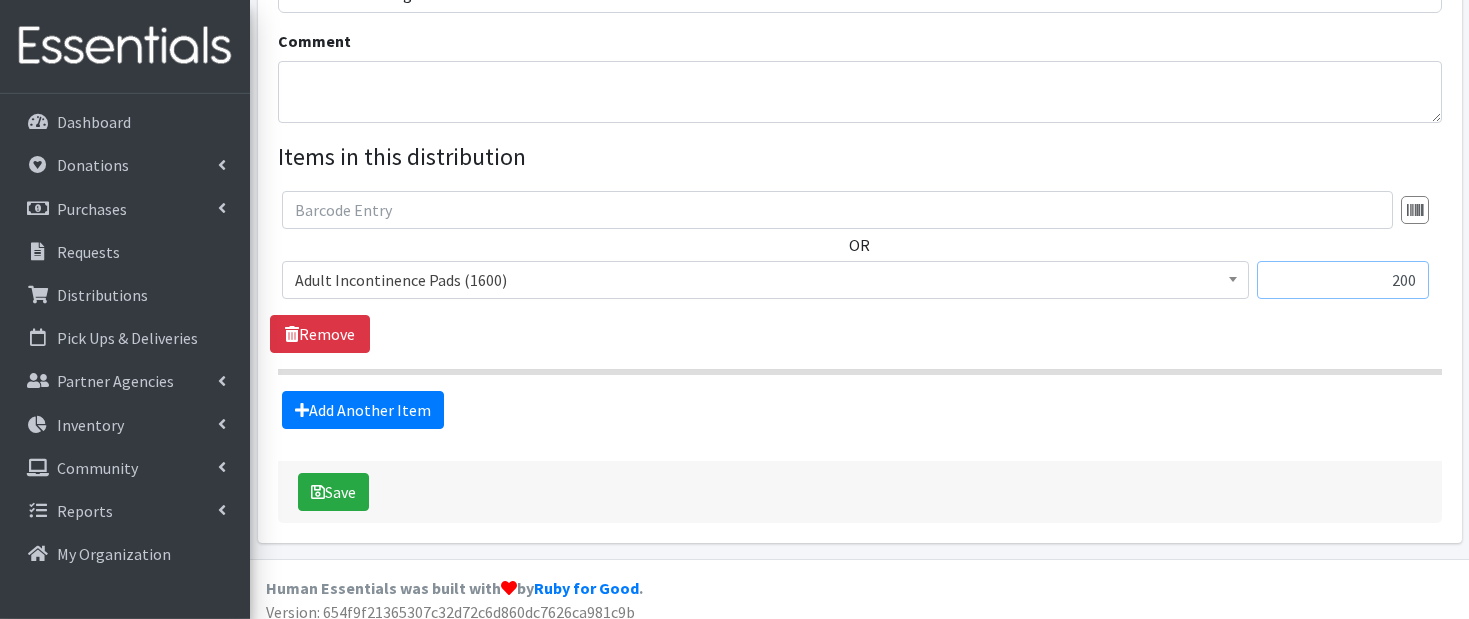 scroll, scrollTop: 647, scrollLeft: 0, axis: vertical 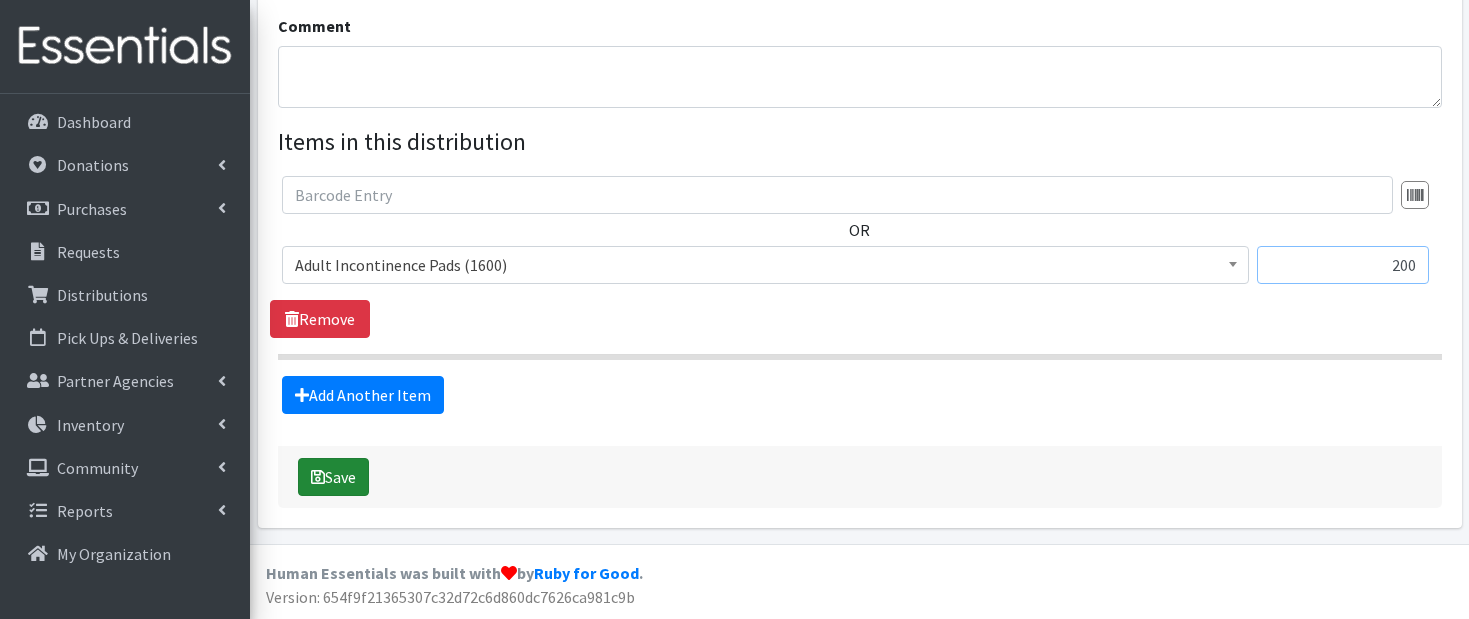 type on "200" 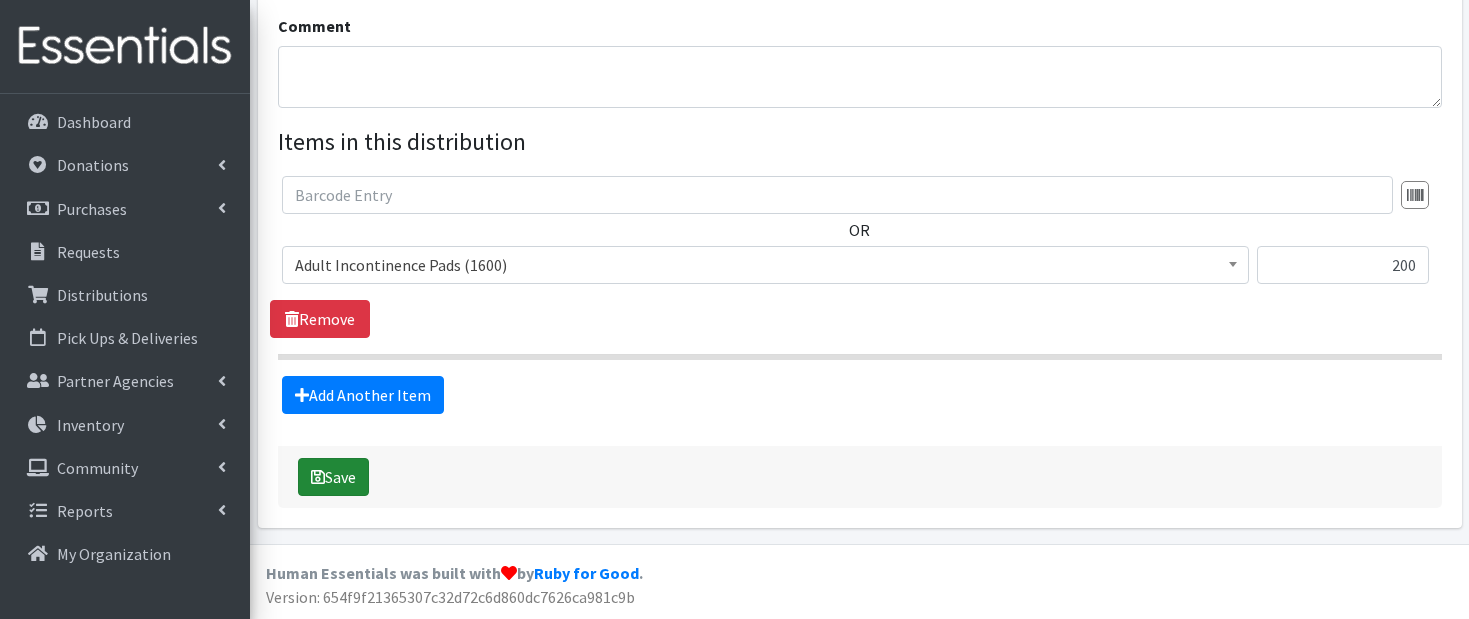 click on "Save" at bounding box center (333, 477) 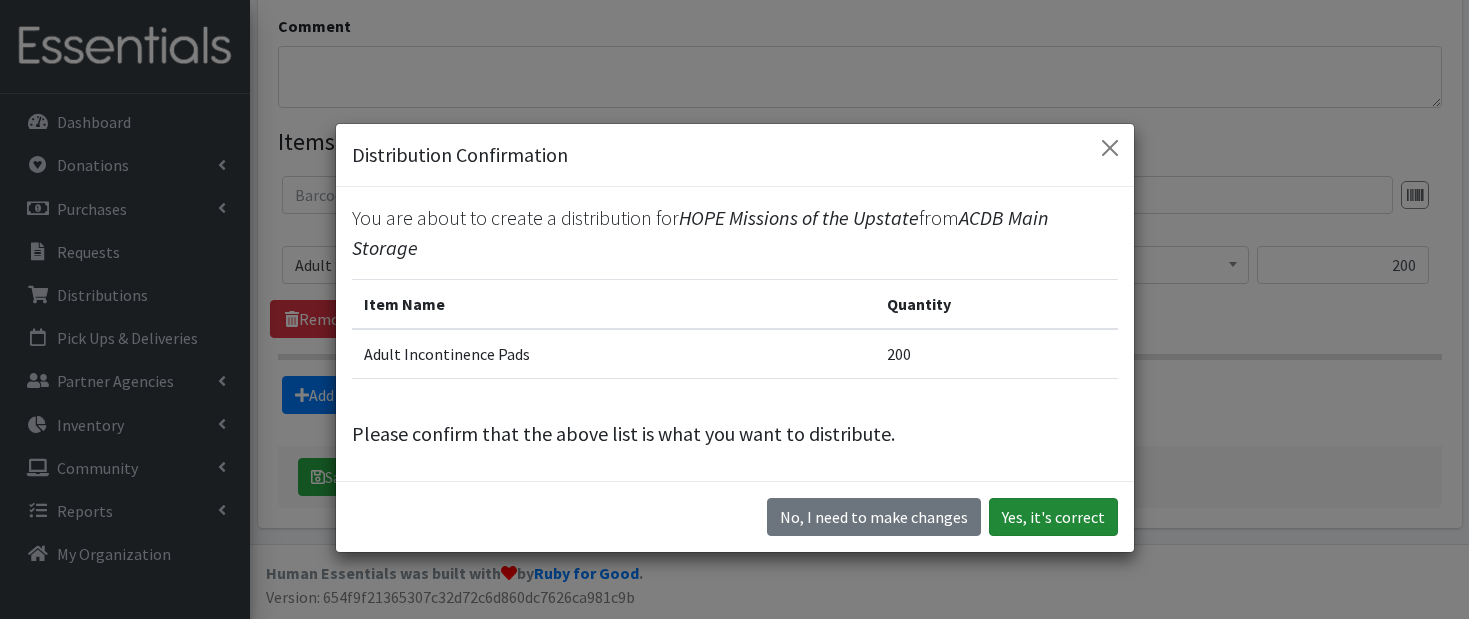 click on "Yes, it's correct" at bounding box center (1053, 517) 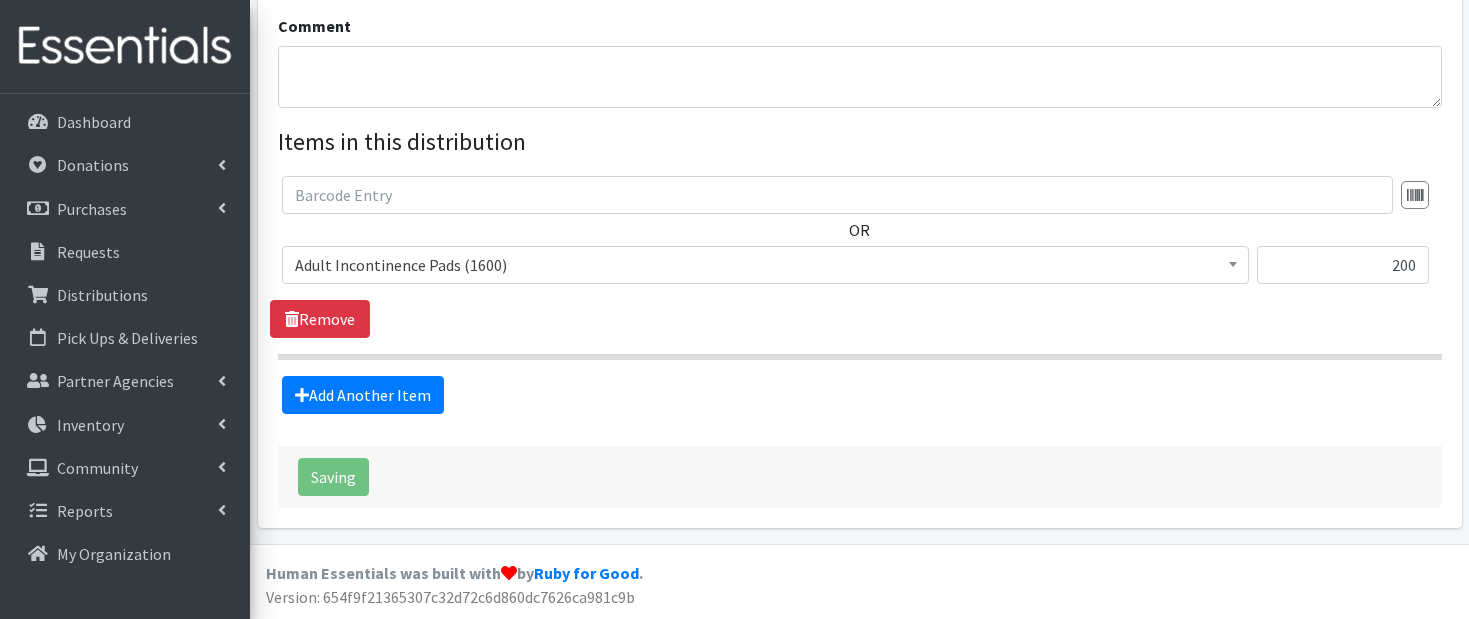scroll, scrollTop: 27, scrollLeft: 0, axis: vertical 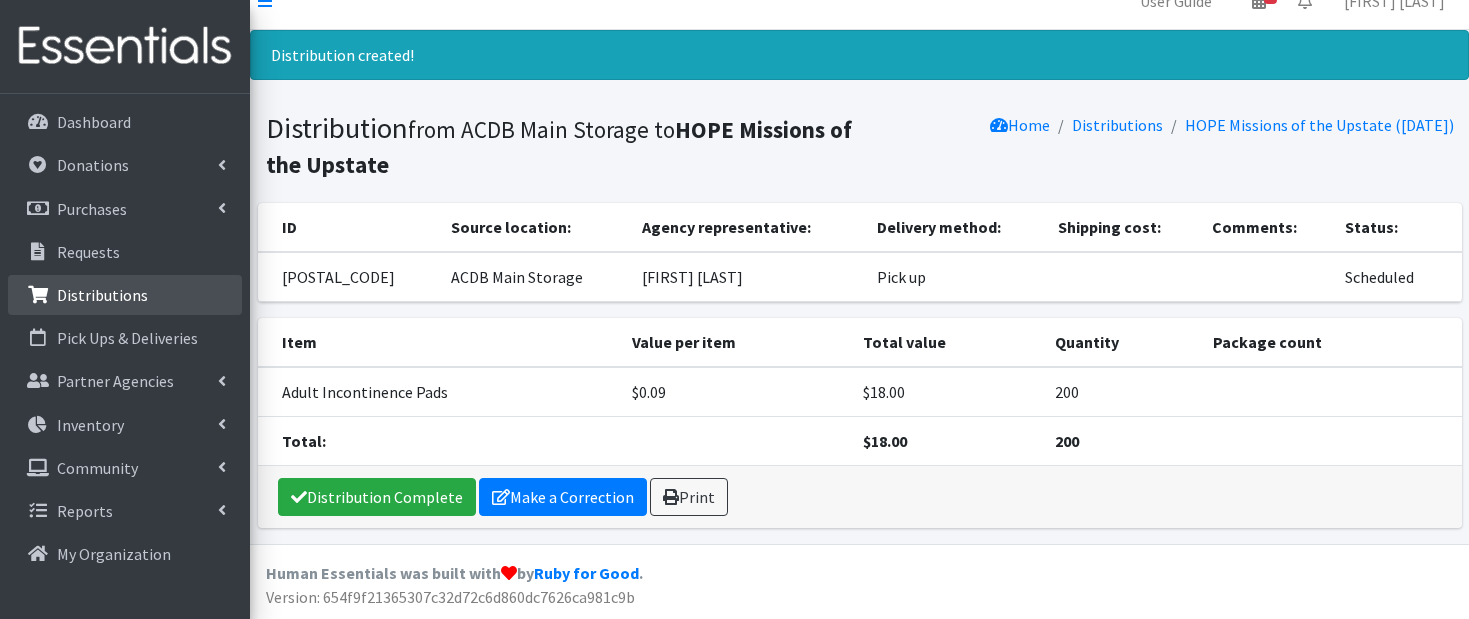 click on "Distributions" at bounding box center (102, 295) 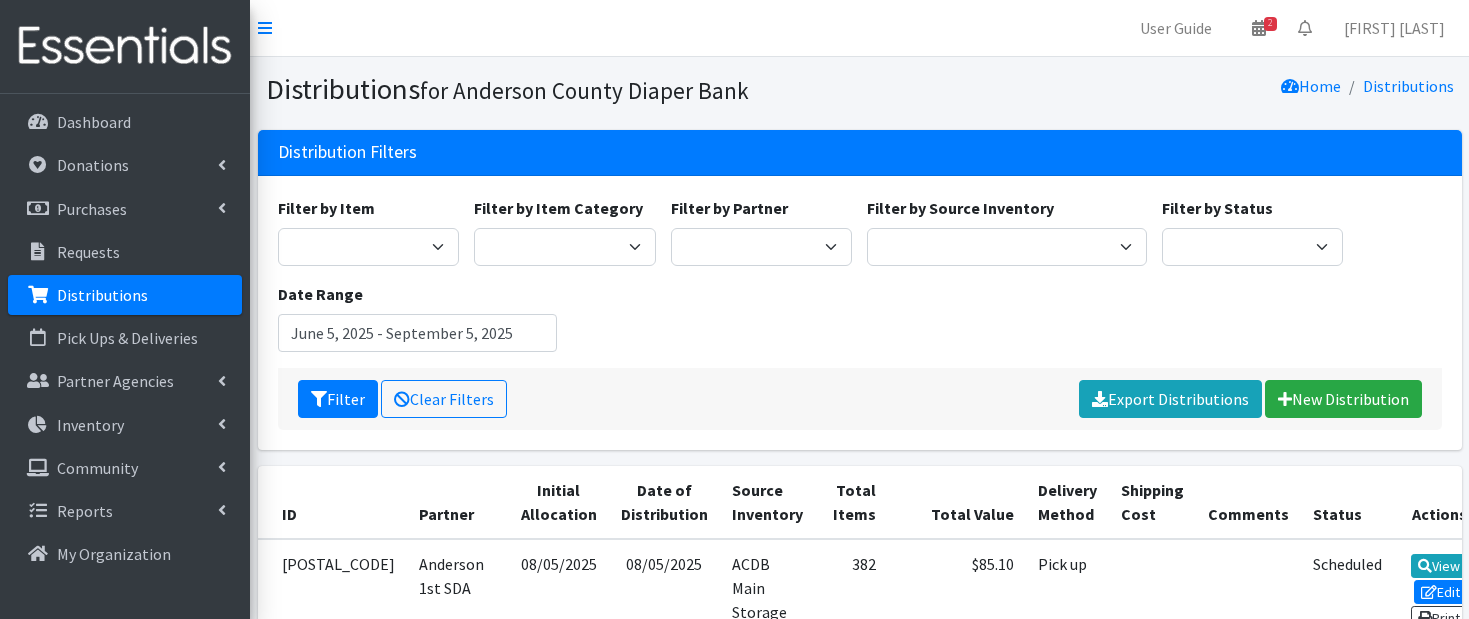 scroll, scrollTop: 0, scrollLeft: 0, axis: both 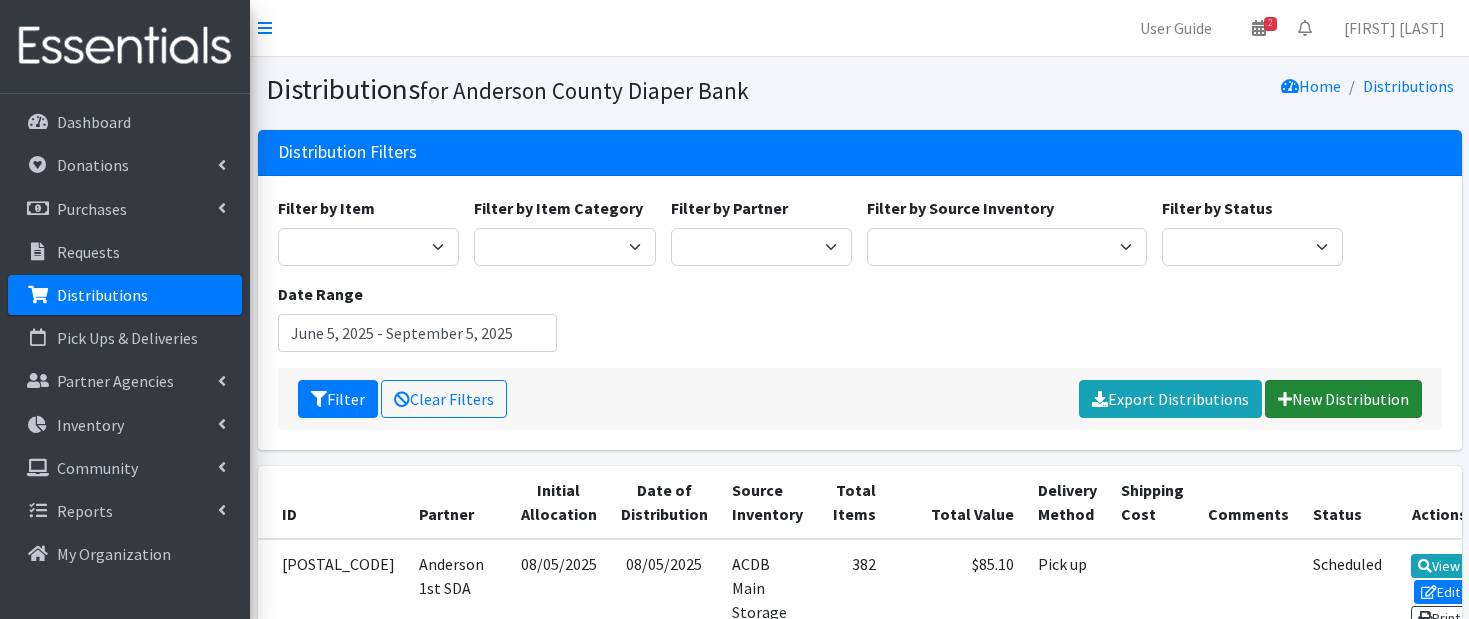 click on "New Distribution" at bounding box center [1343, 399] 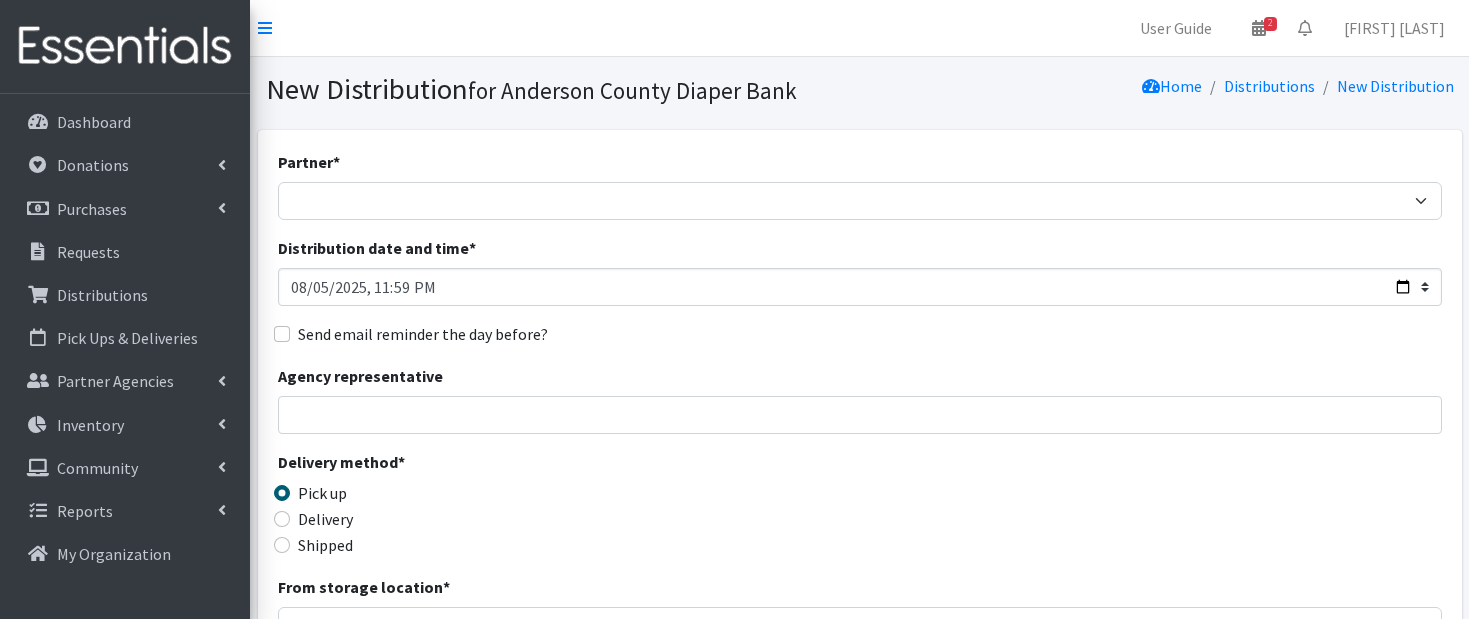 scroll, scrollTop: 0, scrollLeft: 0, axis: both 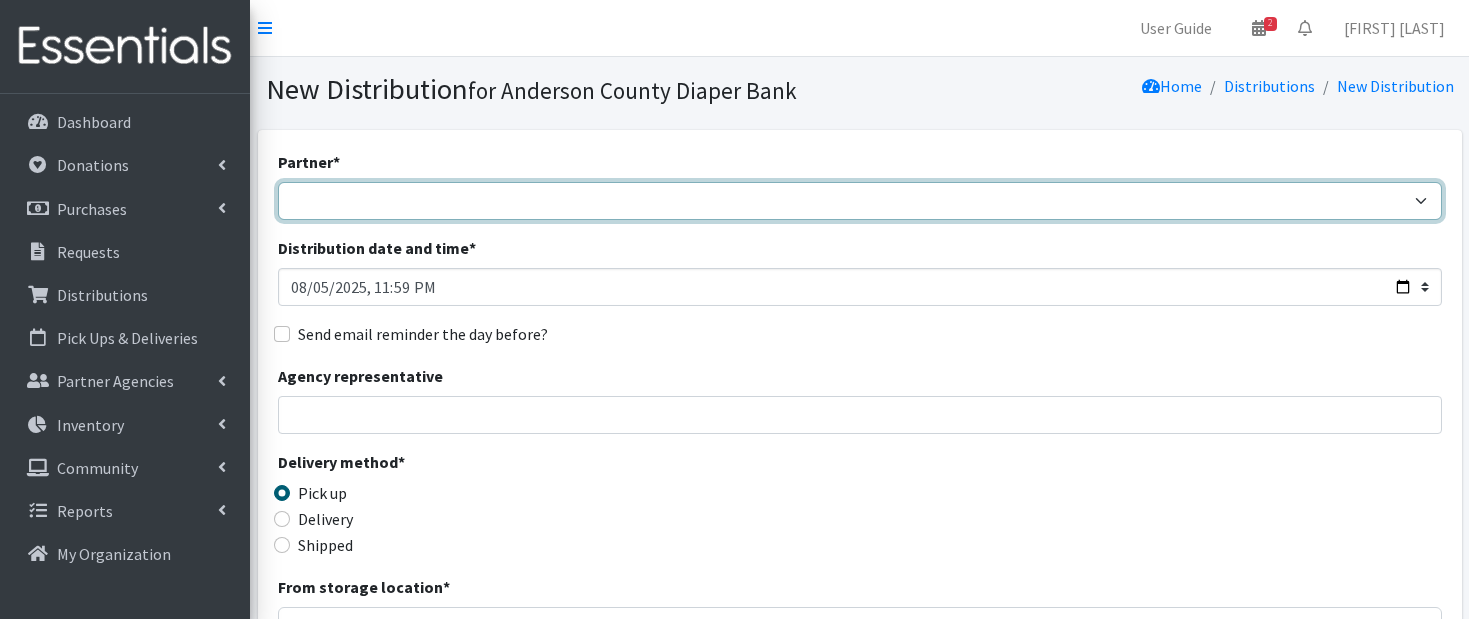 click on "AIM programs other than WACS
Anderson 1st SDA
Anderson County DSS (Upstate region)
Anderson Interfaith Ministries Women and Children Succeeding
Anderson Pregnancy Care
Asher House
Bethesda UMC
BIMA
Faith Food Bank
Freedom Center Church Outreach Ministry
Good Neighbor Cupboard
Gospel Tabernacle of Faith Food Pantry
Homeland Park Primary siblings
Honea Path United Ministries Food Pantry
HOPE Missions of the Upstate
Iva First Baptist Food pantry
LOT Project
Luke 4:18 Apostolic Center
McKinney-Vento Liaision ASD1
McKinney-Vento Liaision ASD3
McKinney-Vento Liaision ASD5
Mountain Springs Food Pantry
Mt Zion Food Pantry for friends
Overcomers Outreach Community Development: Heaven's Open Door Outreach Ministries
Palmetto Seating & Mobility
PAWS
Piedmont Emergency Relief Center
Piedmont Health Partners
Ray Church
Red Cross
Sanctuary of Praise
SCDMH Anderson
SHARE Head Start and Early Head Start
South Main Chapel & Mercy Center" at bounding box center (860, 201) 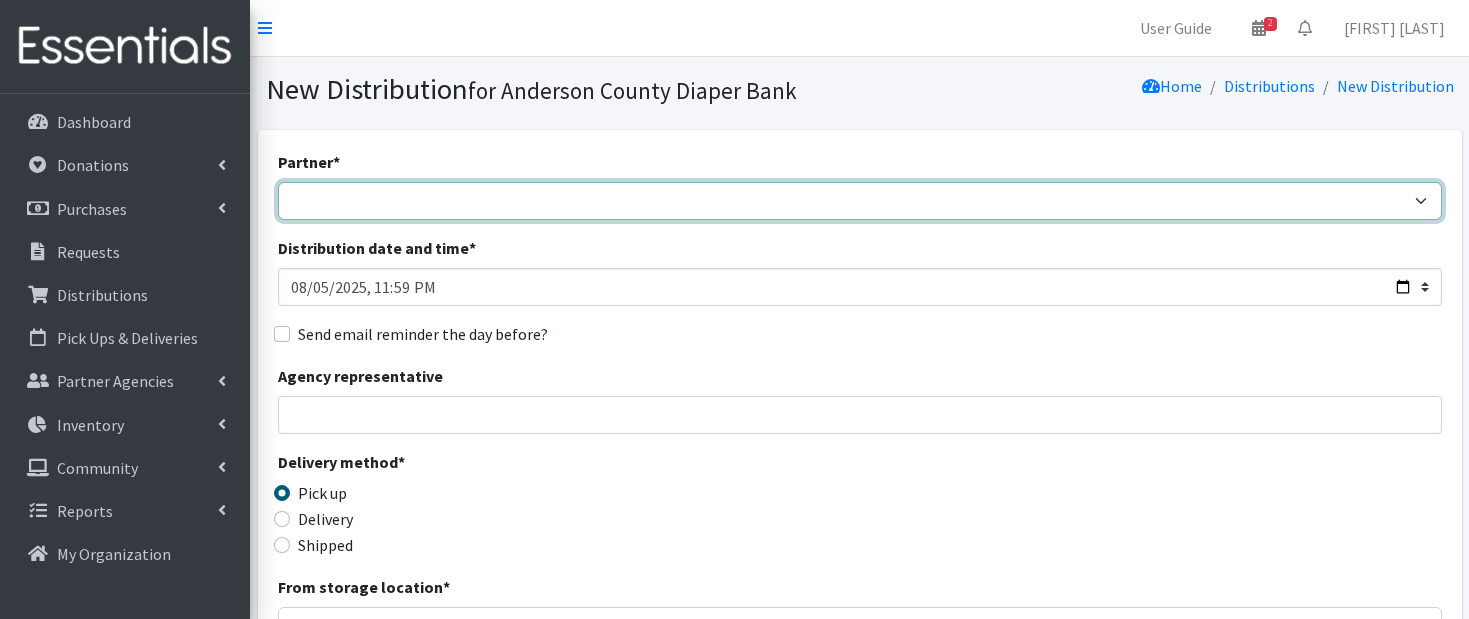 select on "3072" 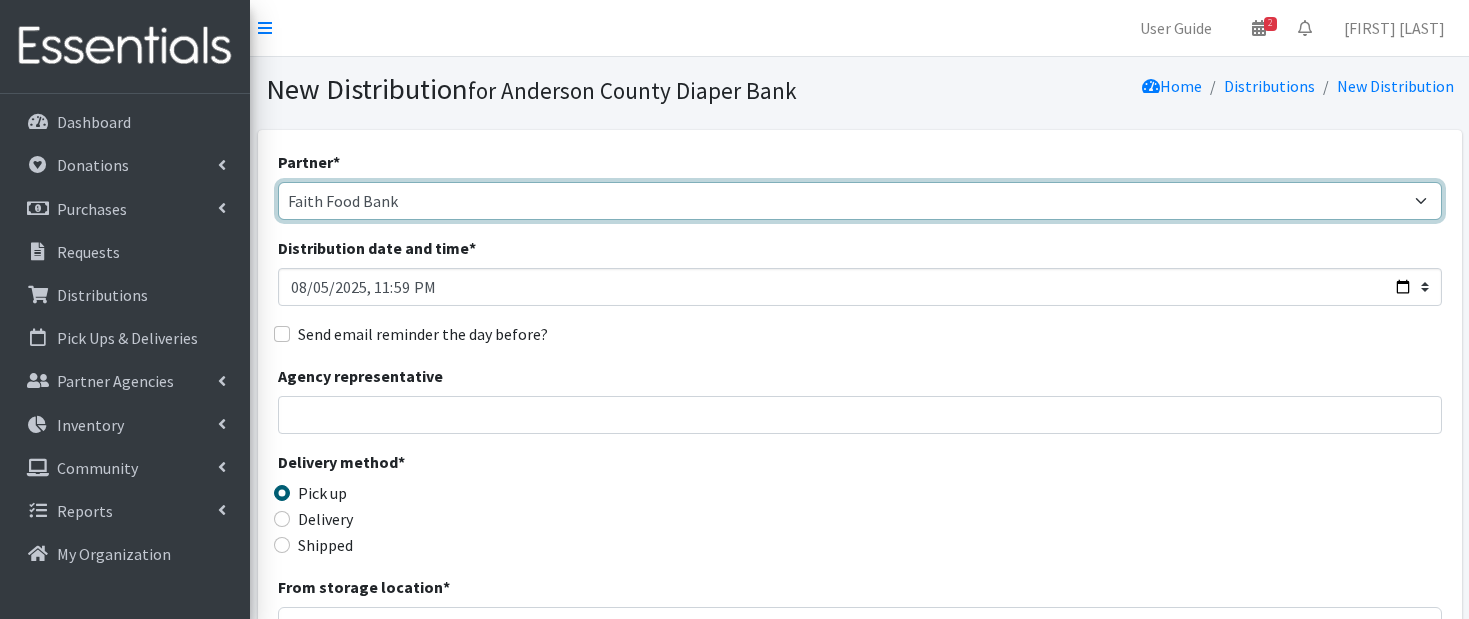 click on "Faith Food Bank" at bounding box center (0, 0) 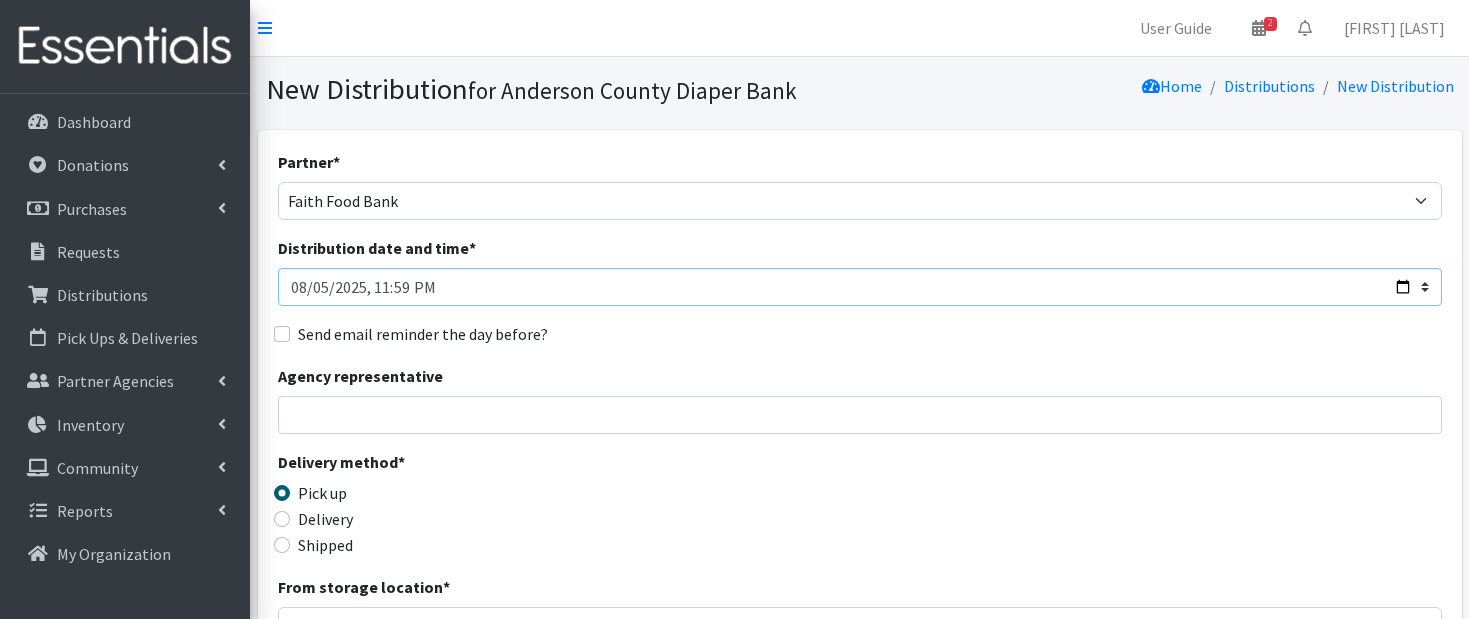 click on "Distribution date and time  *" at bounding box center [860, 287] 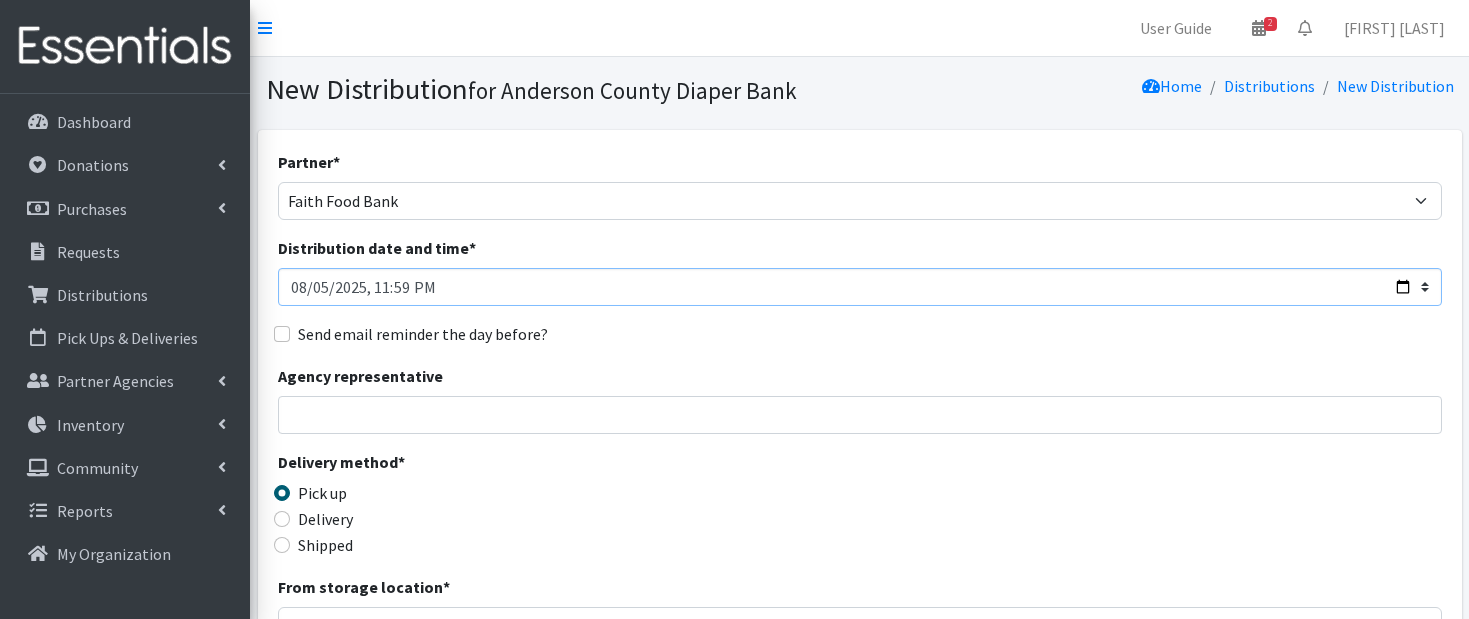 click on "Distribution date and time  *" at bounding box center (860, 287) 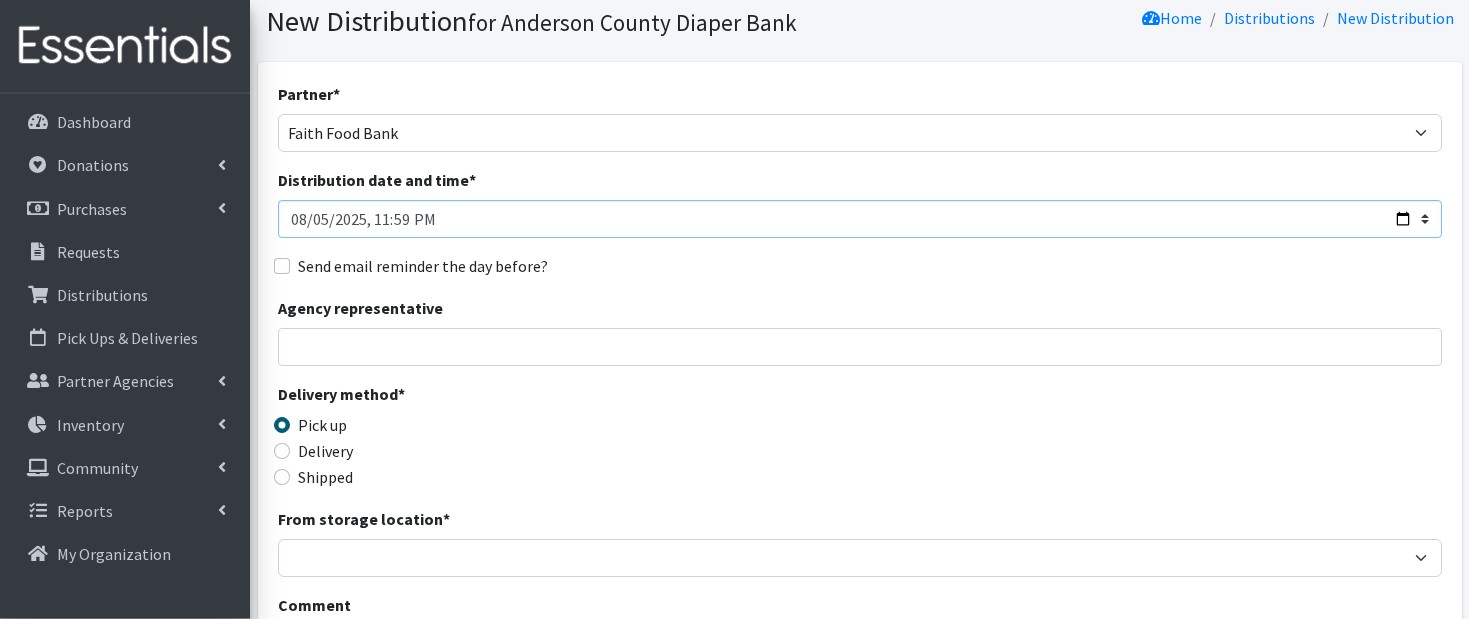scroll, scrollTop: 85, scrollLeft: 0, axis: vertical 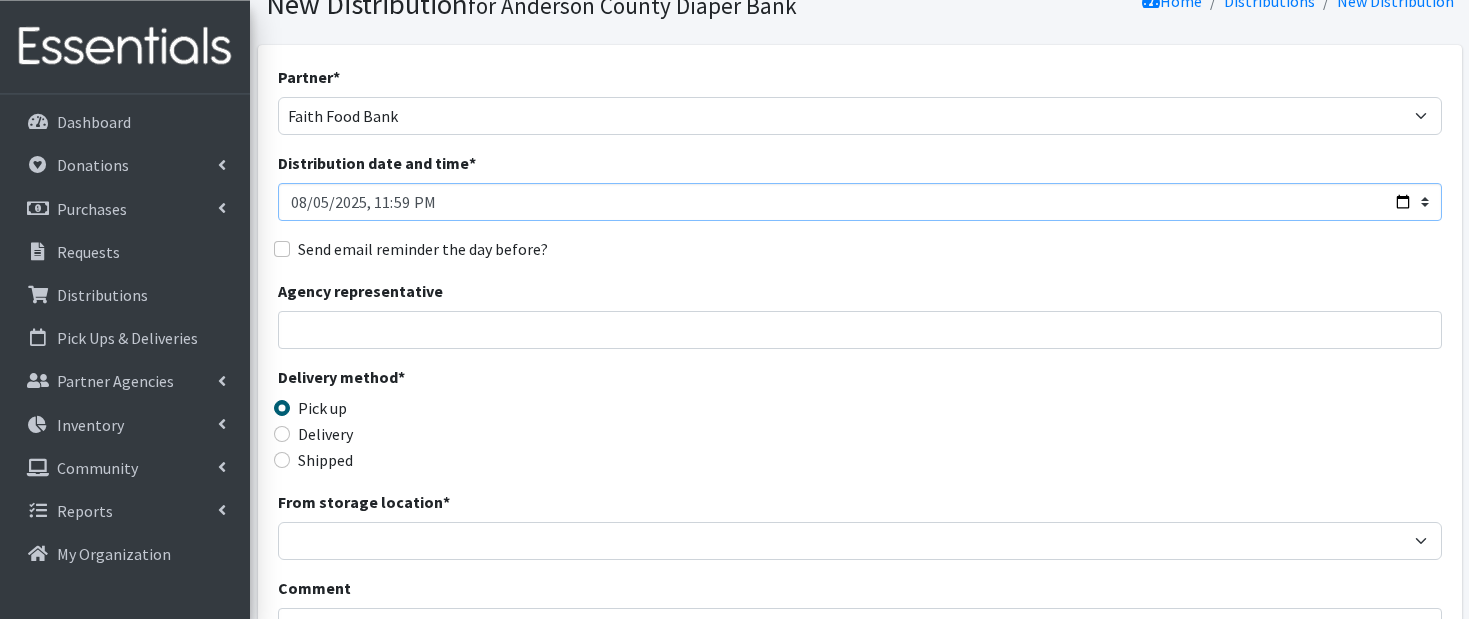 type on "2025-08-05T13:59" 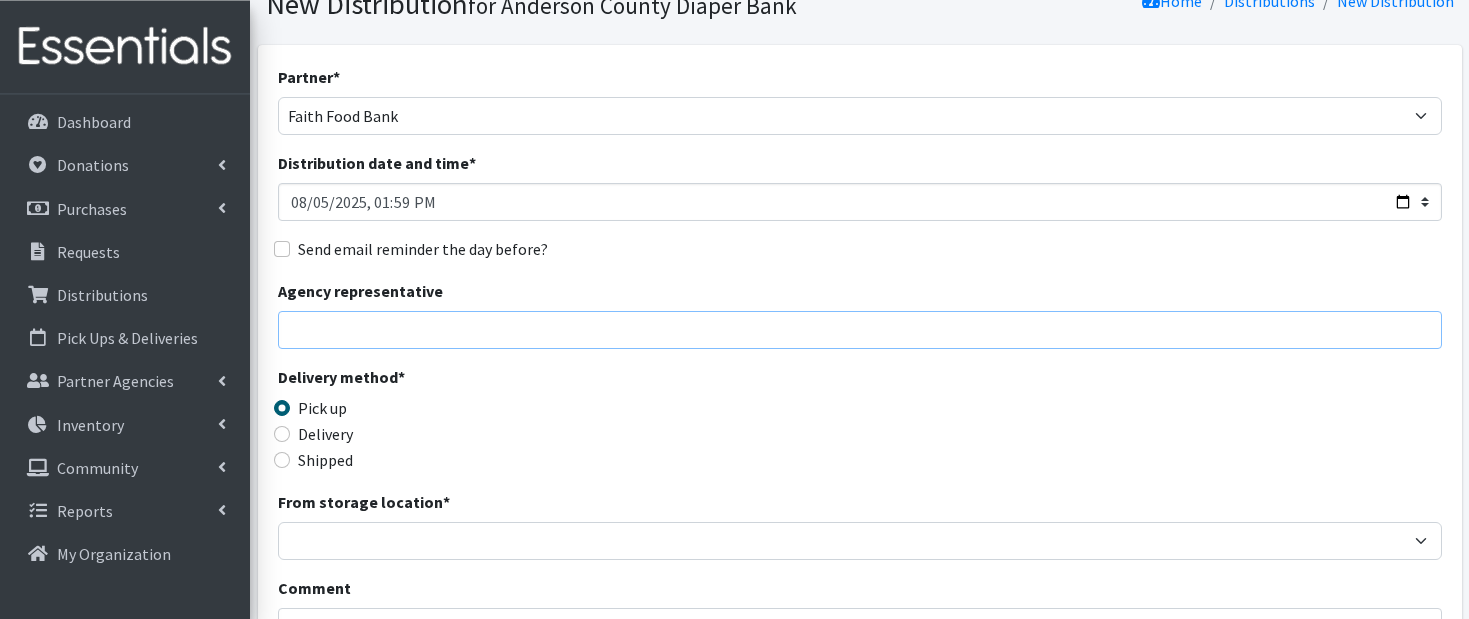 click on "Agency representative" at bounding box center (860, 330) 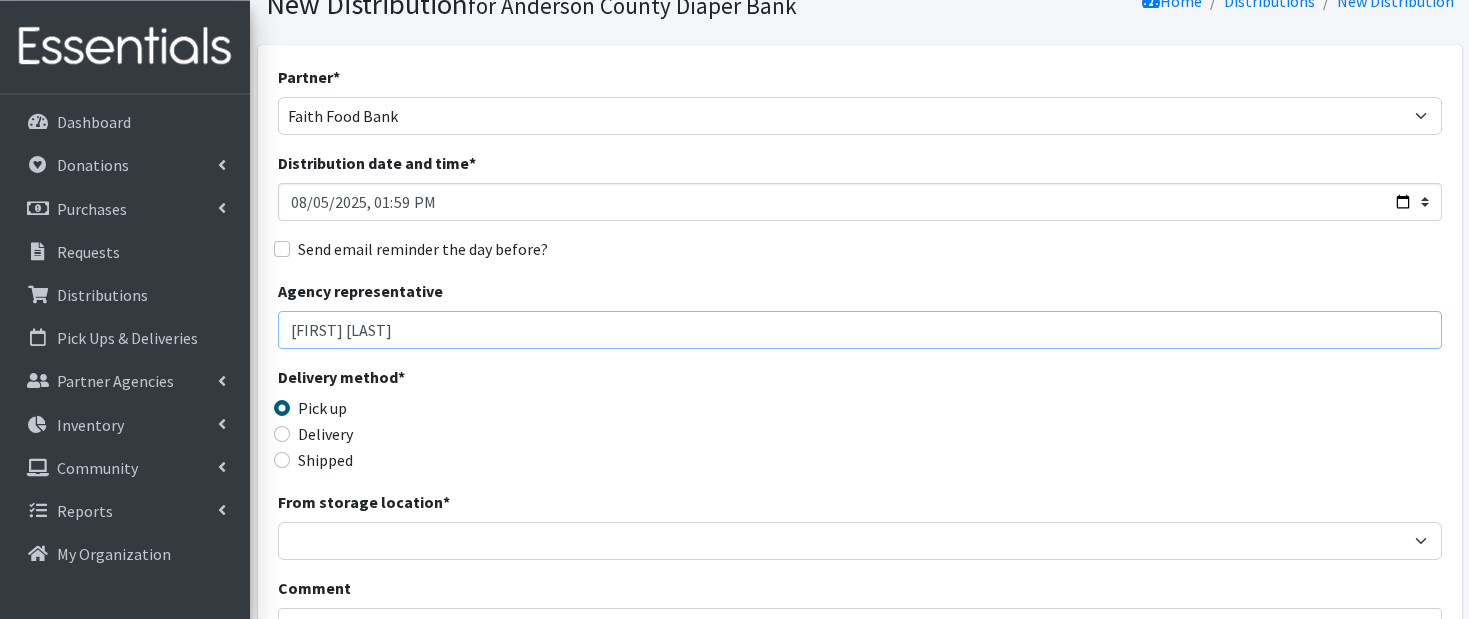 type on "Gloria Pascoe" 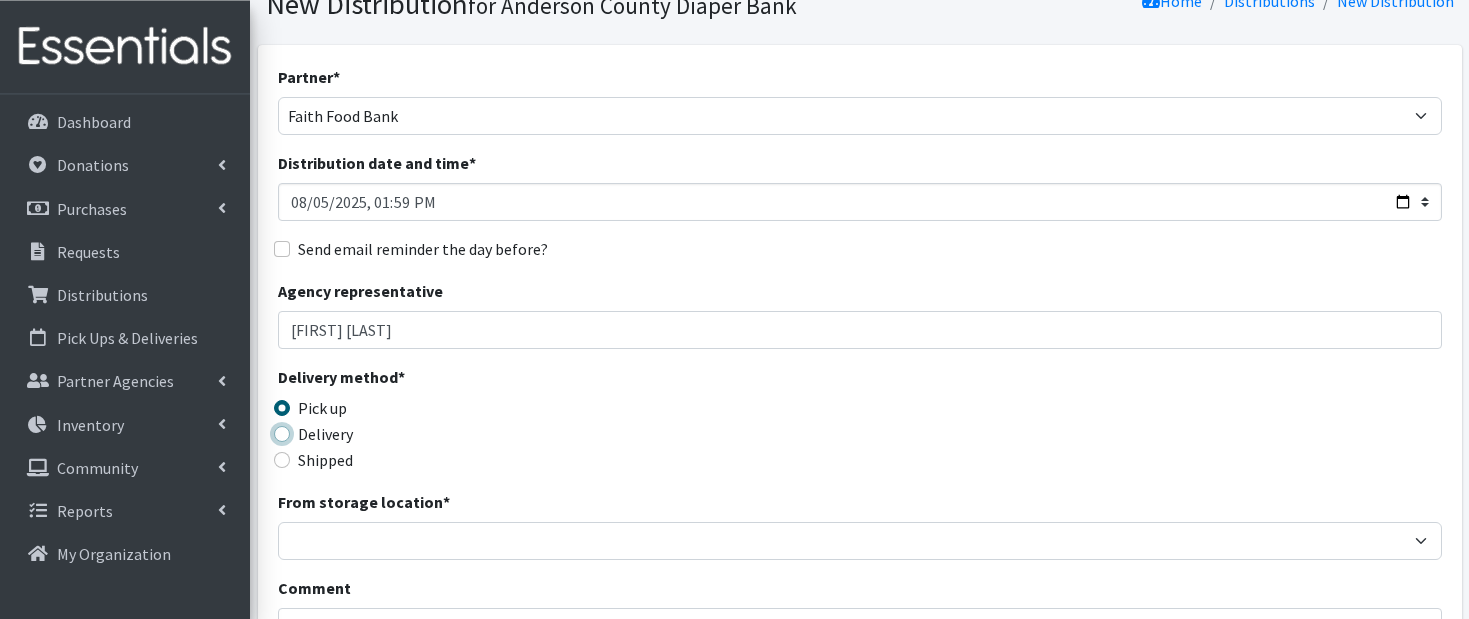 click on "Delivery" at bounding box center [282, 434] 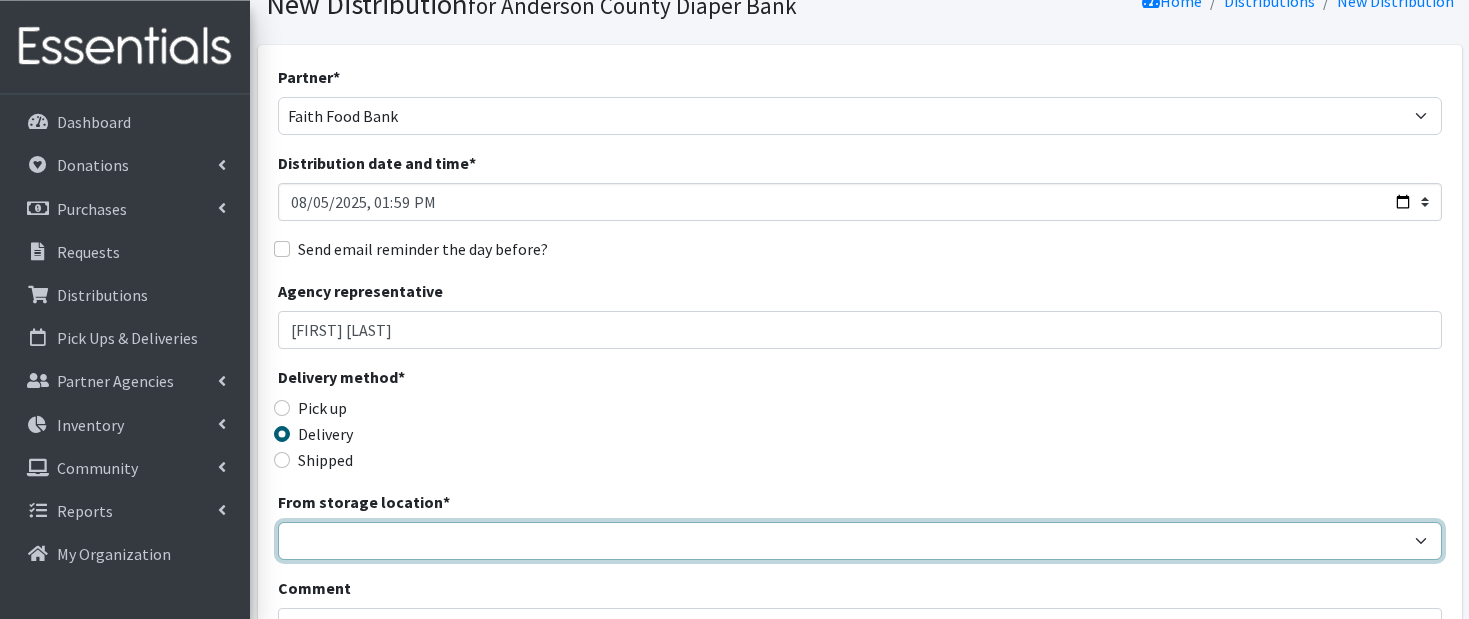 click on "ACDB Main Storage" at bounding box center [860, 541] 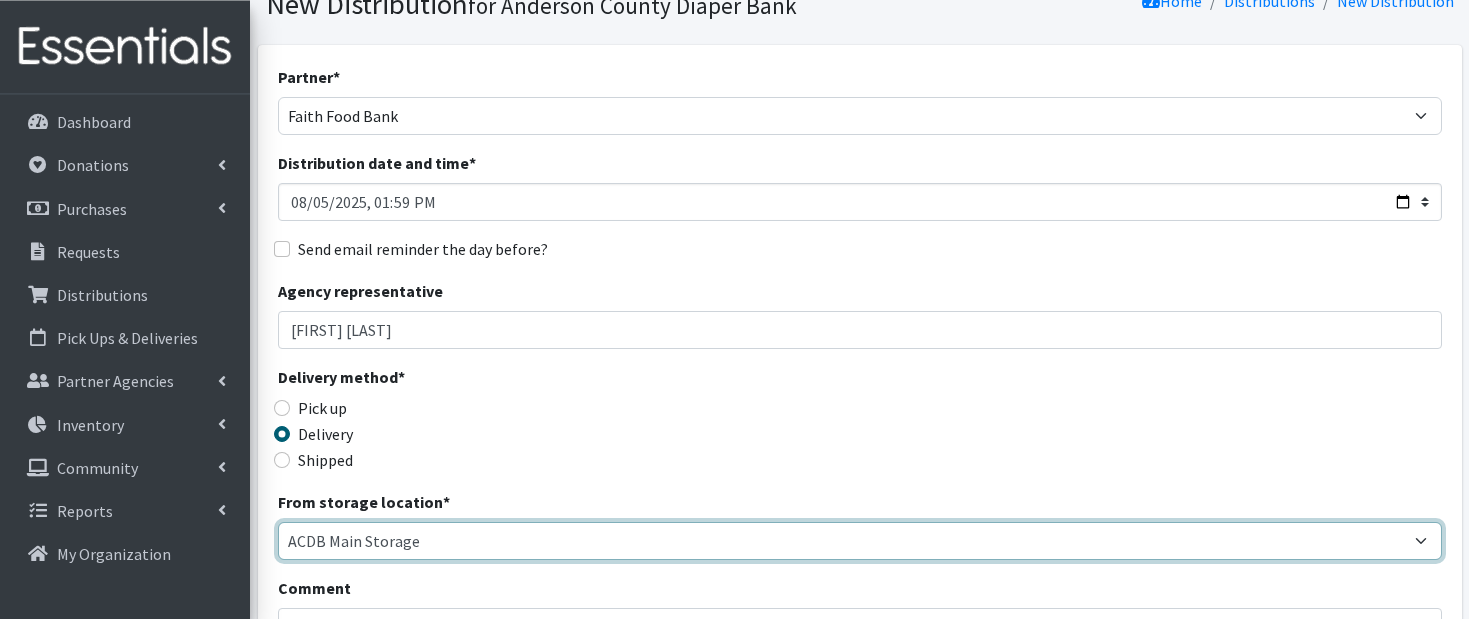click on "ACDB Main Storage" at bounding box center [0, 0] 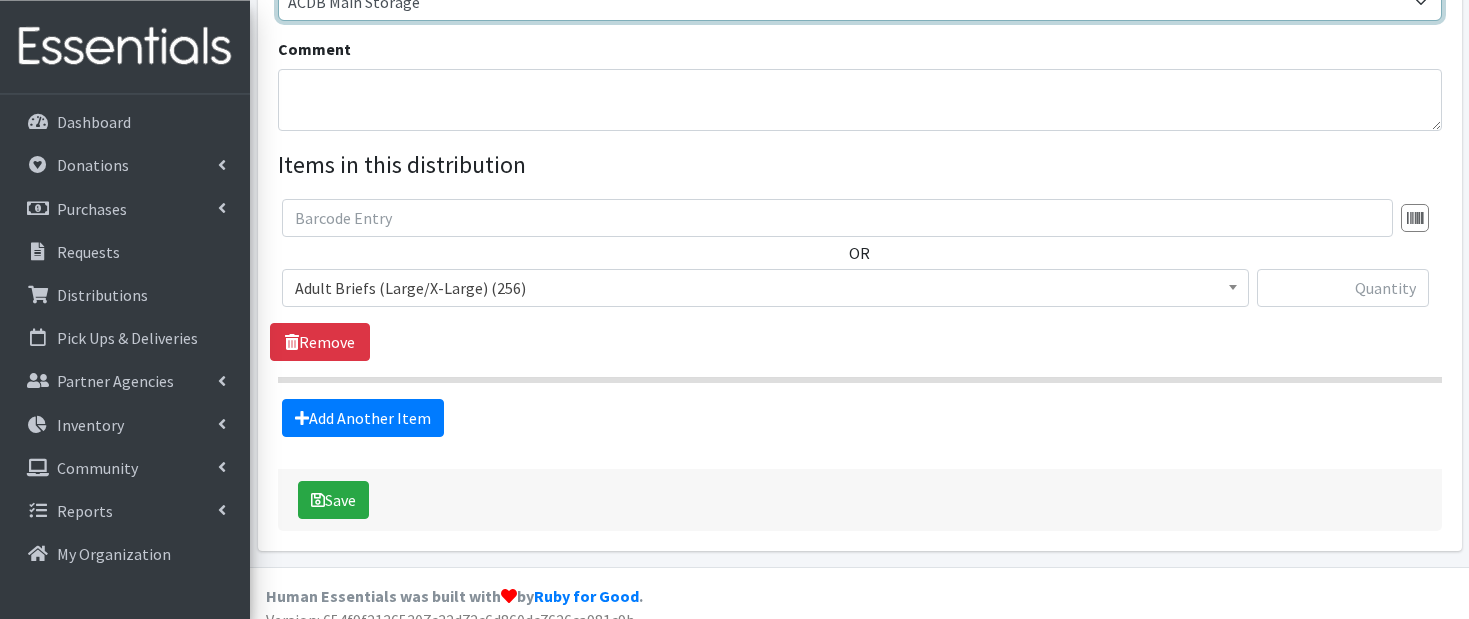 scroll, scrollTop: 626, scrollLeft: 0, axis: vertical 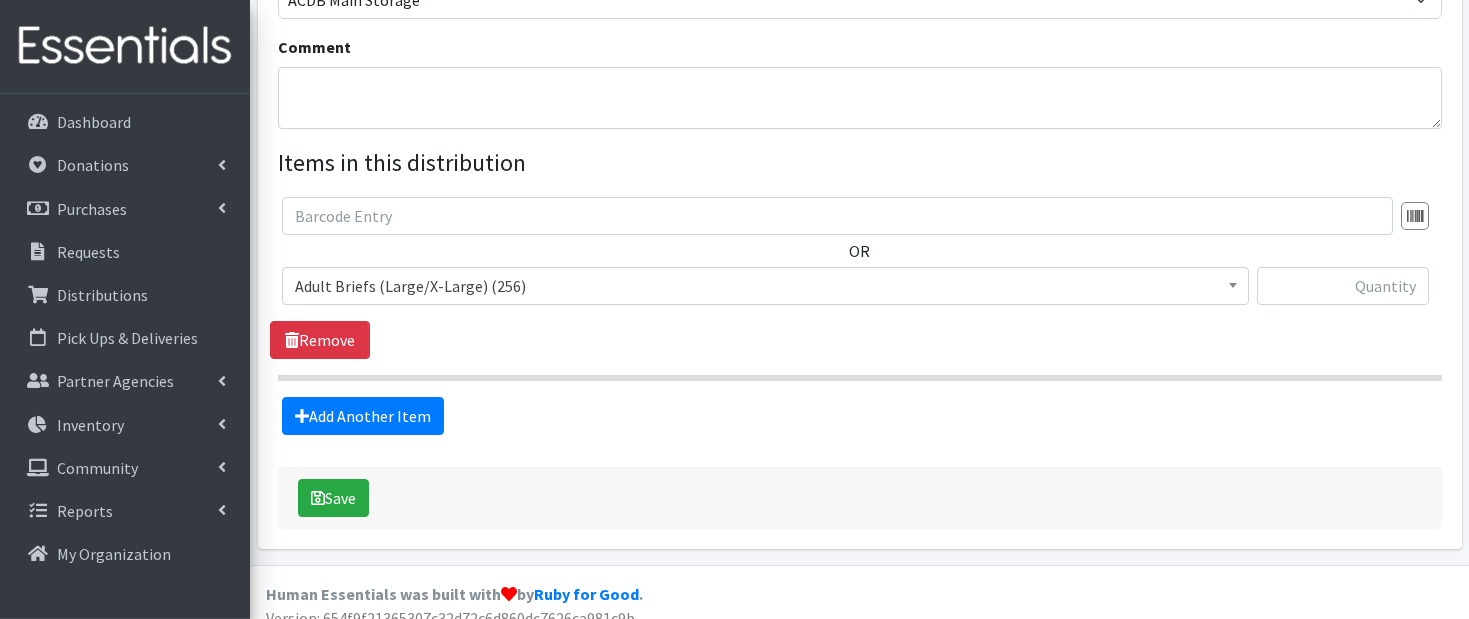 click on "Adult Briefs (Large/X-Large) (256)" at bounding box center (765, 286) 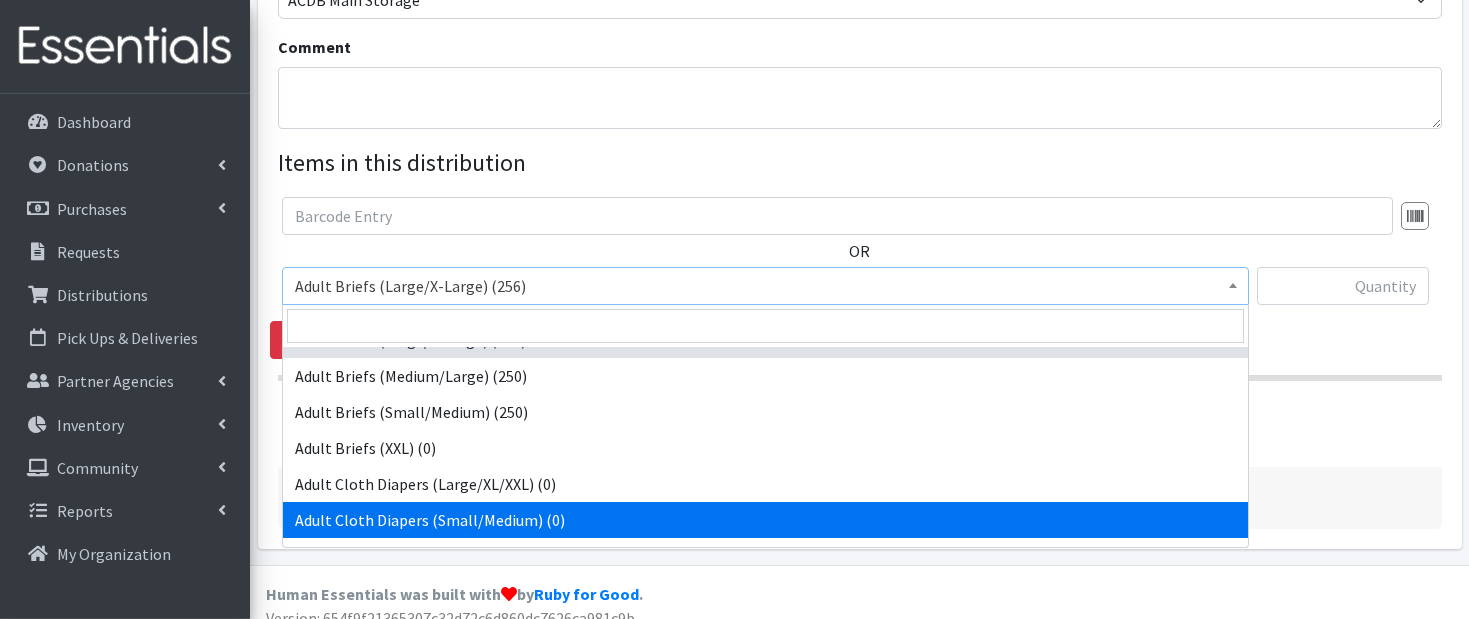 scroll, scrollTop: 0, scrollLeft: 0, axis: both 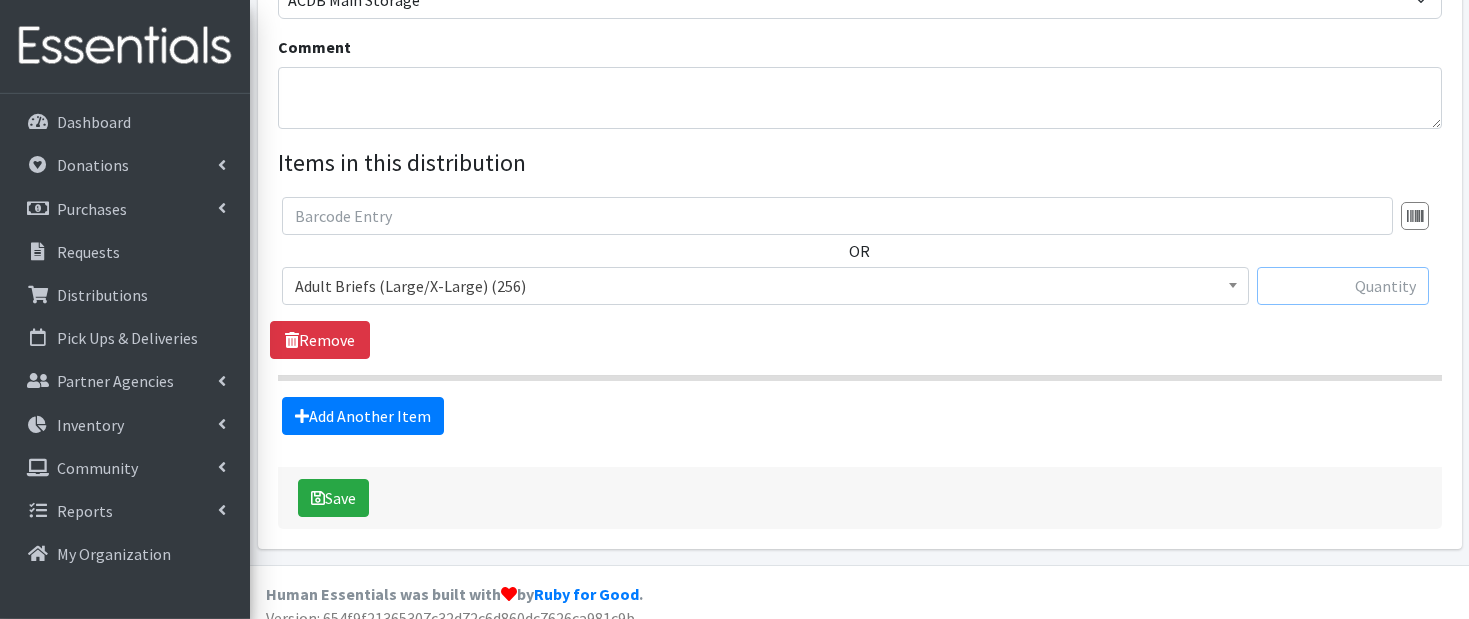 click at bounding box center (1343, 286) 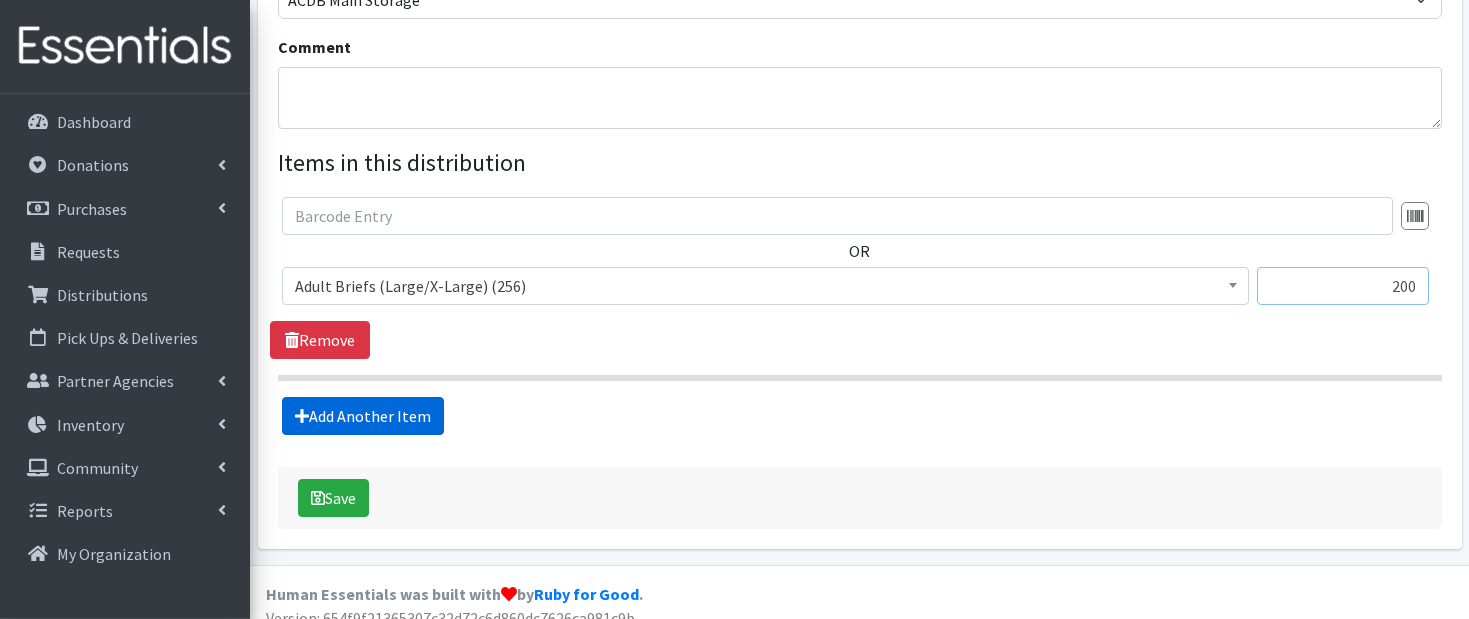 type on "200" 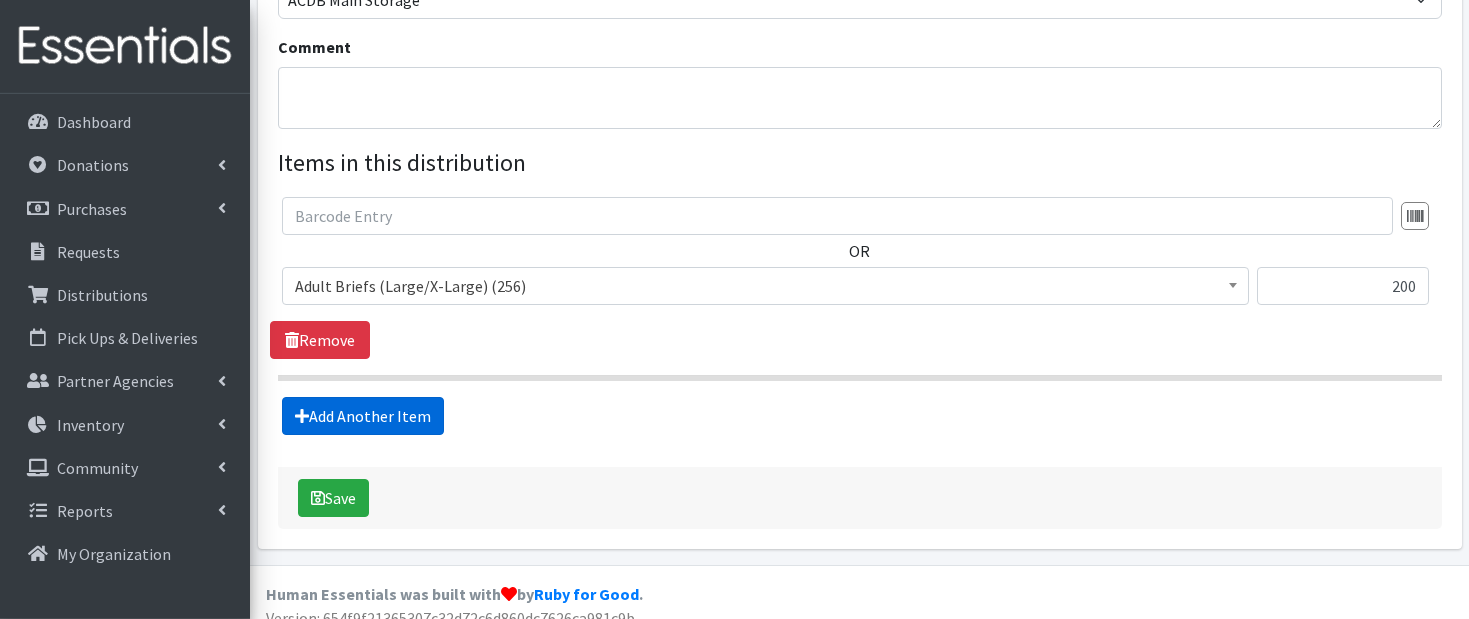 click on "Add Another Item" at bounding box center (363, 416) 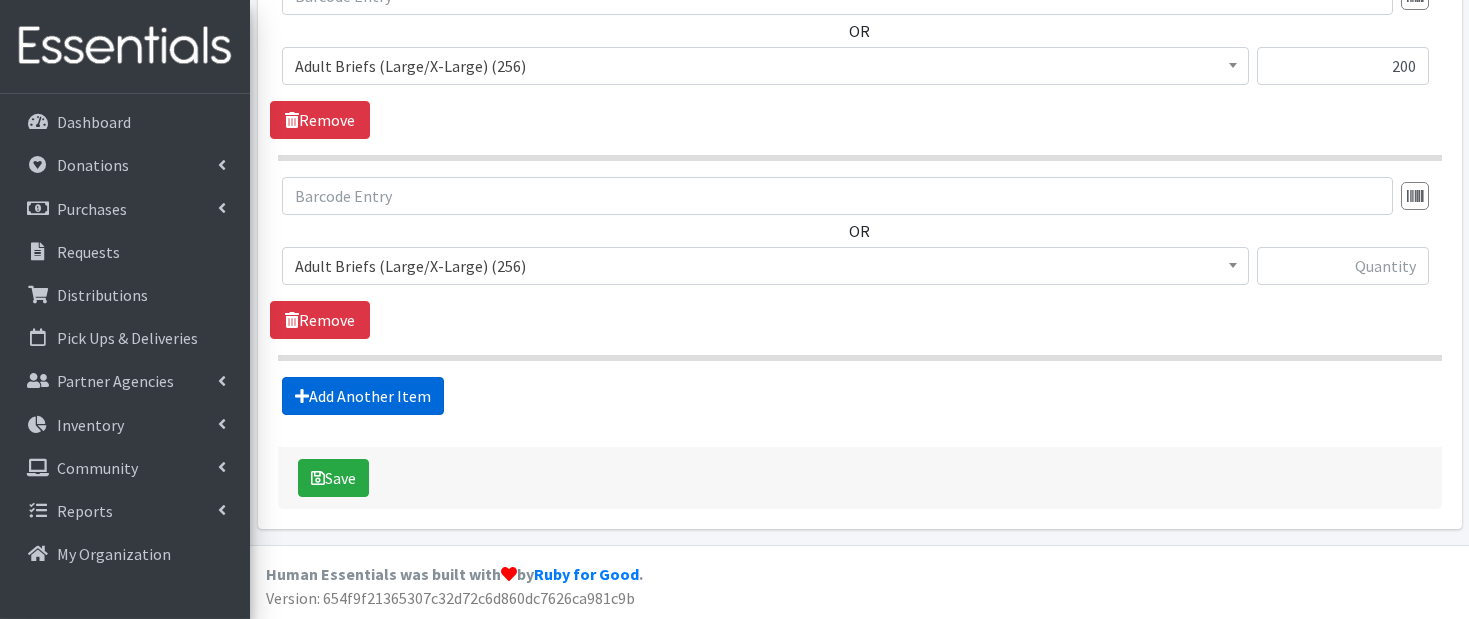 scroll, scrollTop: 847, scrollLeft: 0, axis: vertical 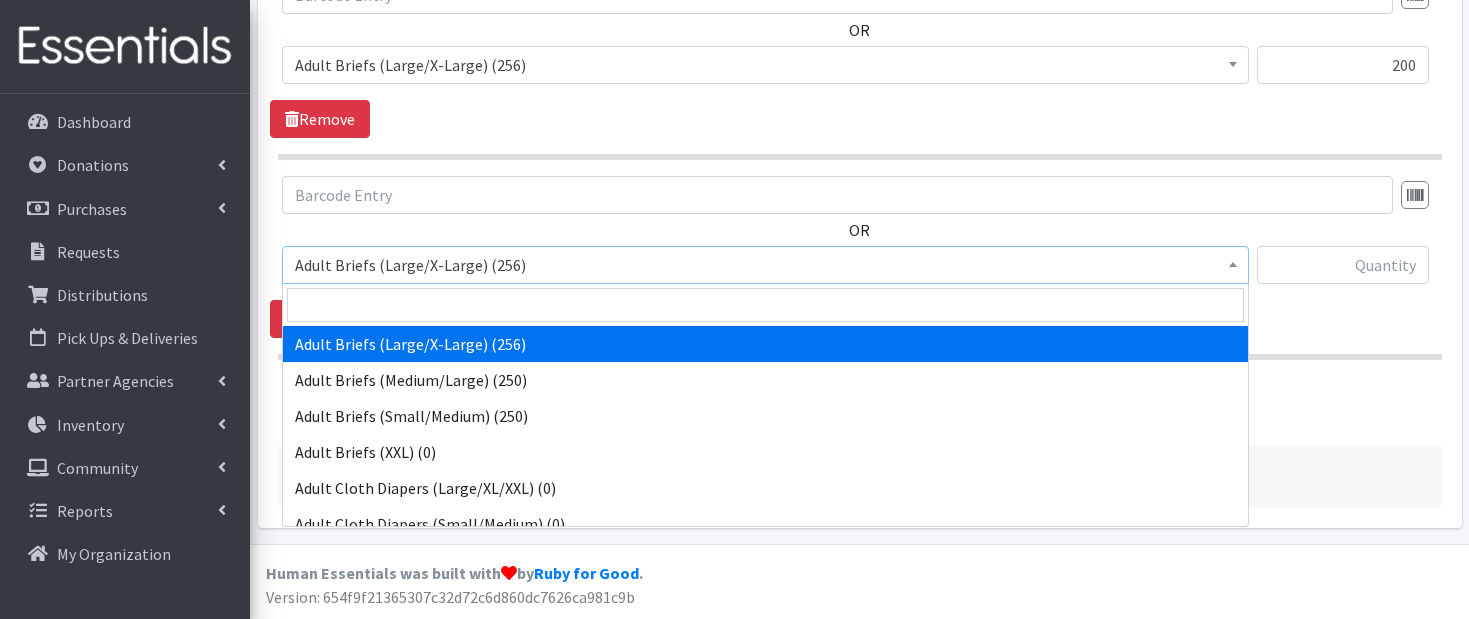 click on "Adult Briefs (Large/X-Large) (256)" at bounding box center [765, 265] 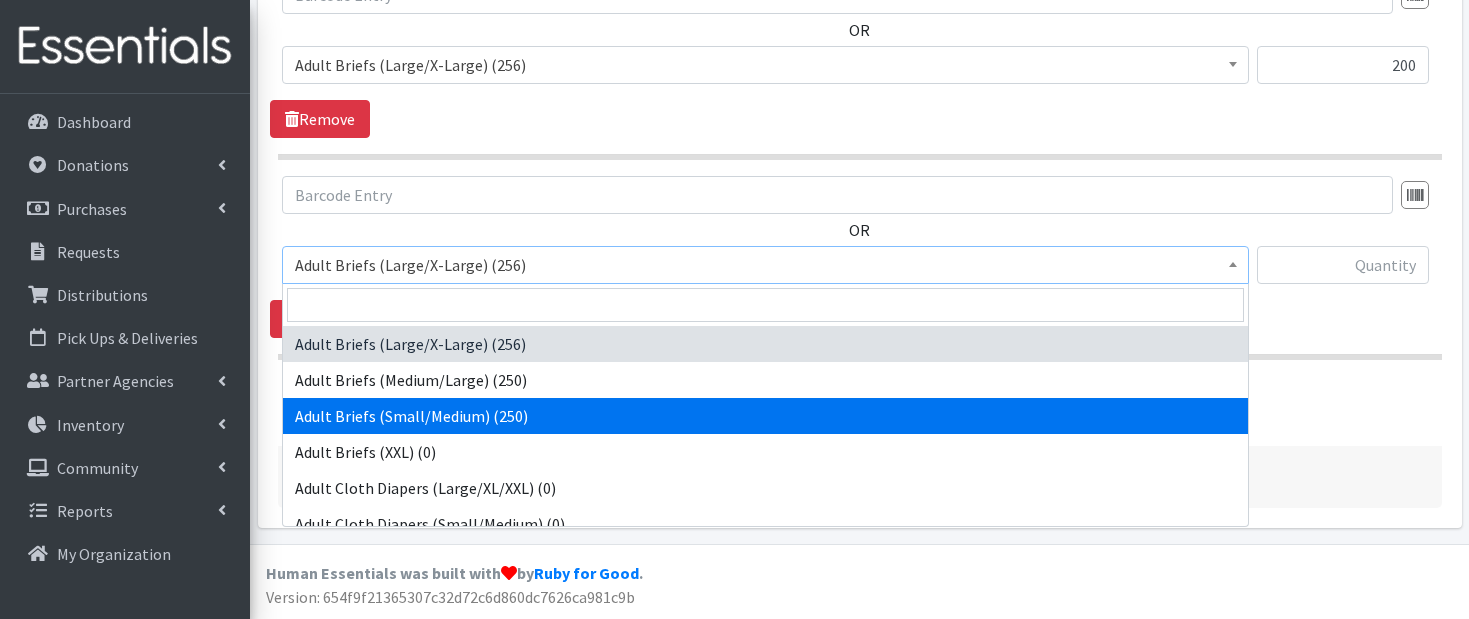 select on "9747" 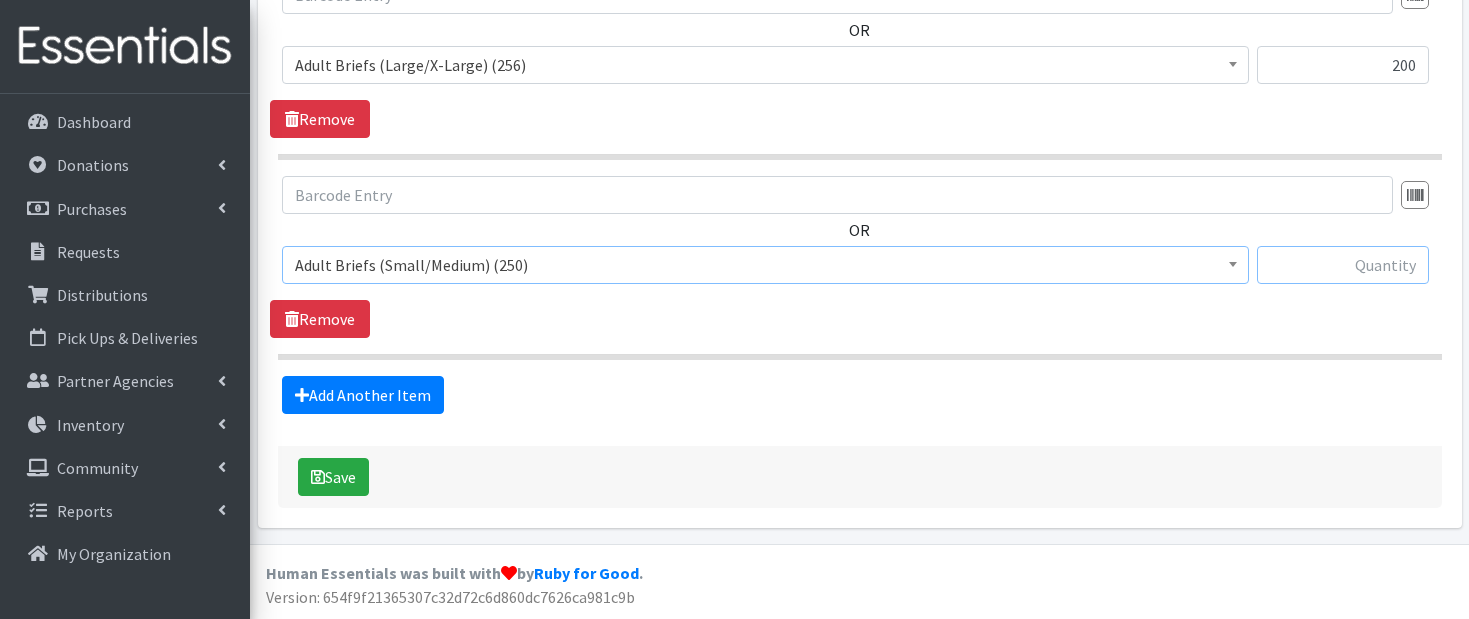 click at bounding box center [1343, 265] 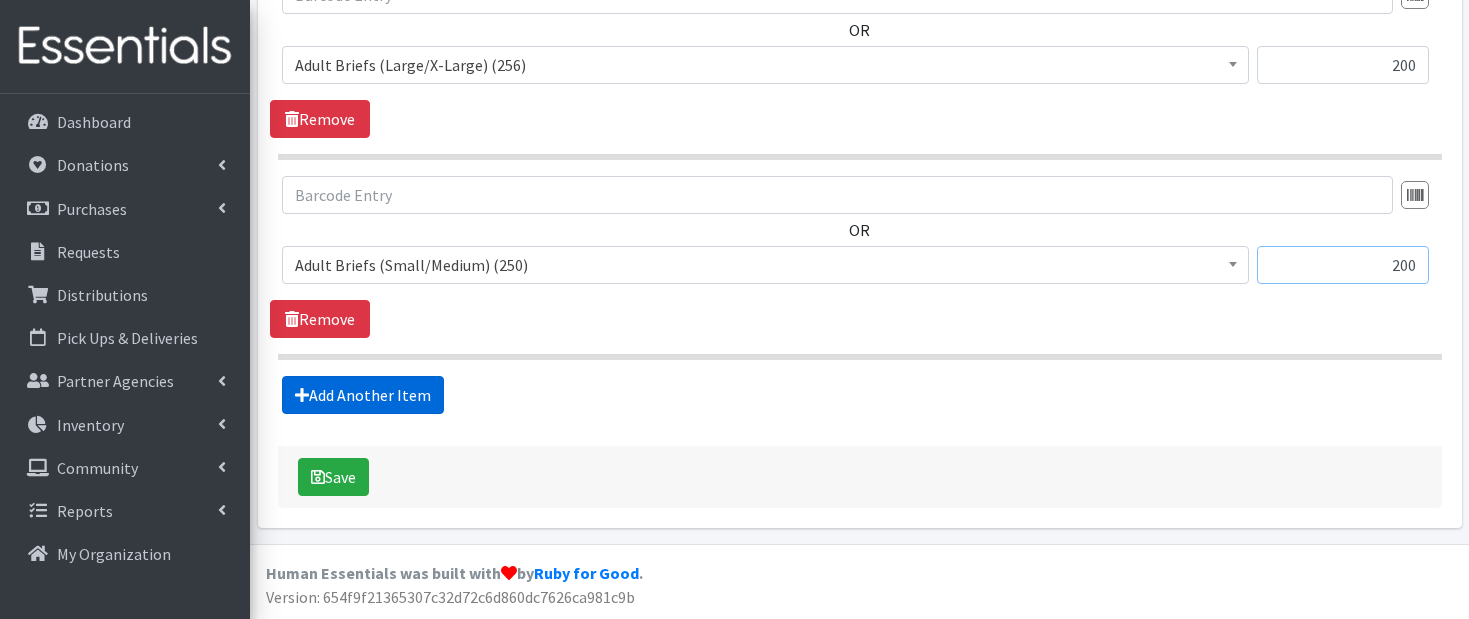 type on "200" 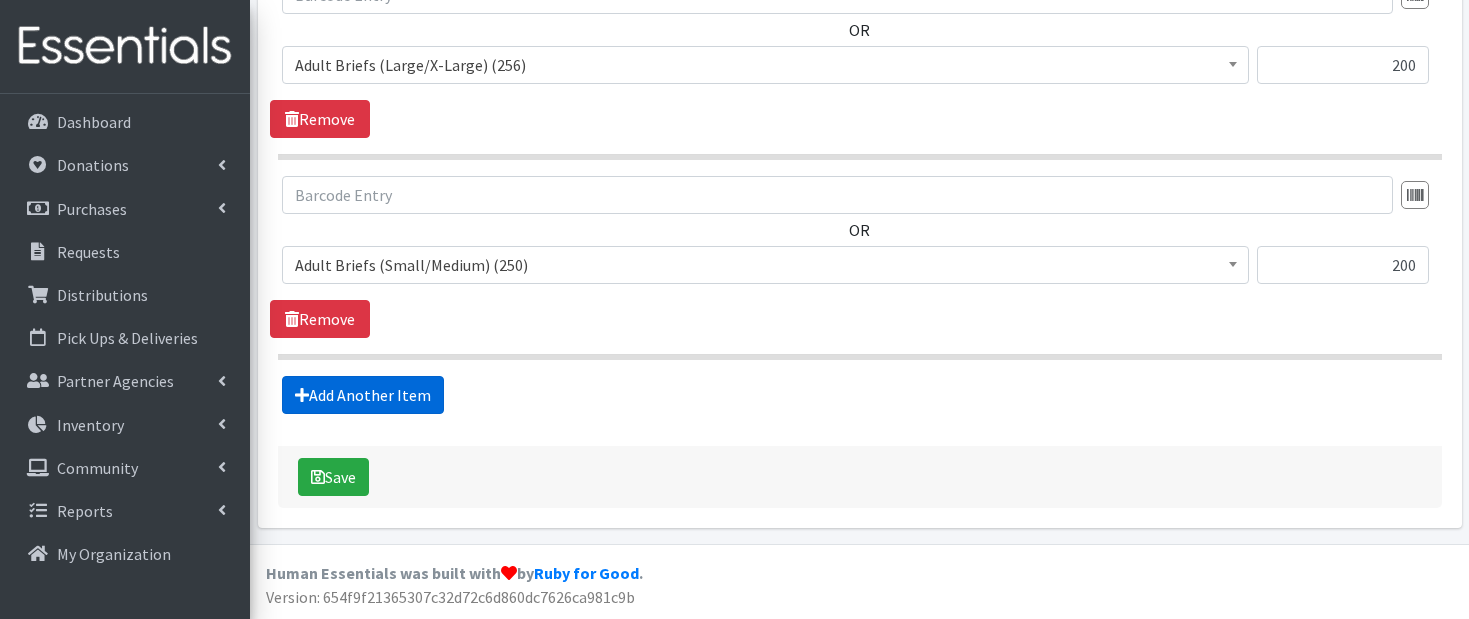 click on "Add Another Item" at bounding box center [363, 395] 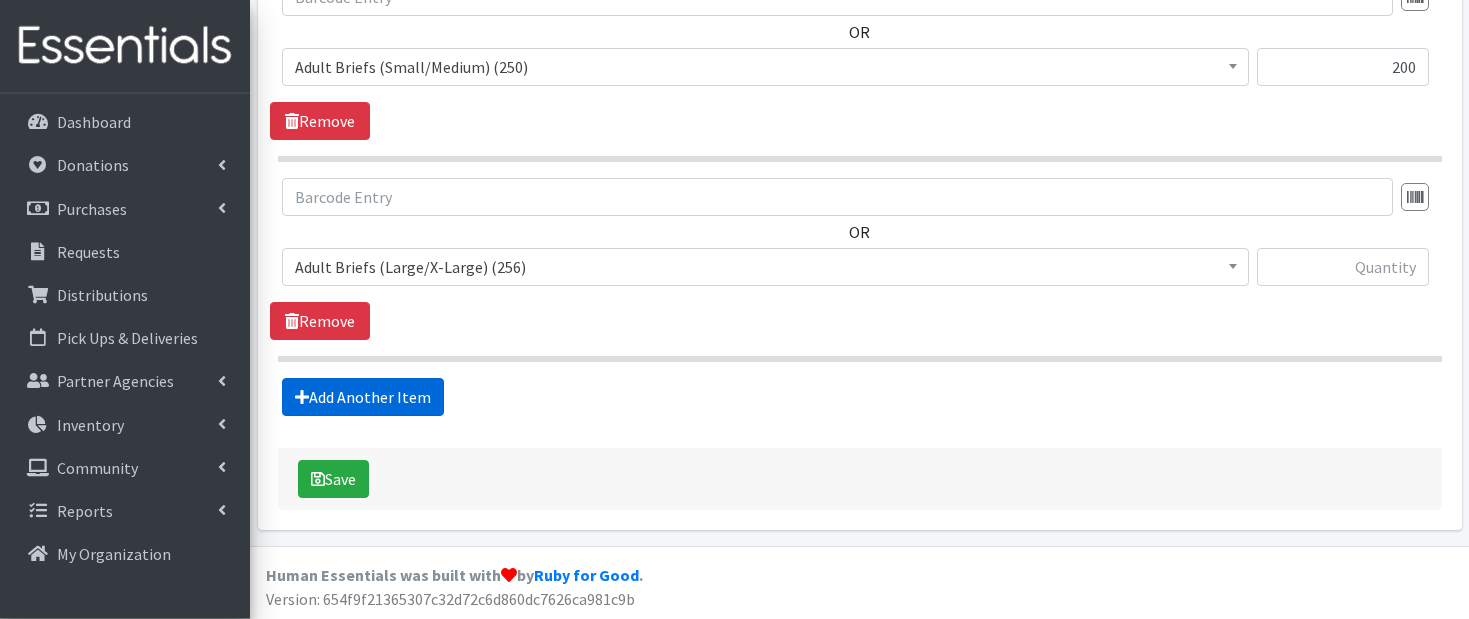 scroll, scrollTop: 1047, scrollLeft: 0, axis: vertical 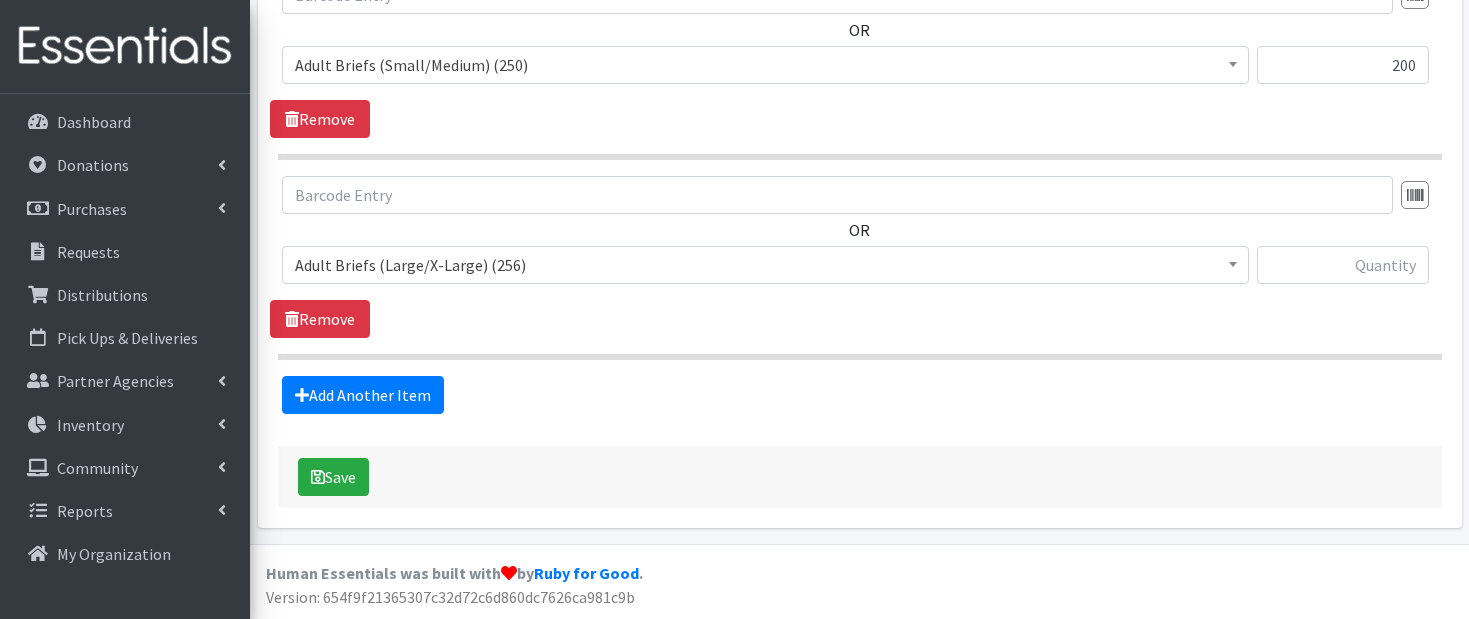 click on "Adult Briefs (Large/X-Large) (256)" at bounding box center (765, 265) 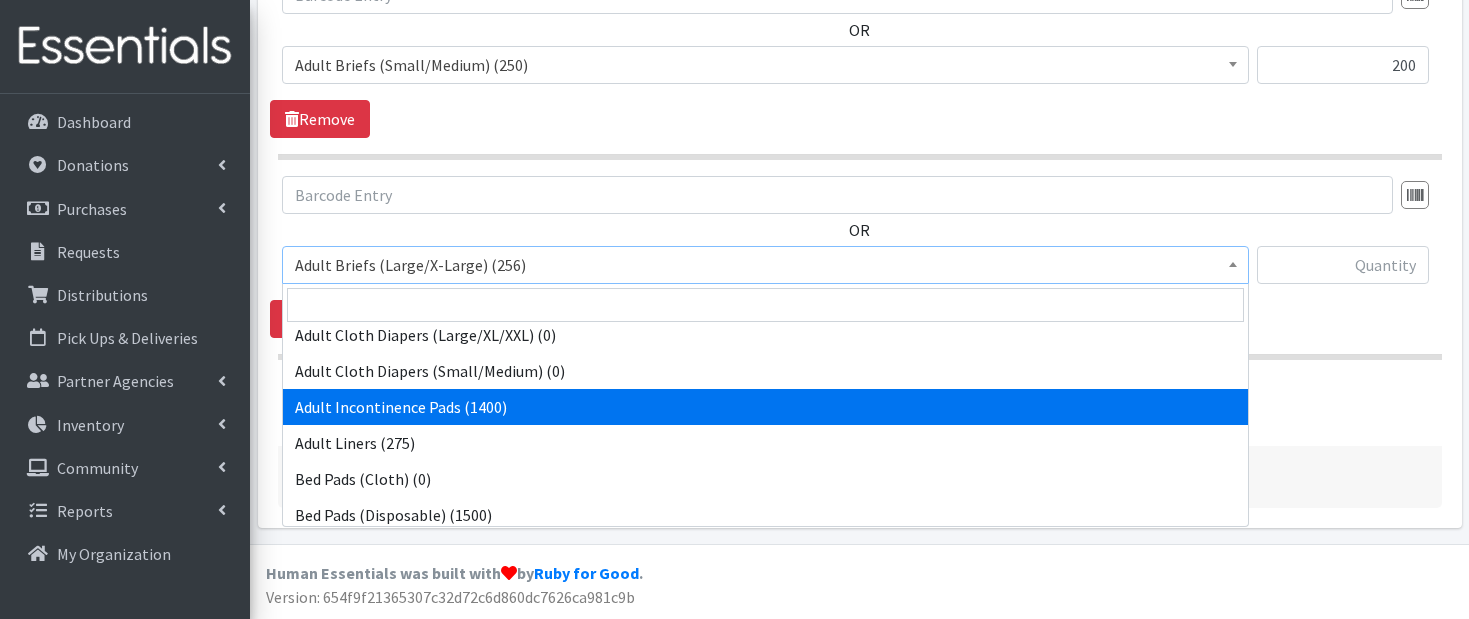 scroll, scrollTop: 154, scrollLeft: 0, axis: vertical 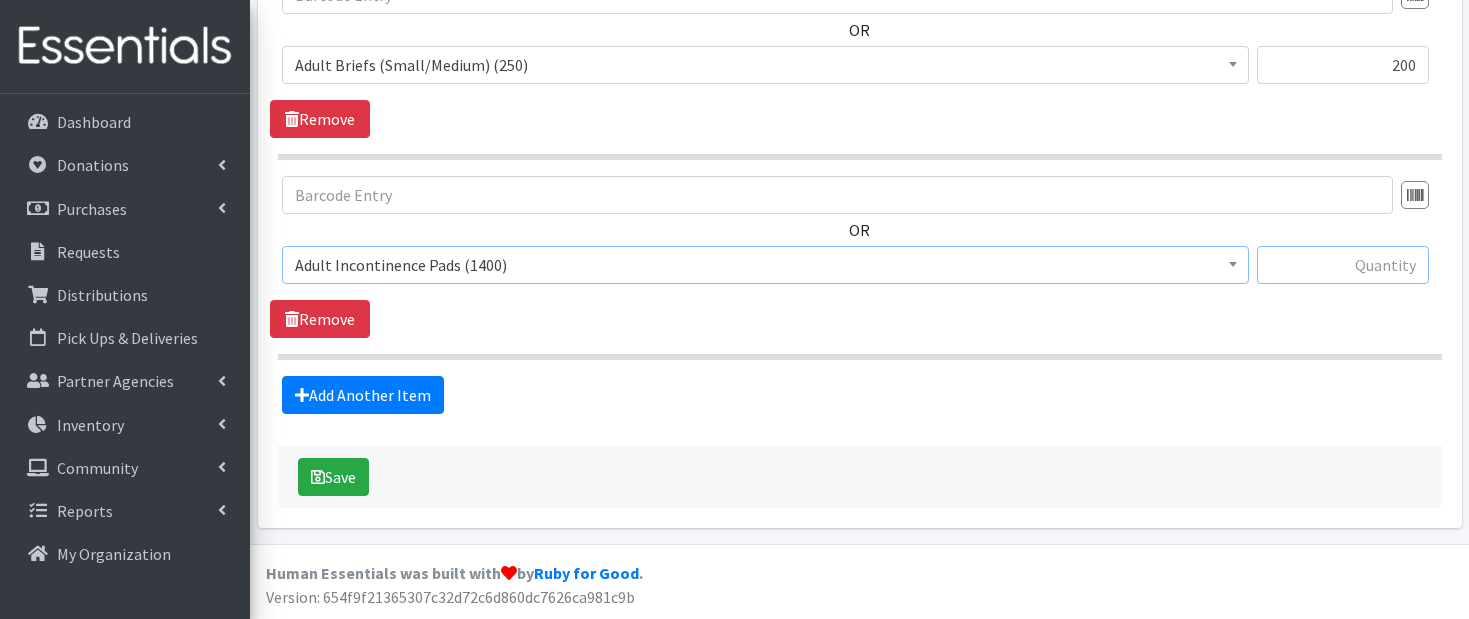 click at bounding box center [1343, 265] 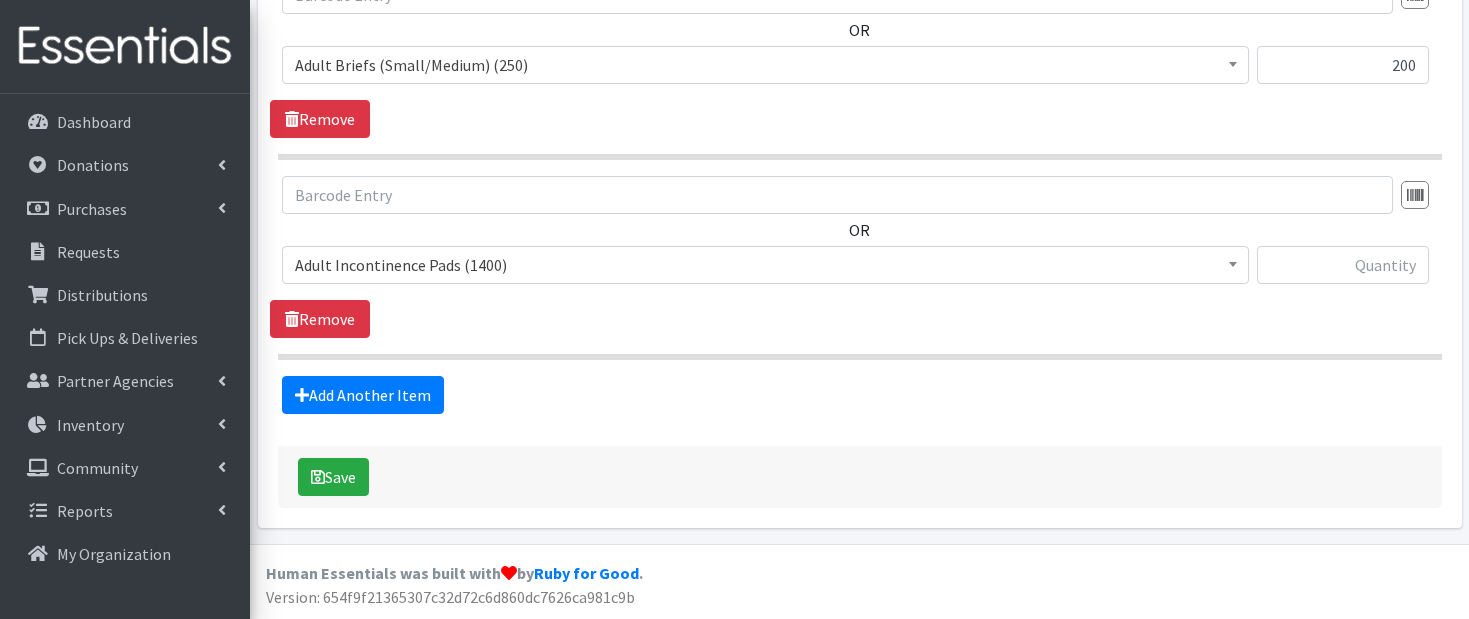click on "Adult Incontinence Pads (1400)" at bounding box center [765, 265] 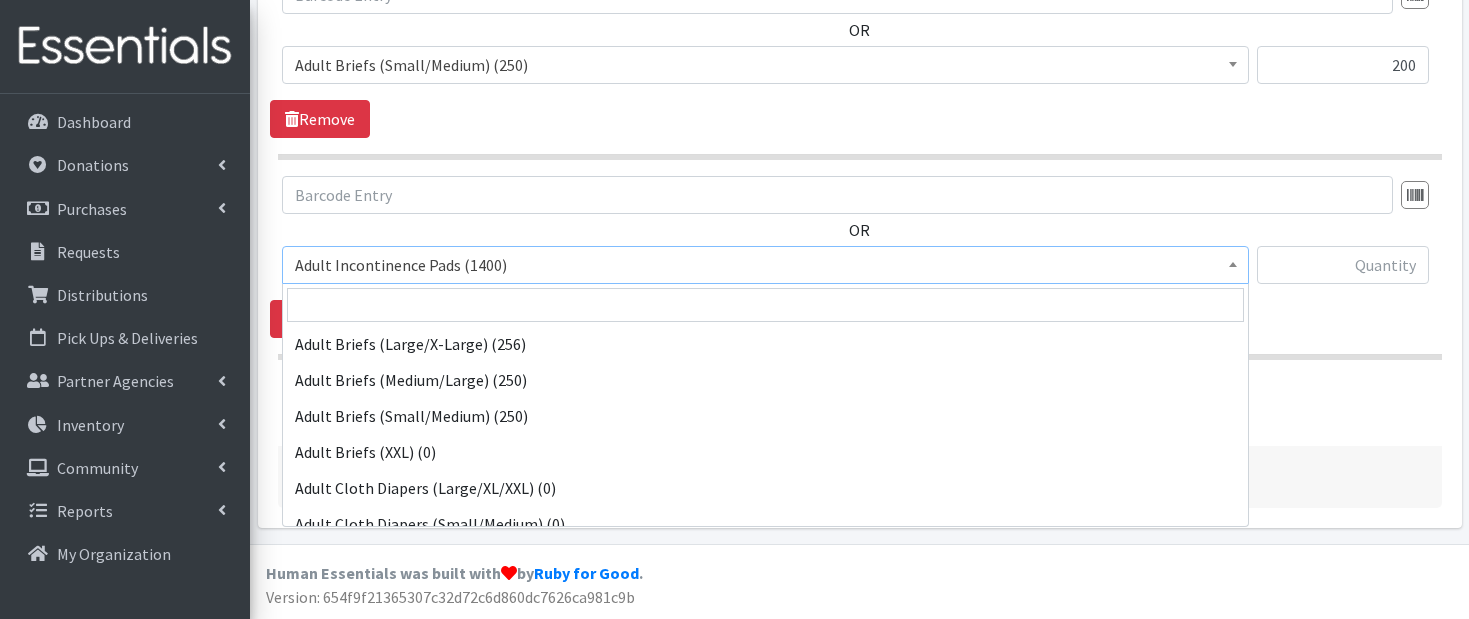 scroll, scrollTop: 180, scrollLeft: 0, axis: vertical 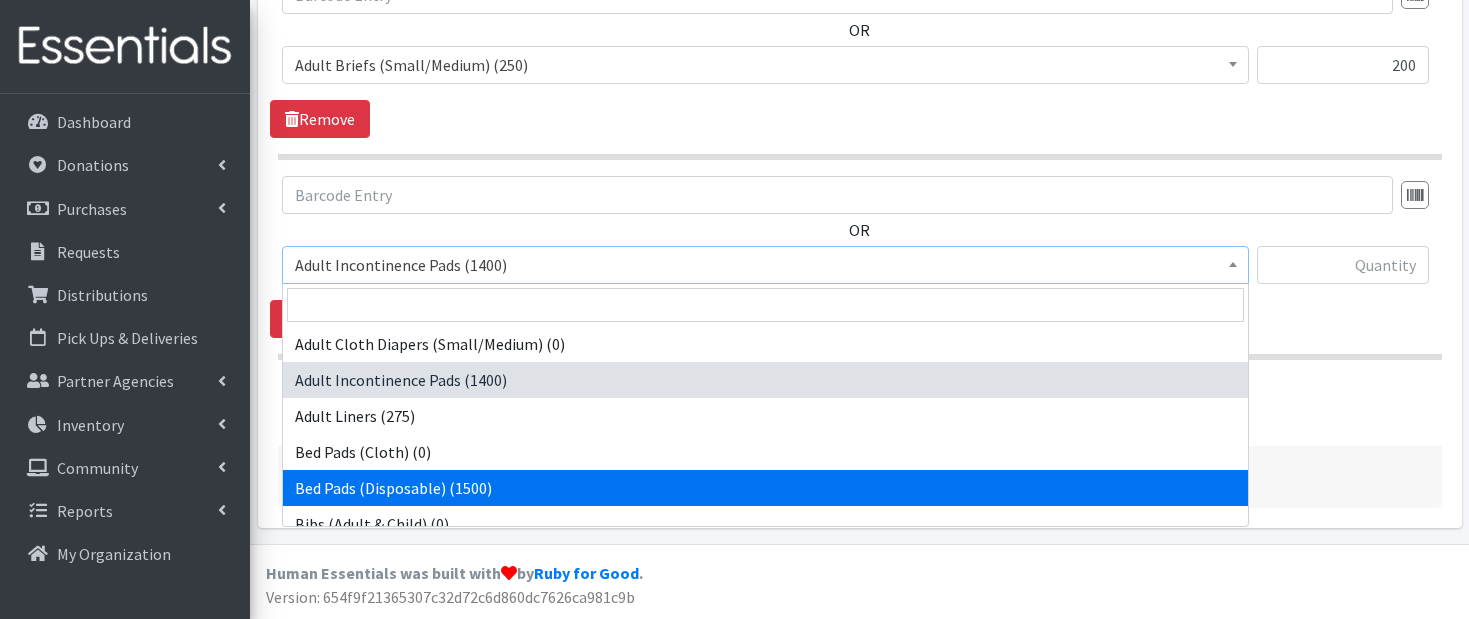 select on "9753" 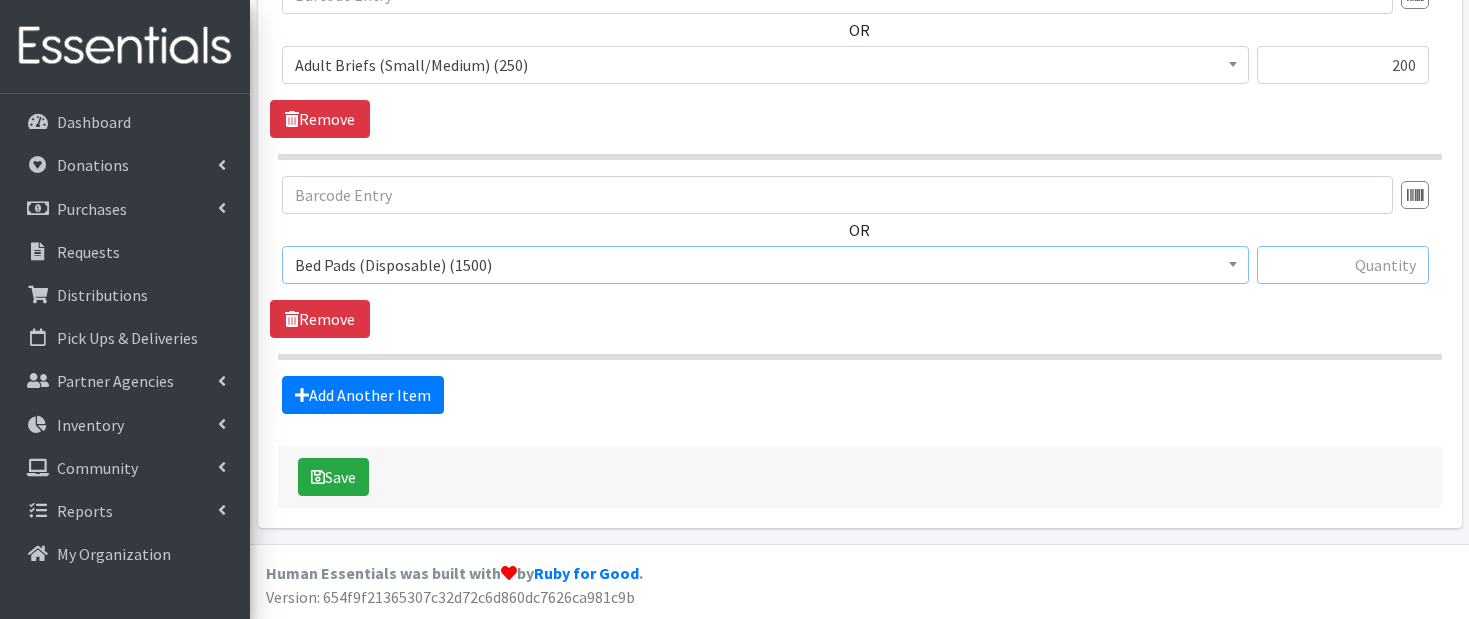 click at bounding box center (1343, 265) 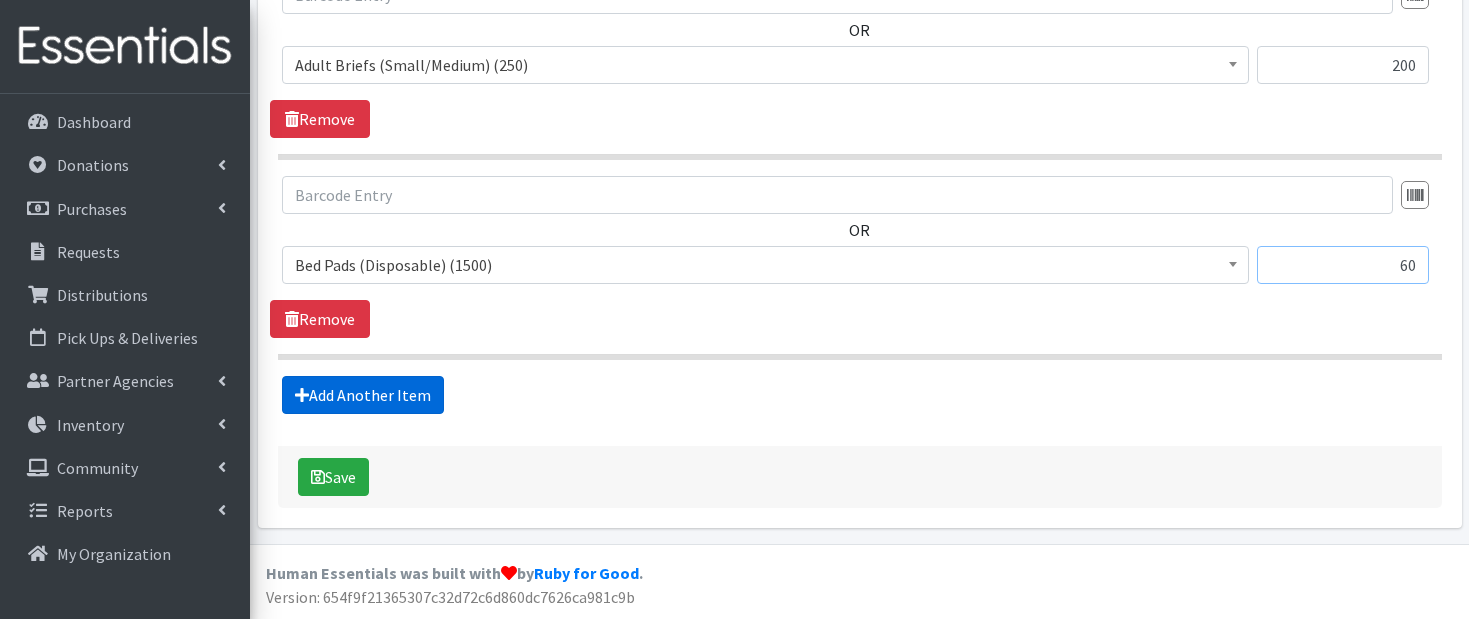 type on "60" 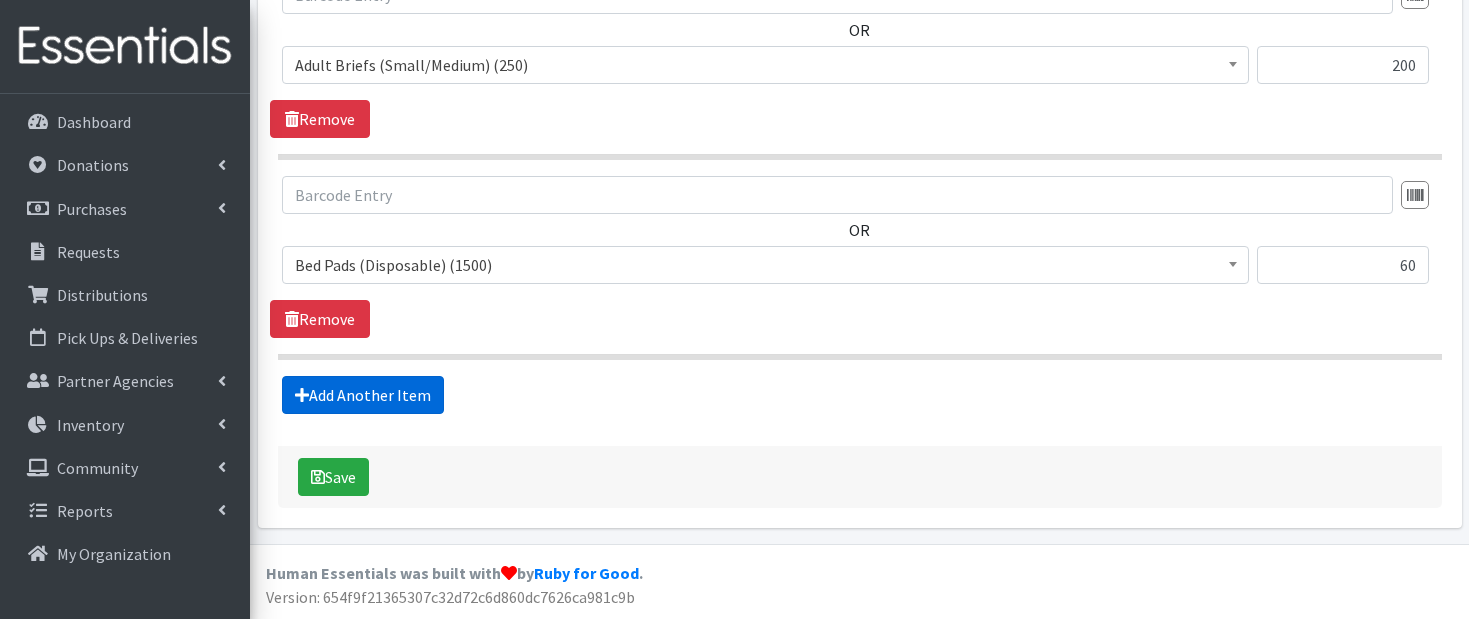 click on "Add Another Item" at bounding box center (363, 395) 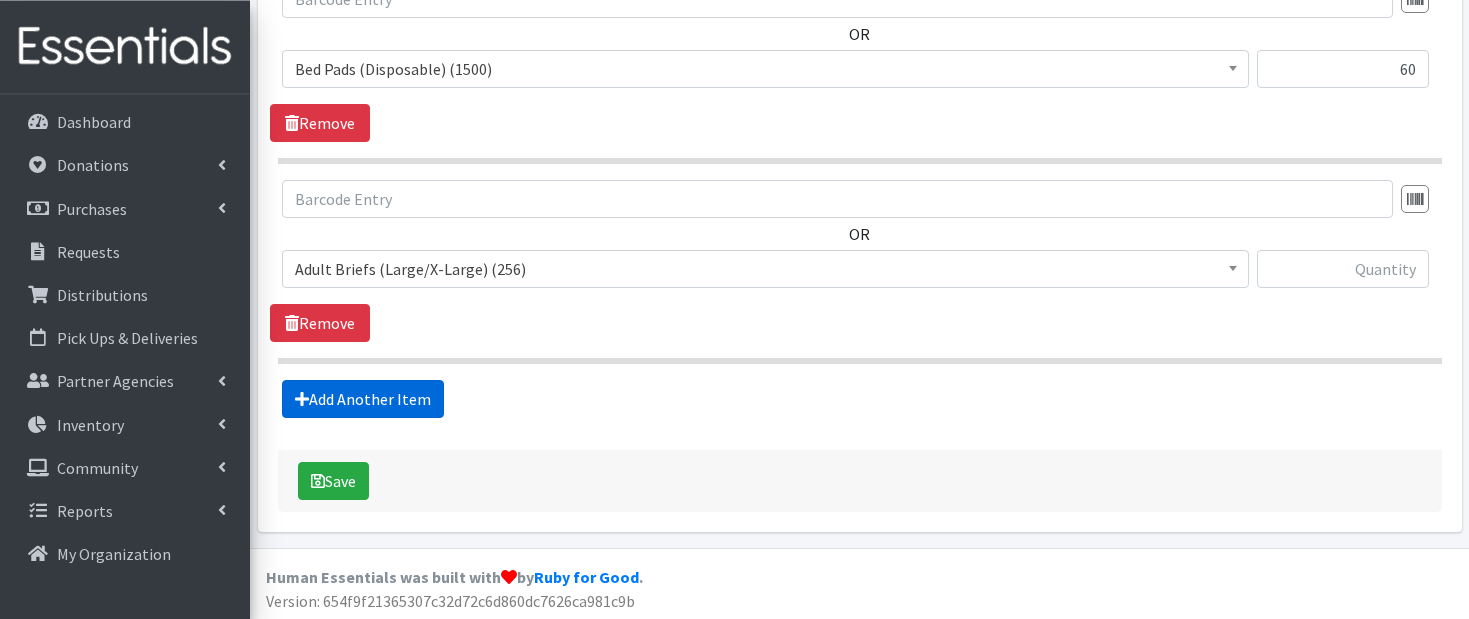 scroll, scrollTop: 1247, scrollLeft: 0, axis: vertical 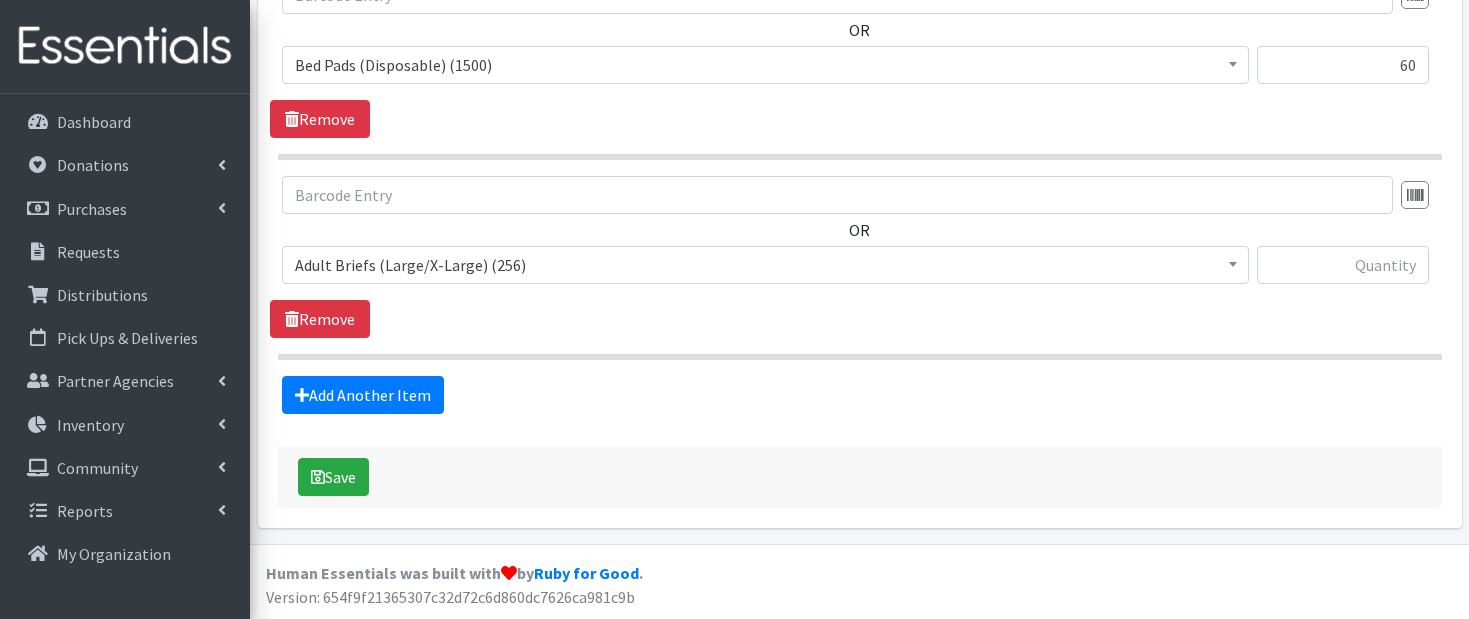 click on "Adult Briefs (Large/X-Large) (256)" at bounding box center [765, 265] 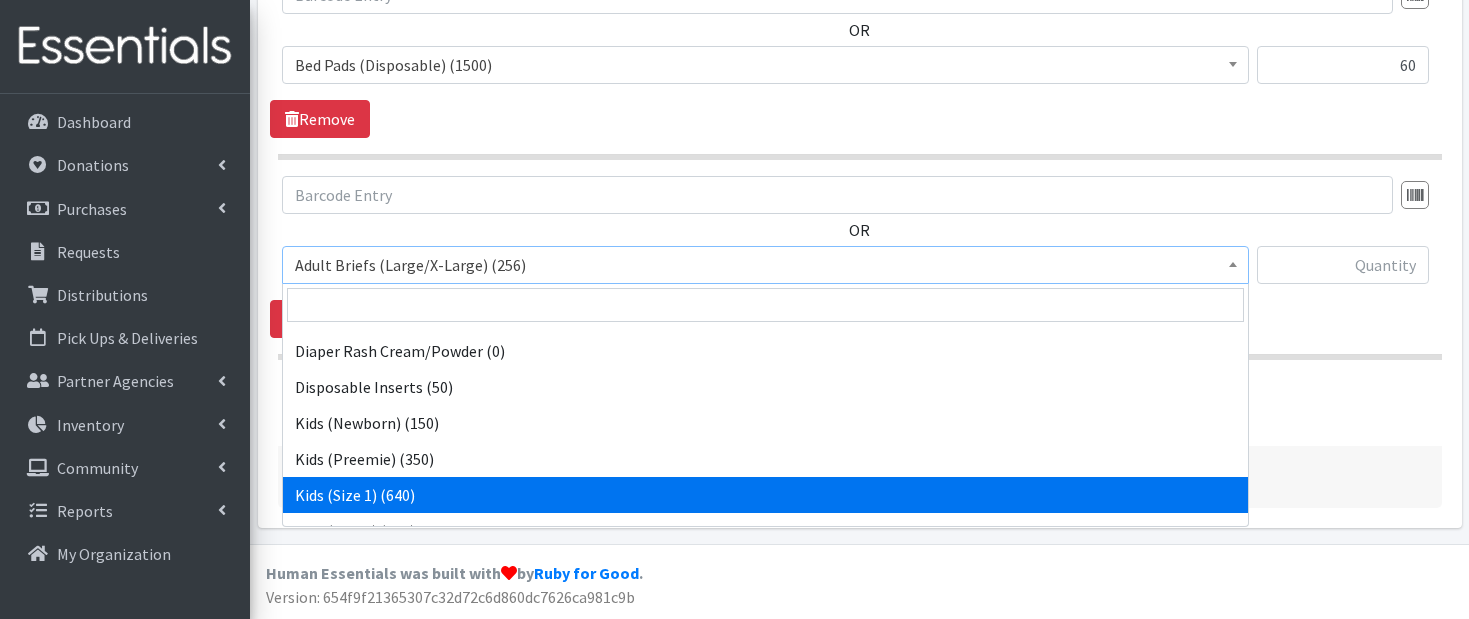 scroll, scrollTop: 629, scrollLeft: 0, axis: vertical 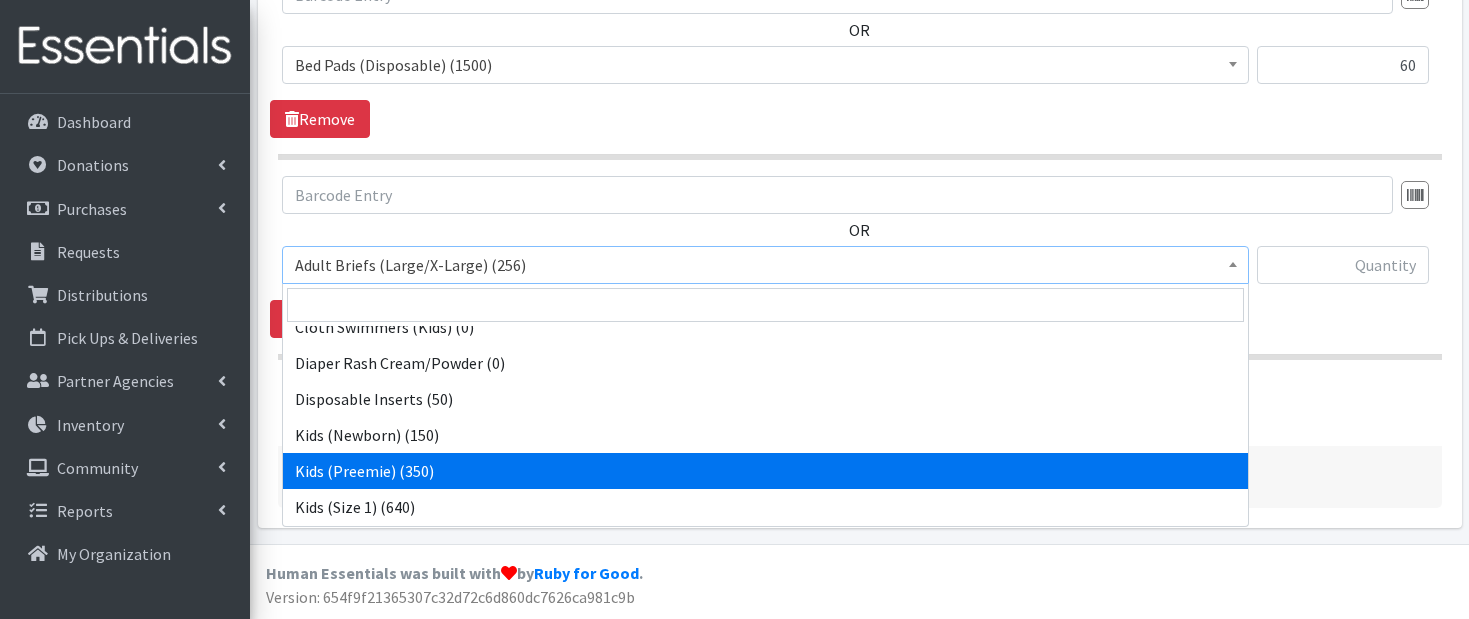 select on "9744" 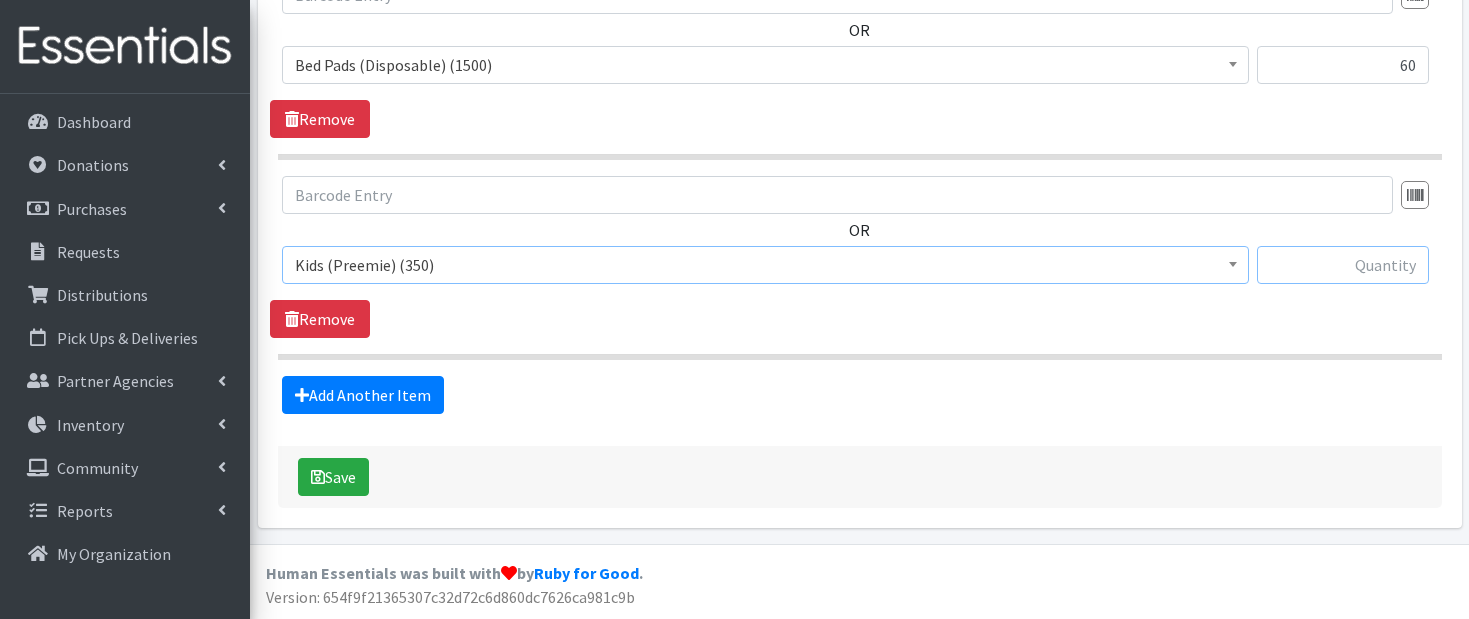 click at bounding box center (1343, 265) 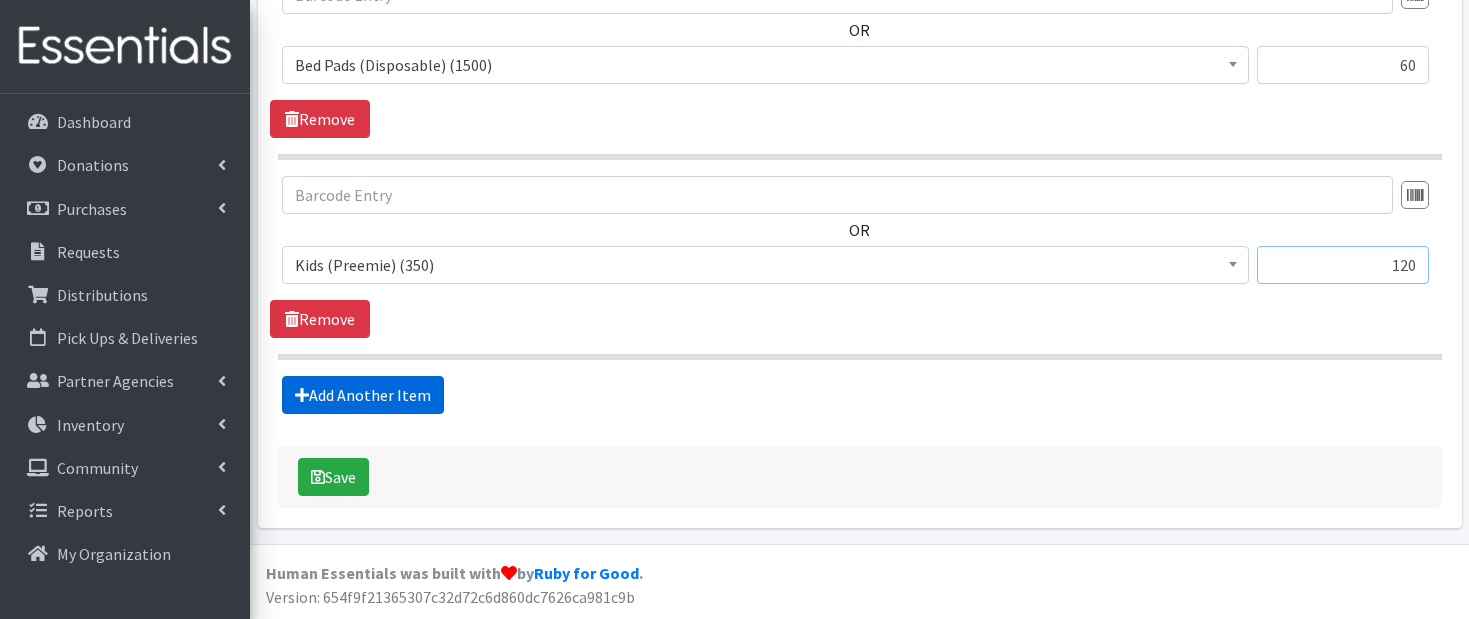 type on "120" 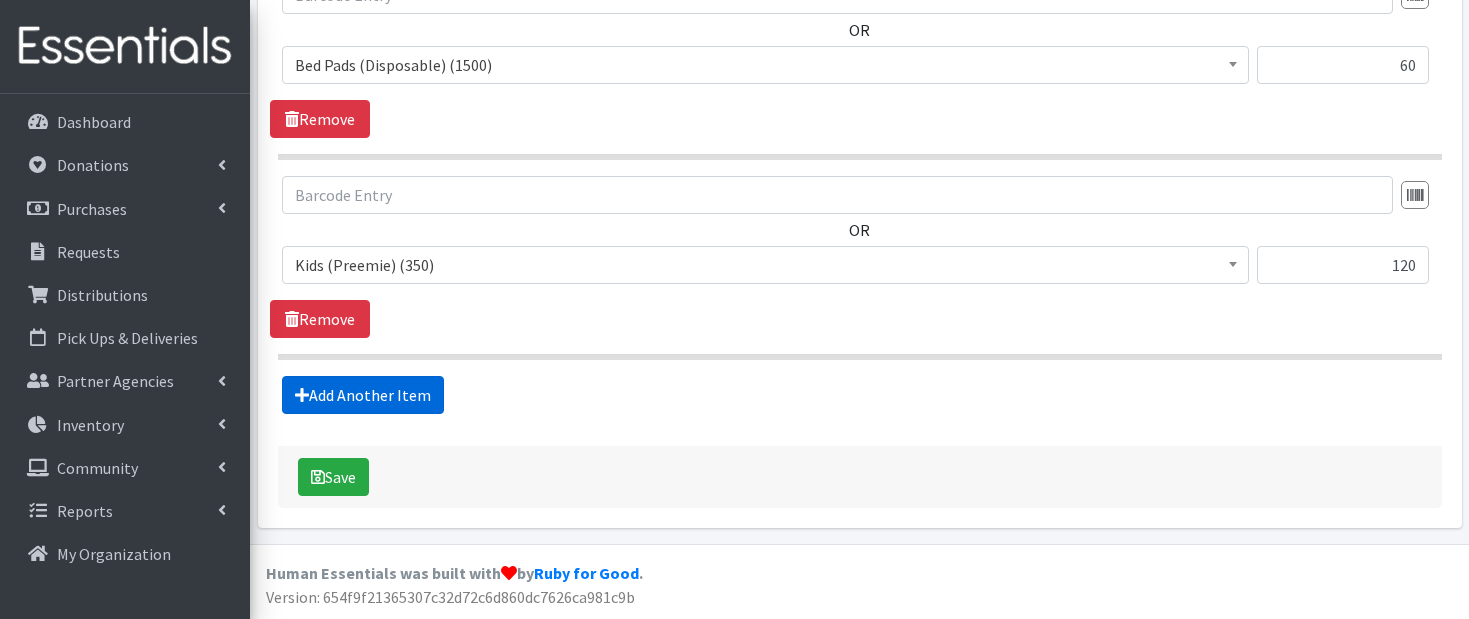 click on "Add Another Item" at bounding box center [363, 395] 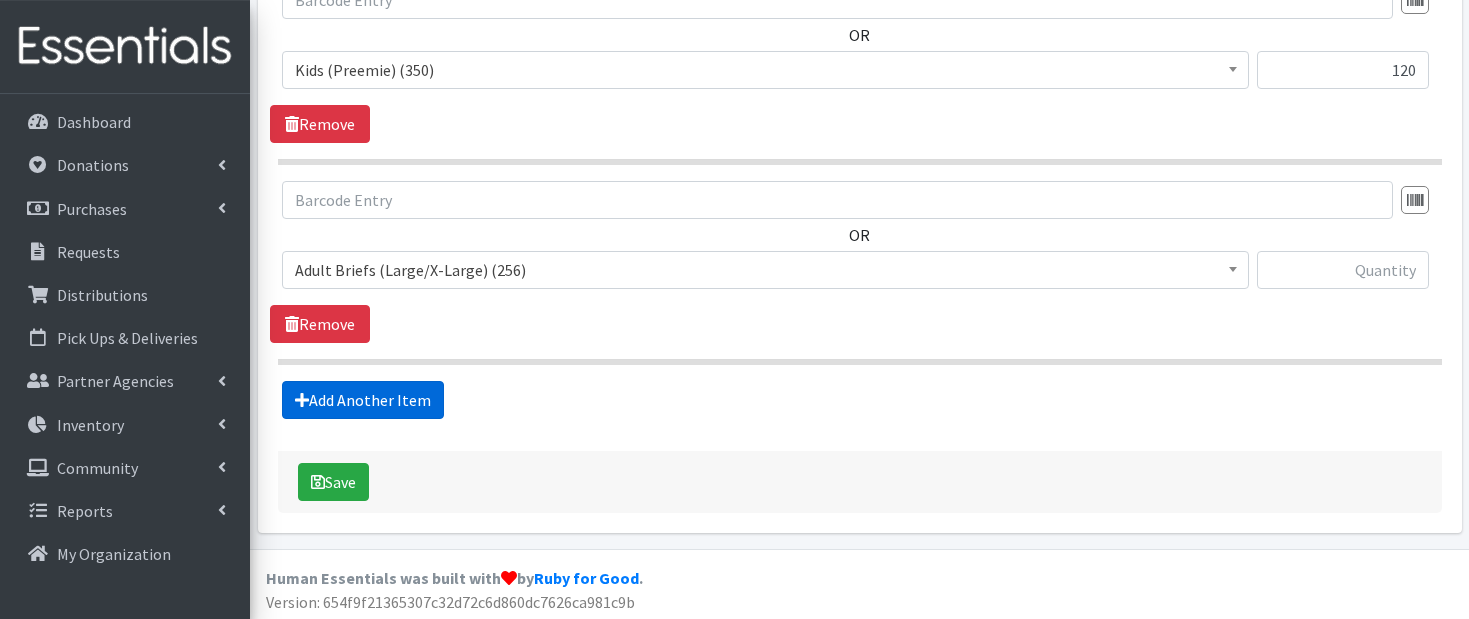 scroll, scrollTop: 1447, scrollLeft: 0, axis: vertical 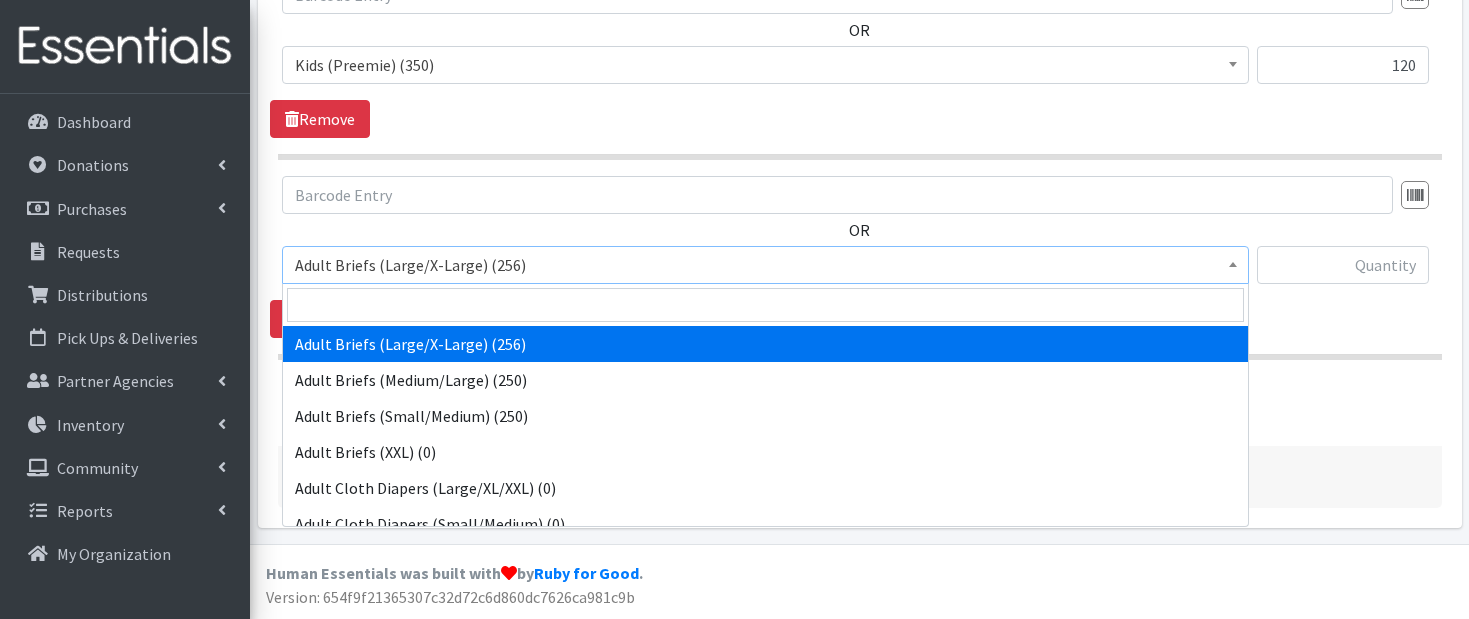 click on "Adult Briefs (Large/X-Large) (256)" at bounding box center [765, 265] 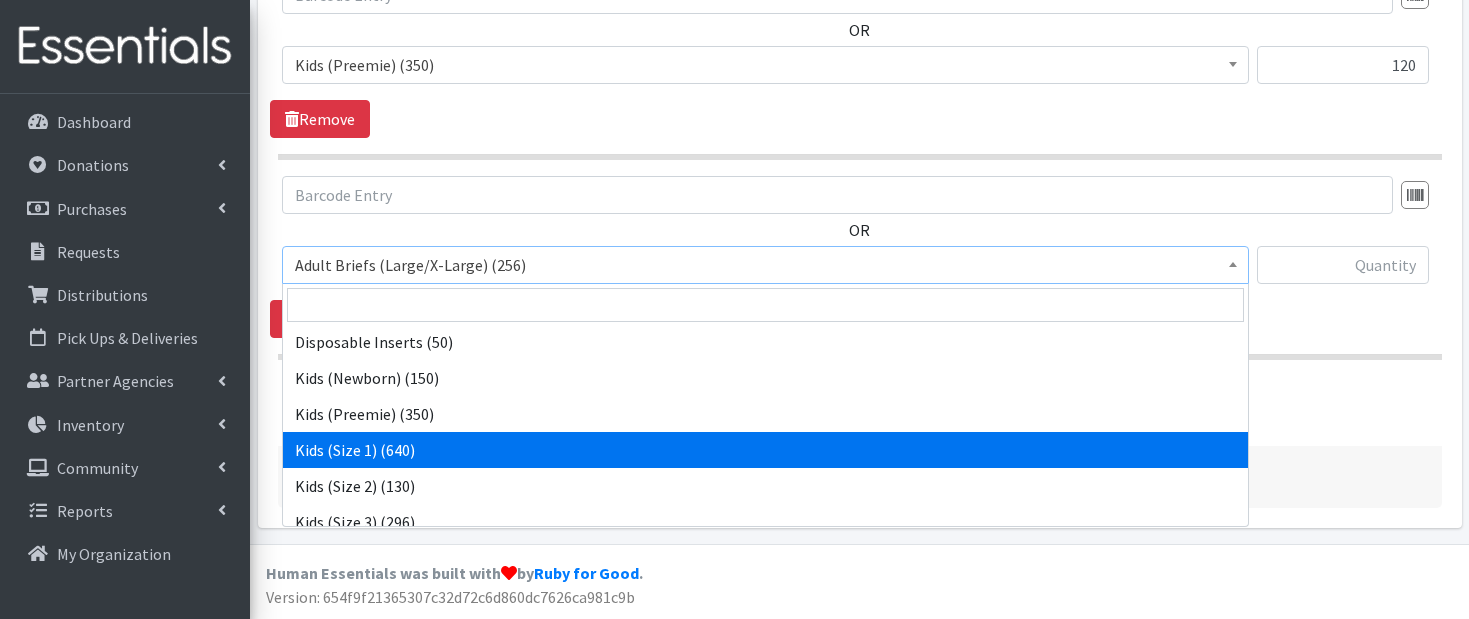 scroll, scrollTop: 687, scrollLeft: 0, axis: vertical 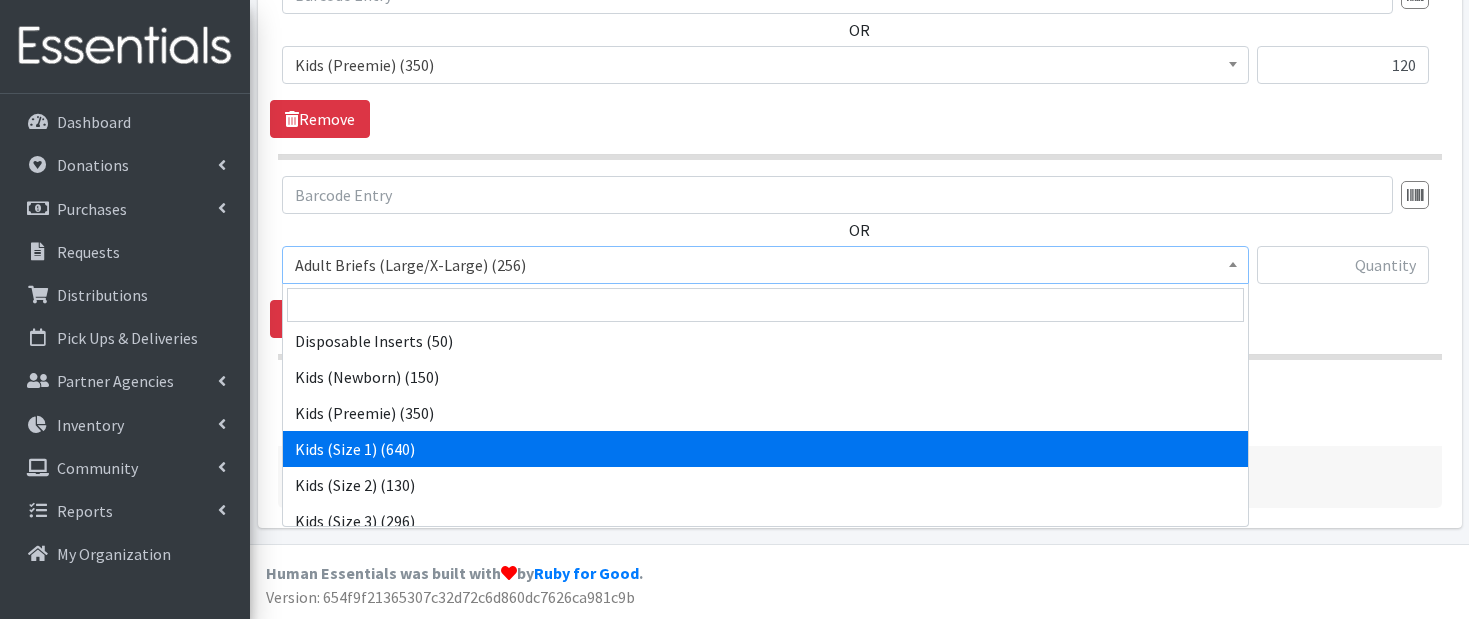 select on "9764" 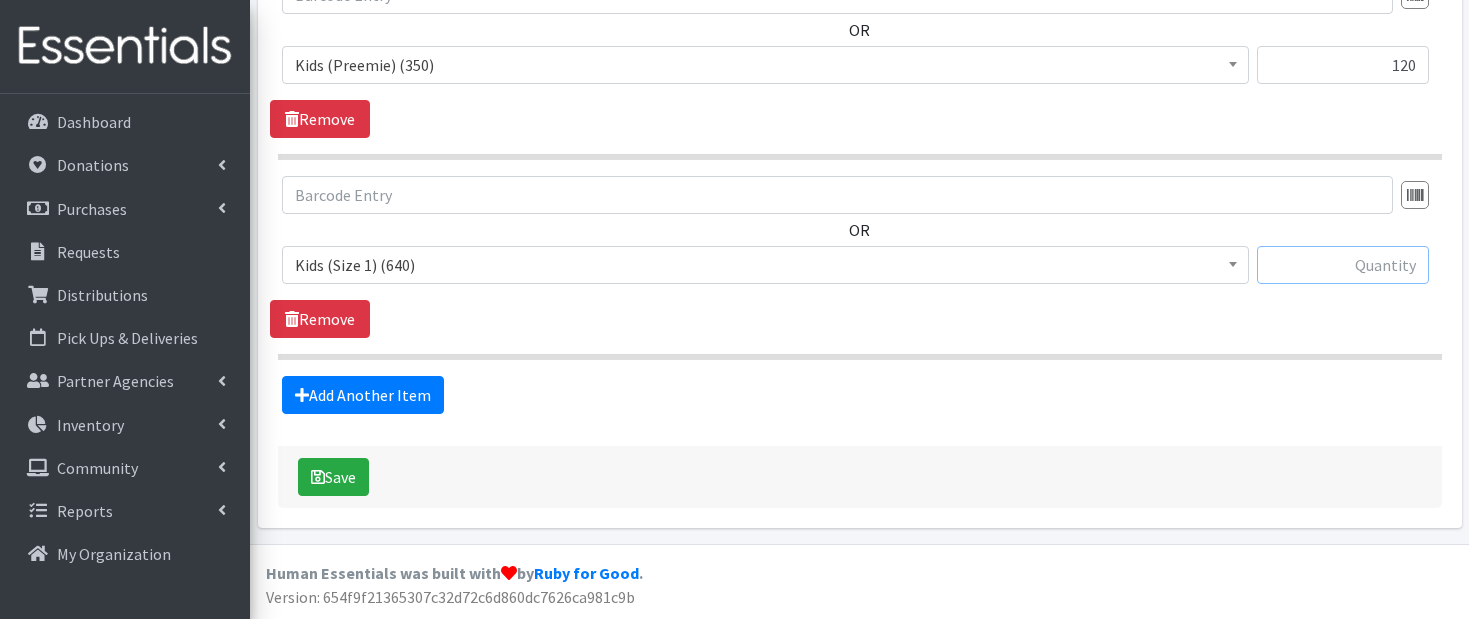 click at bounding box center (1343, 265) 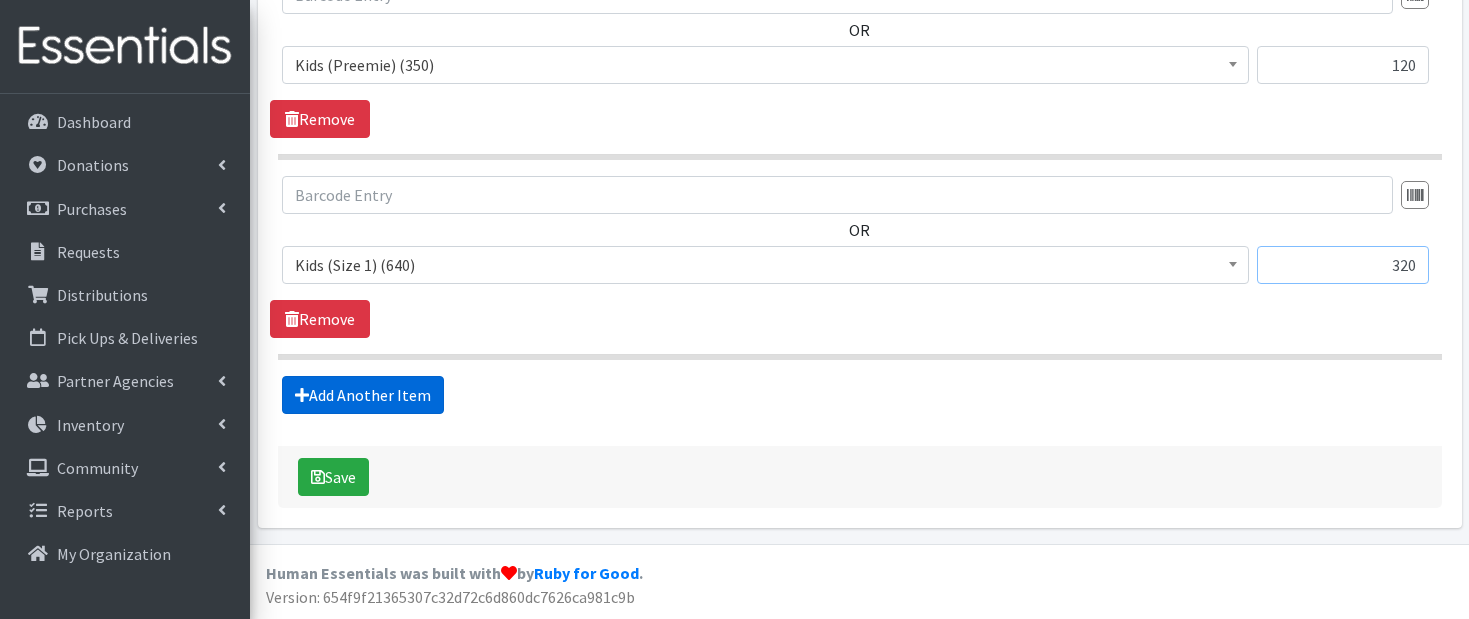 type on "320" 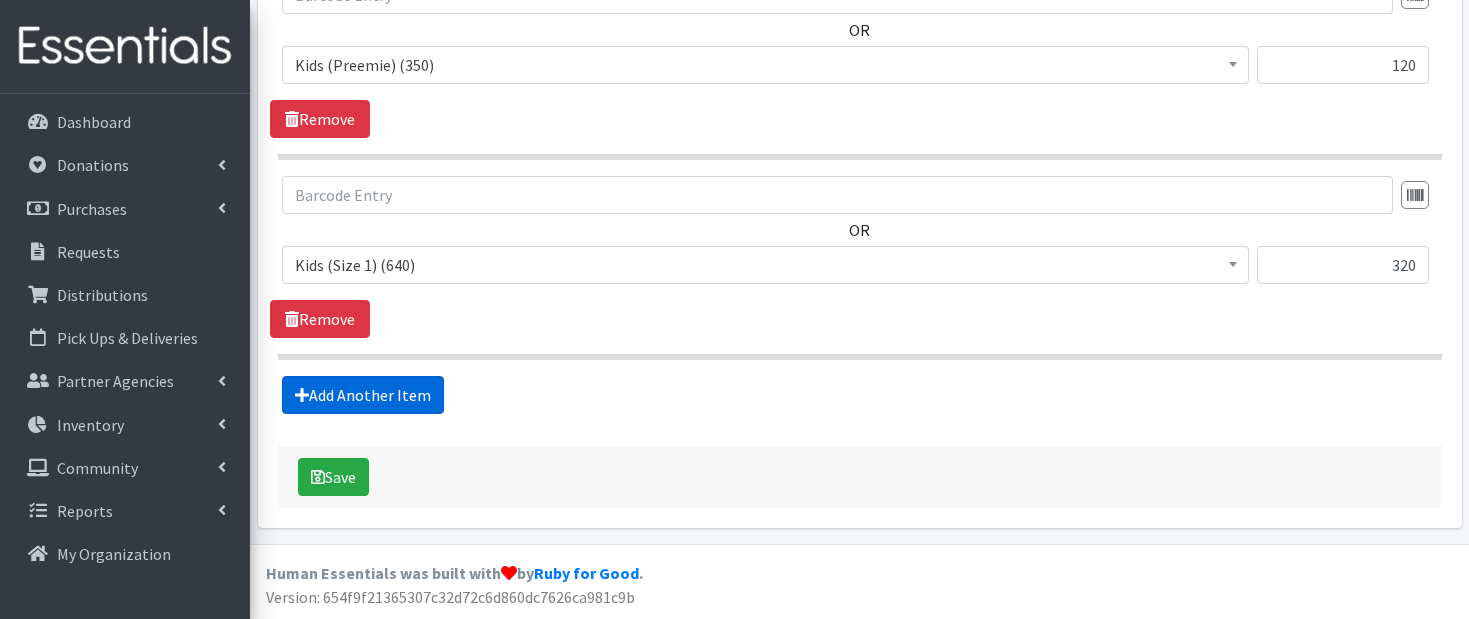 click on "Add Another Item" at bounding box center [363, 395] 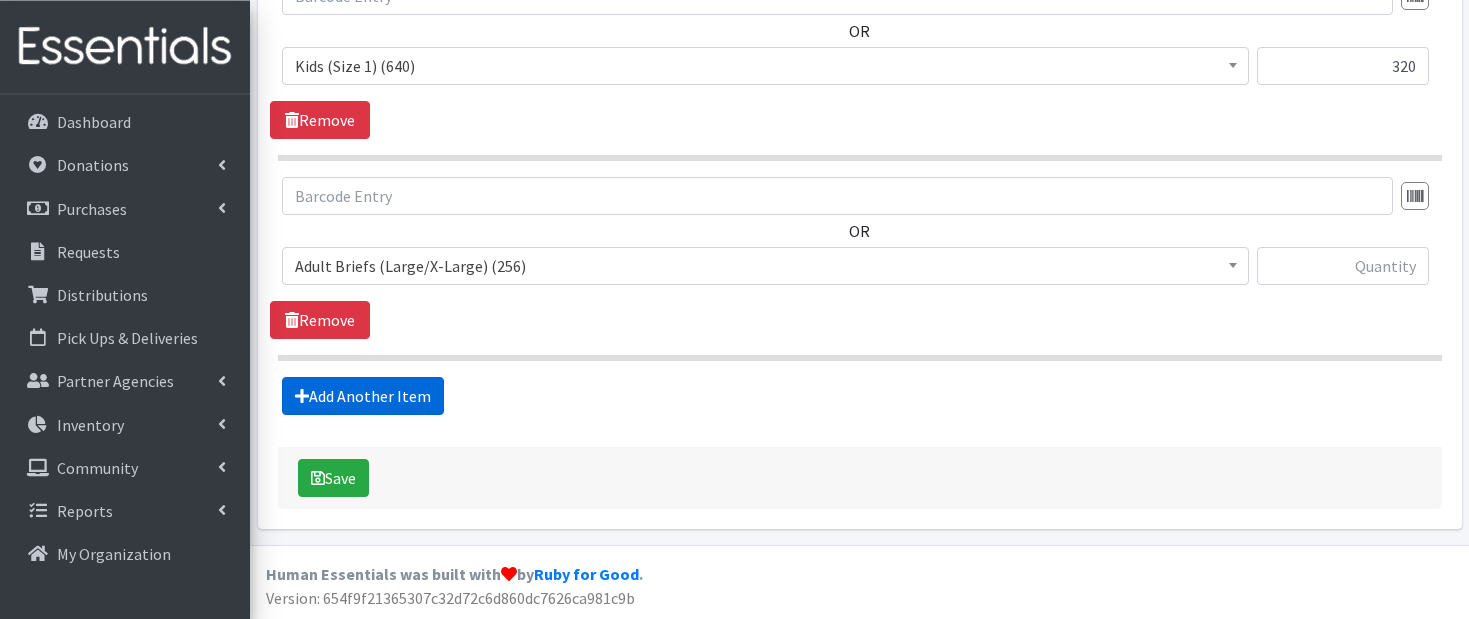 scroll, scrollTop: 1647, scrollLeft: 0, axis: vertical 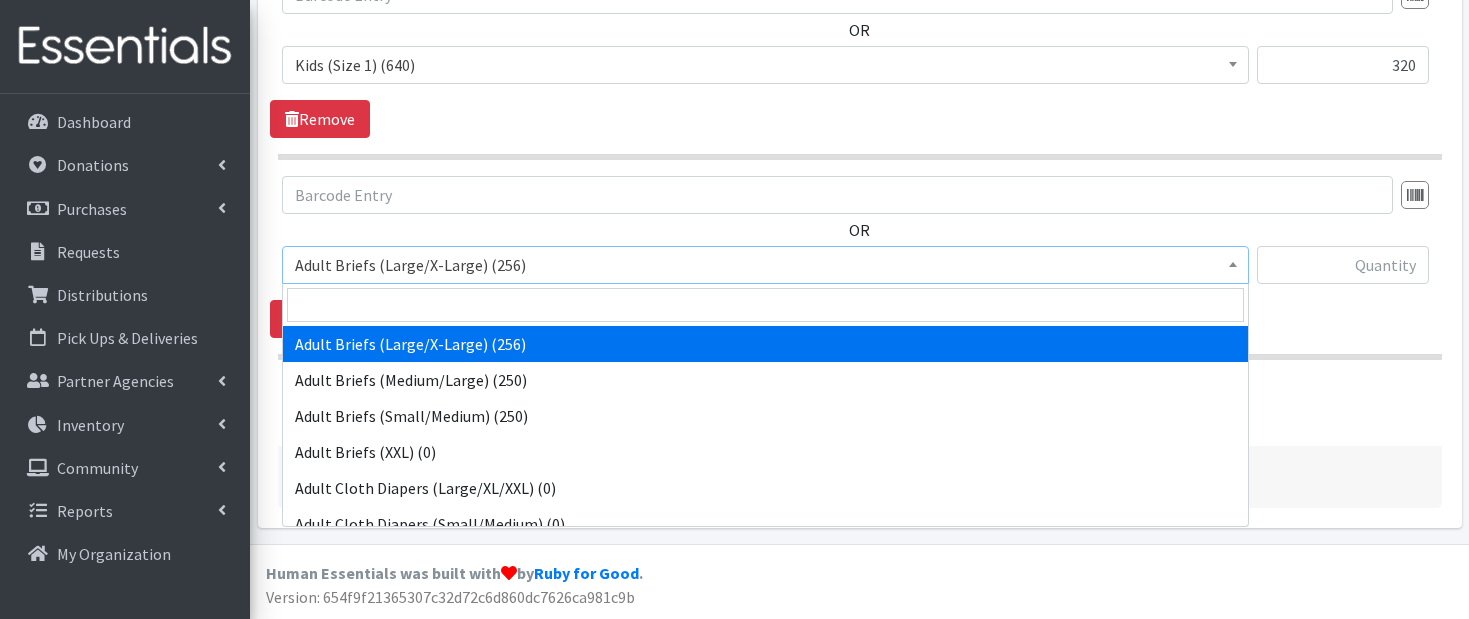 click on "Adult Briefs (Large/X-Large) (256)" at bounding box center (765, 265) 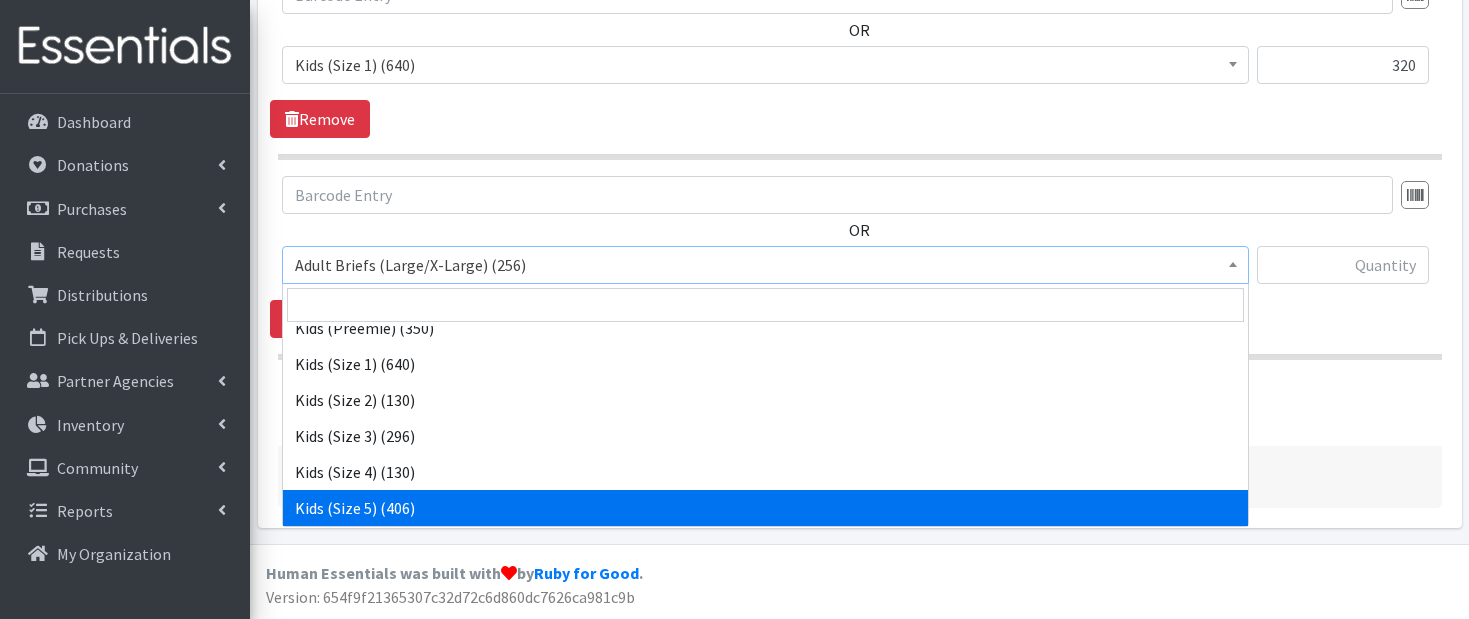 scroll, scrollTop: 762, scrollLeft: 0, axis: vertical 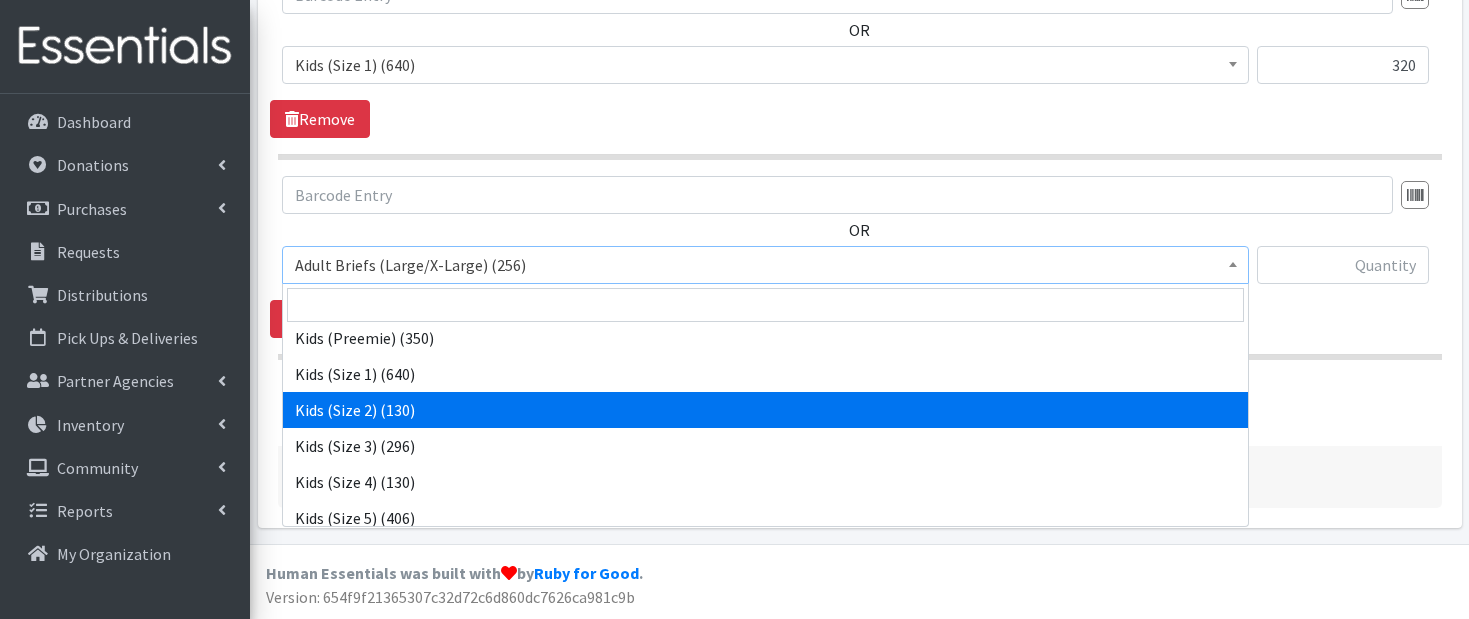 select on "9724" 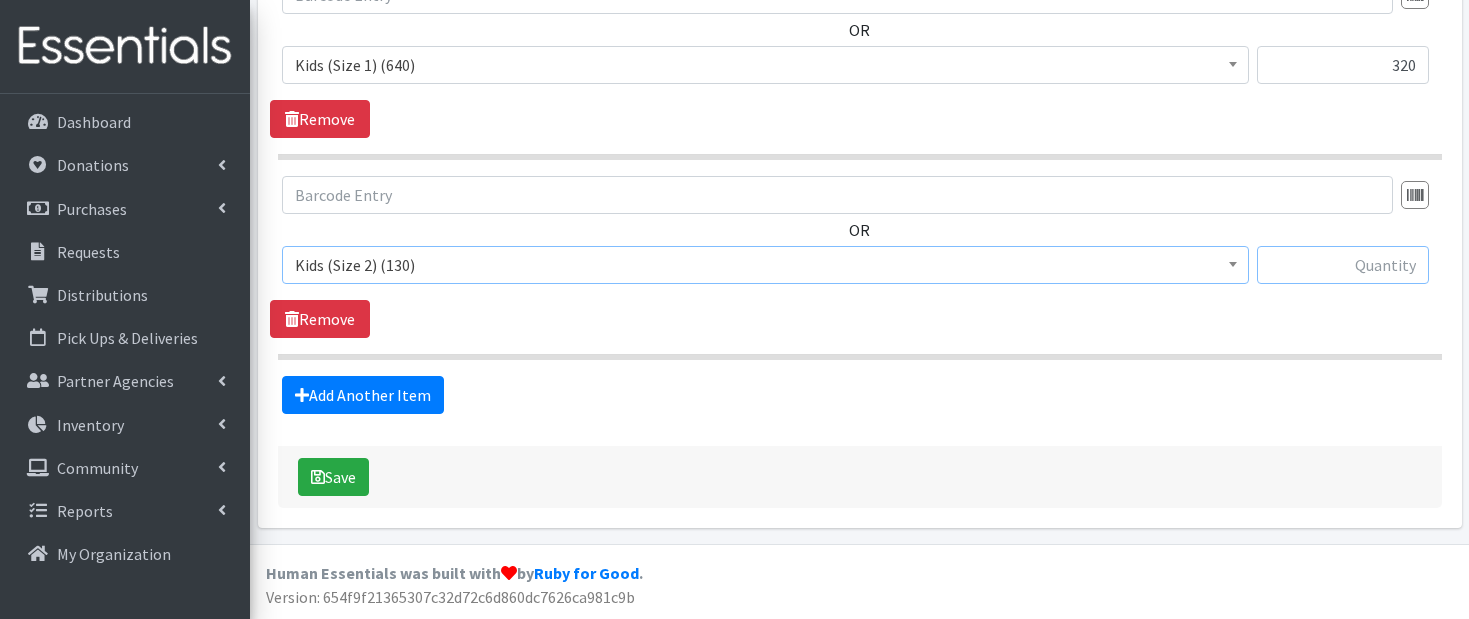 click at bounding box center (1343, 265) 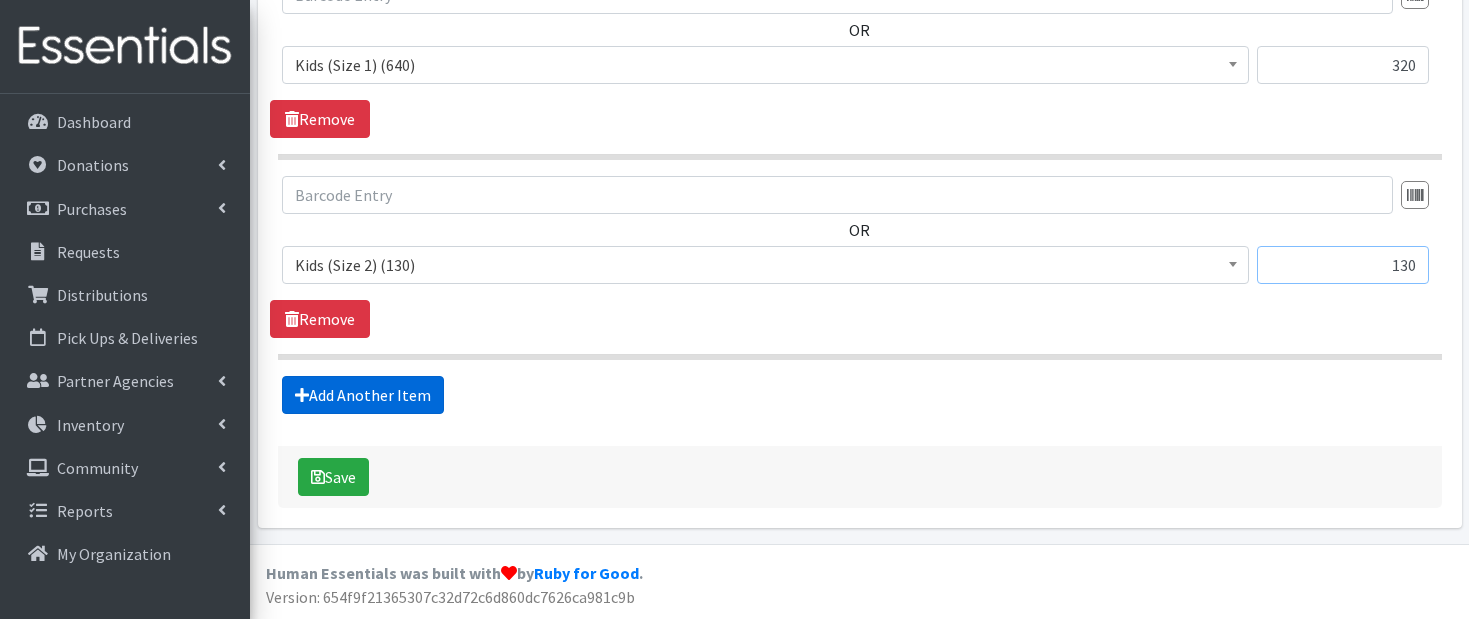 type on "130" 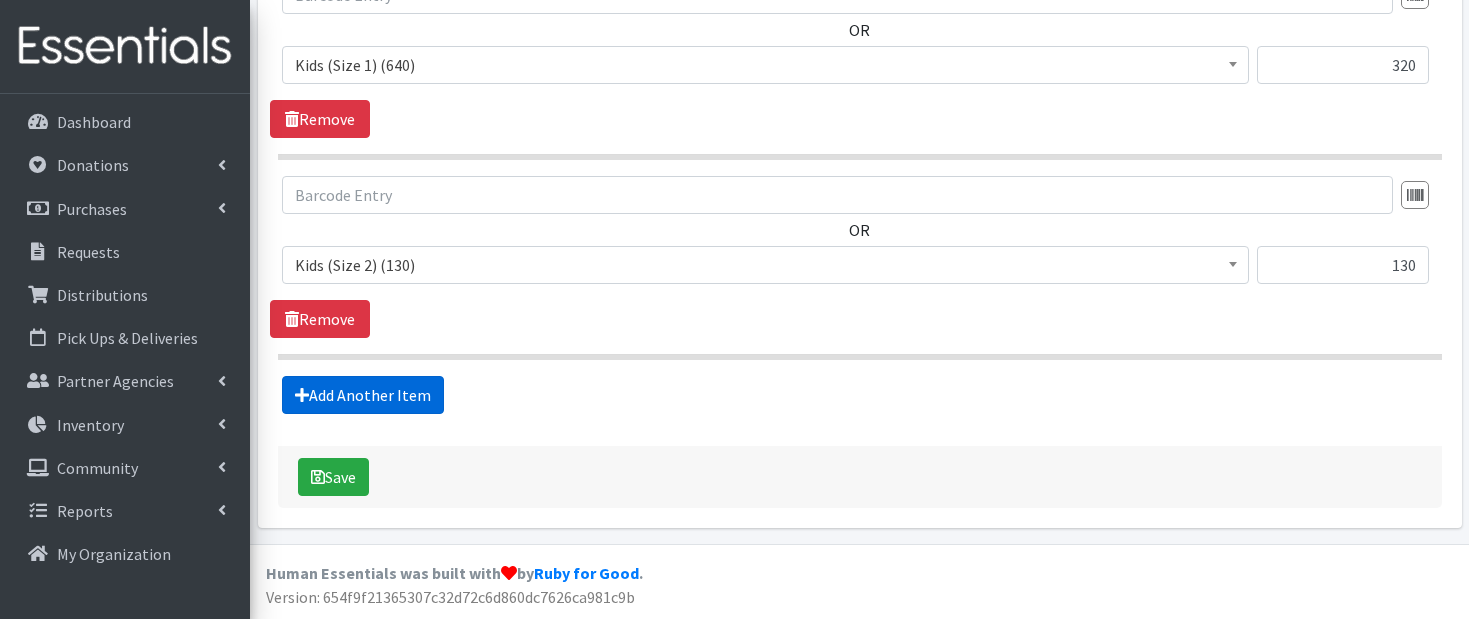 click on "Add Another Item" at bounding box center (363, 395) 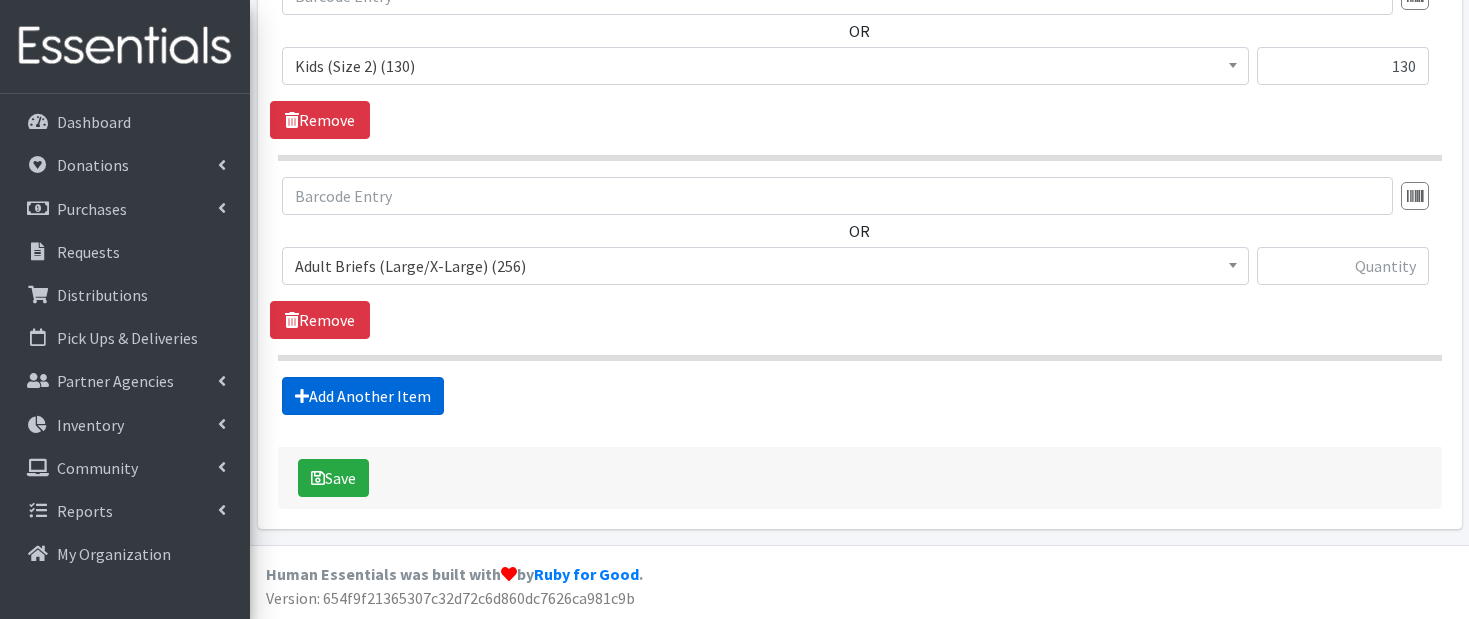 scroll, scrollTop: 1847, scrollLeft: 0, axis: vertical 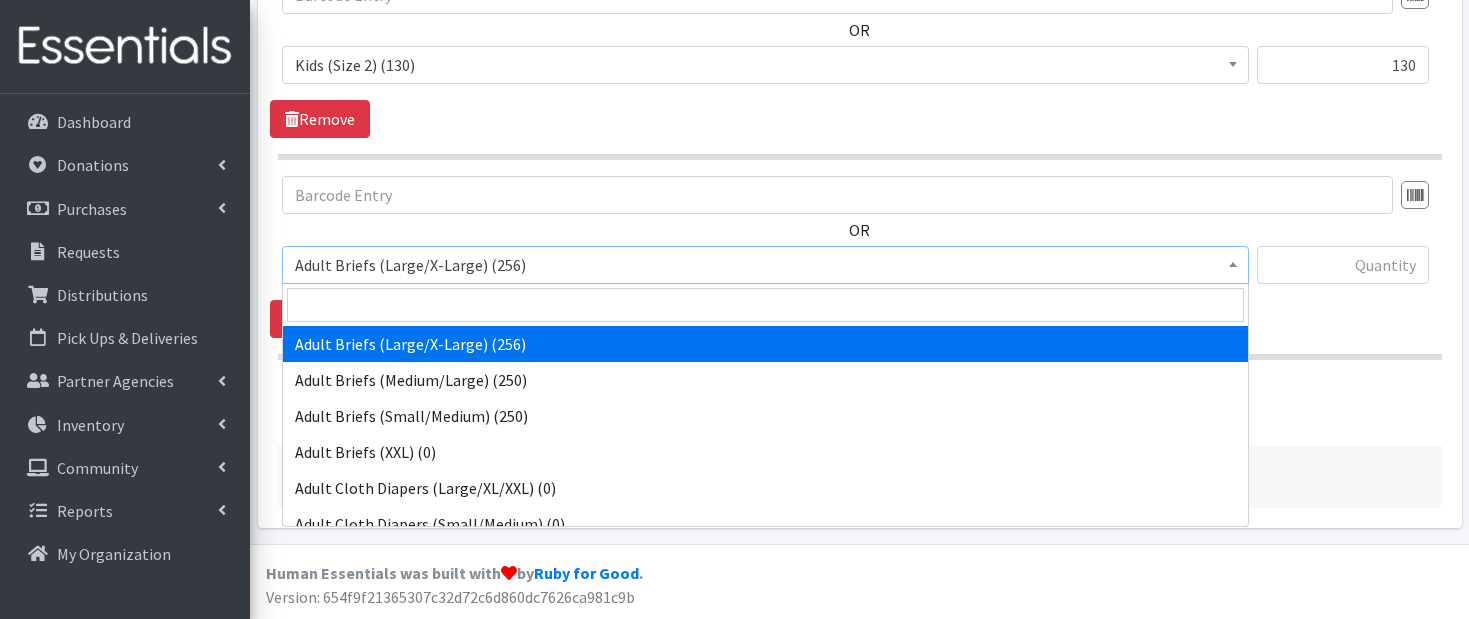 click on "Adult Briefs (Large/X-Large) (256)" at bounding box center [765, 265] 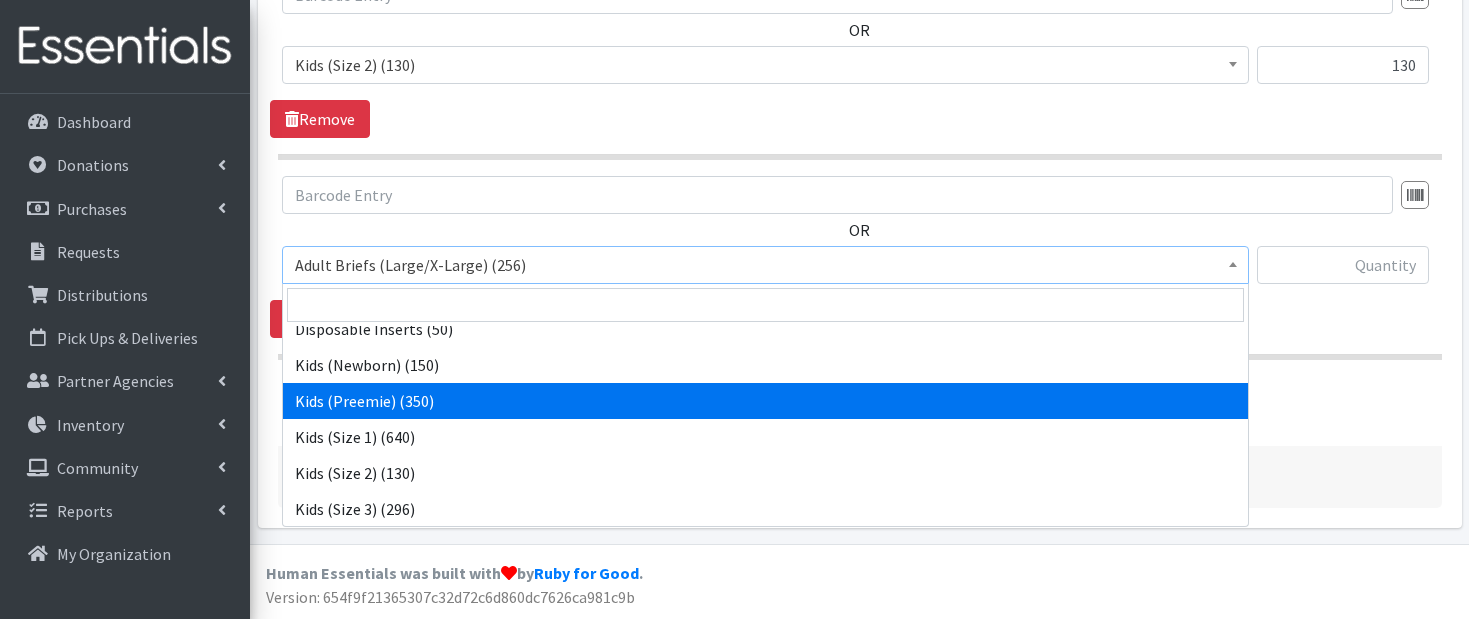 scroll, scrollTop: 701, scrollLeft: 0, axis: vertical 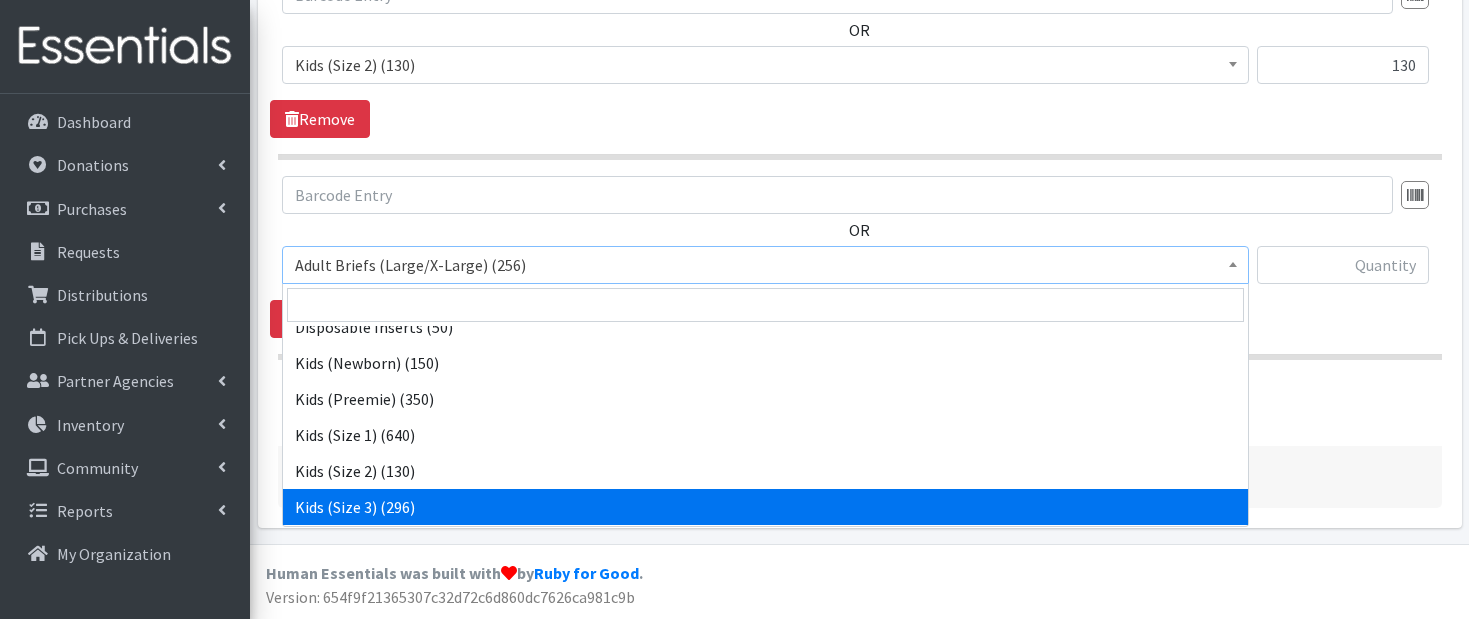 select on "9733" 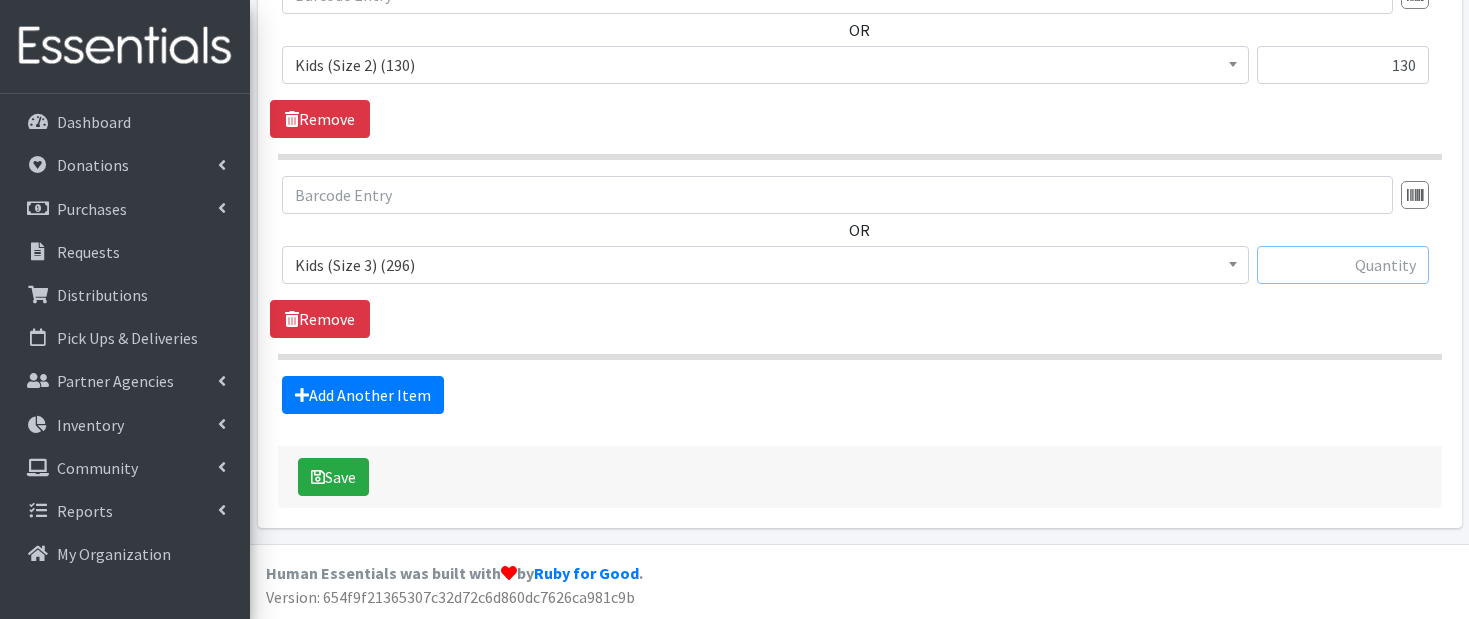 click at bounding box center (1343, 265) 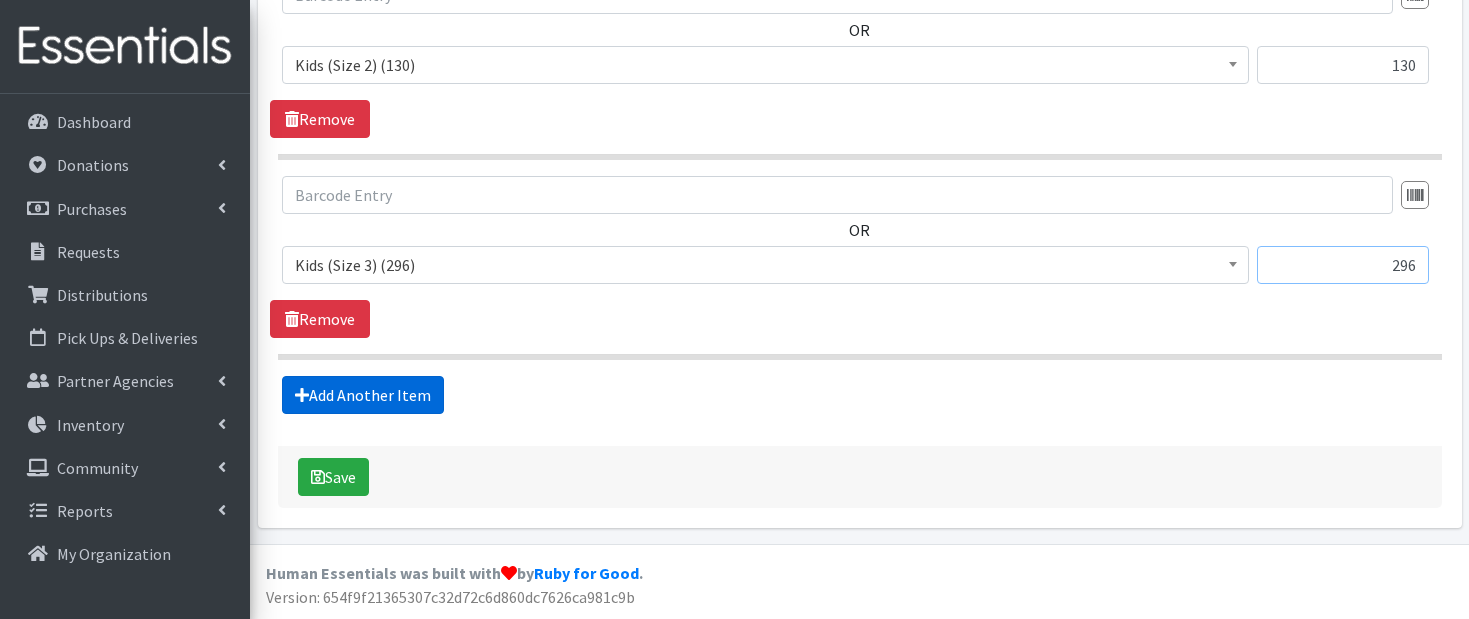 type on "296" 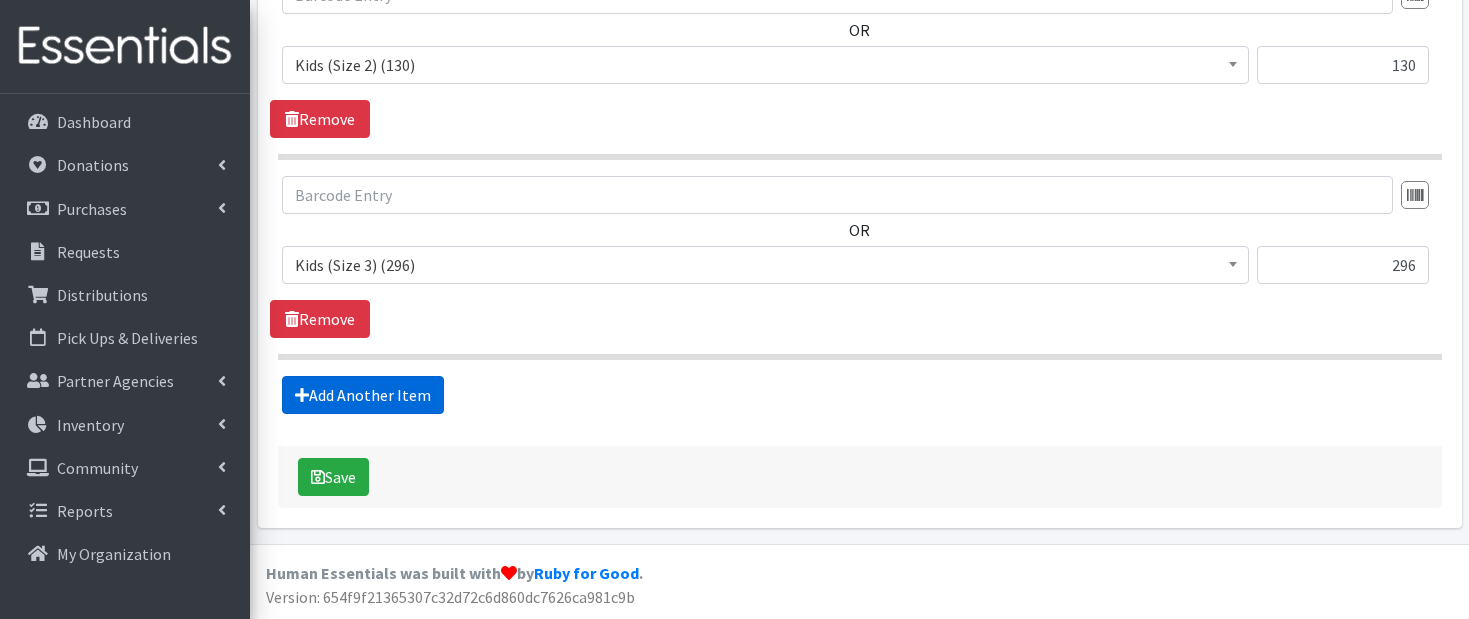 click on "Add Another Item" at bounding box center (363, 395) 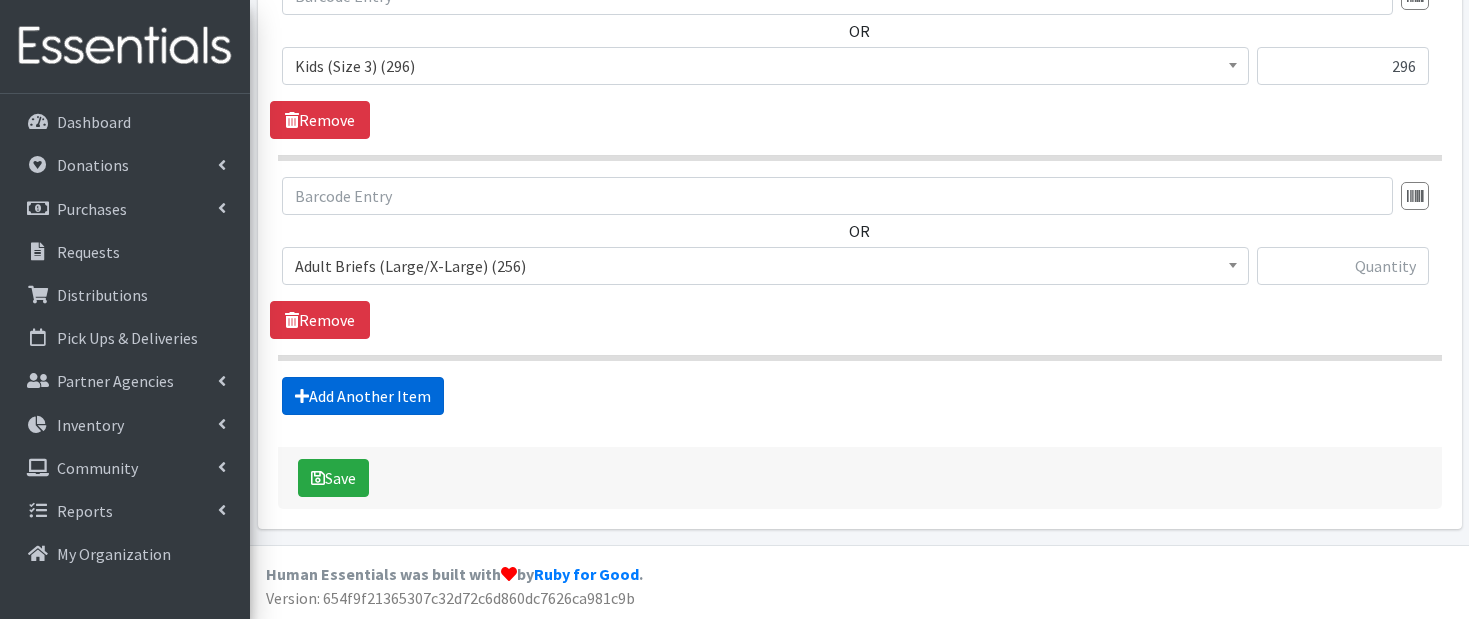 scroll, scrollTop: 2047, scrollLeft: 0, axis: vertical 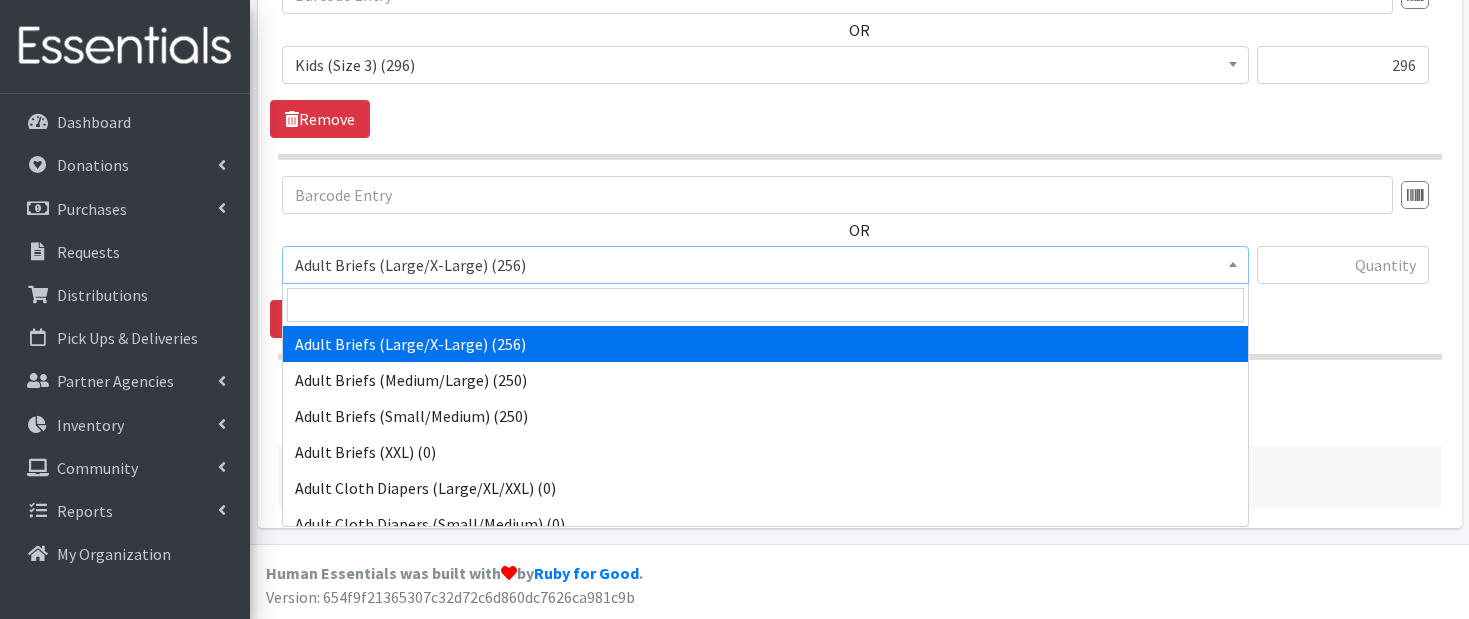 click on "Adult Briefs (Large/X-Large) (256)" at bounding box center [765, 265] 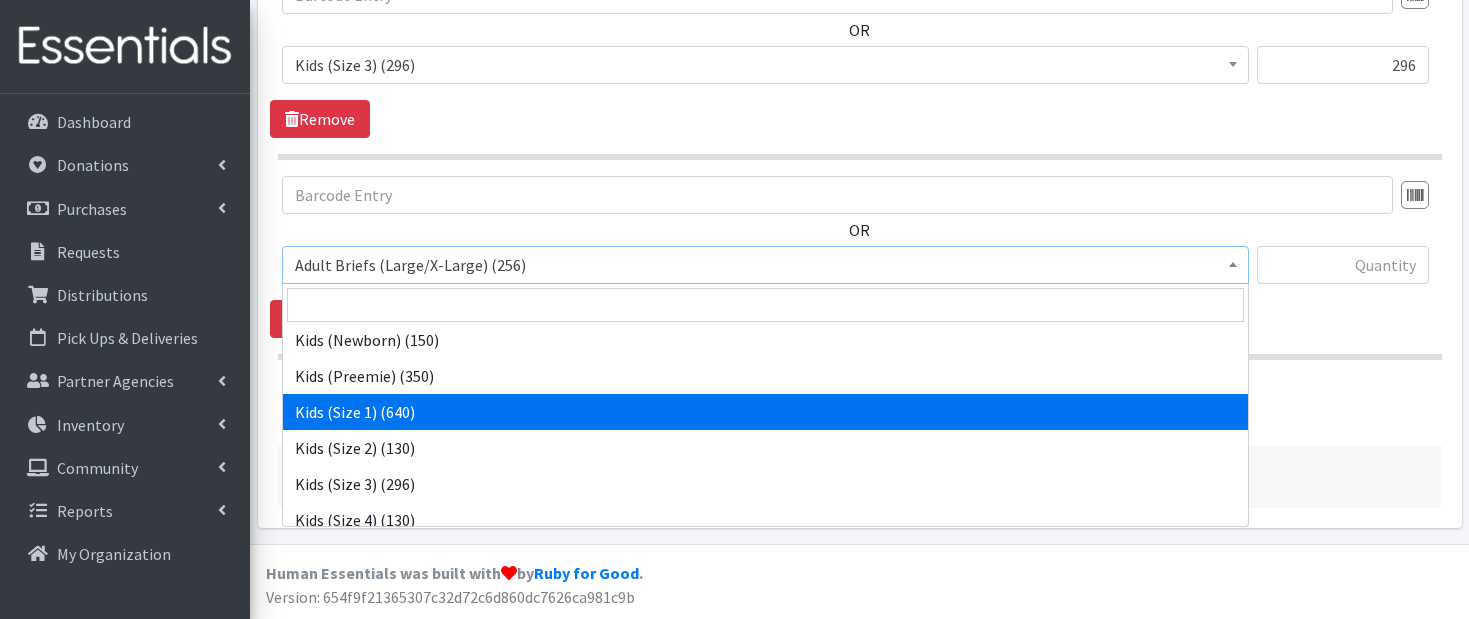 scroll, scrollTop: 750, scrollLeft: 0, axis: vertical 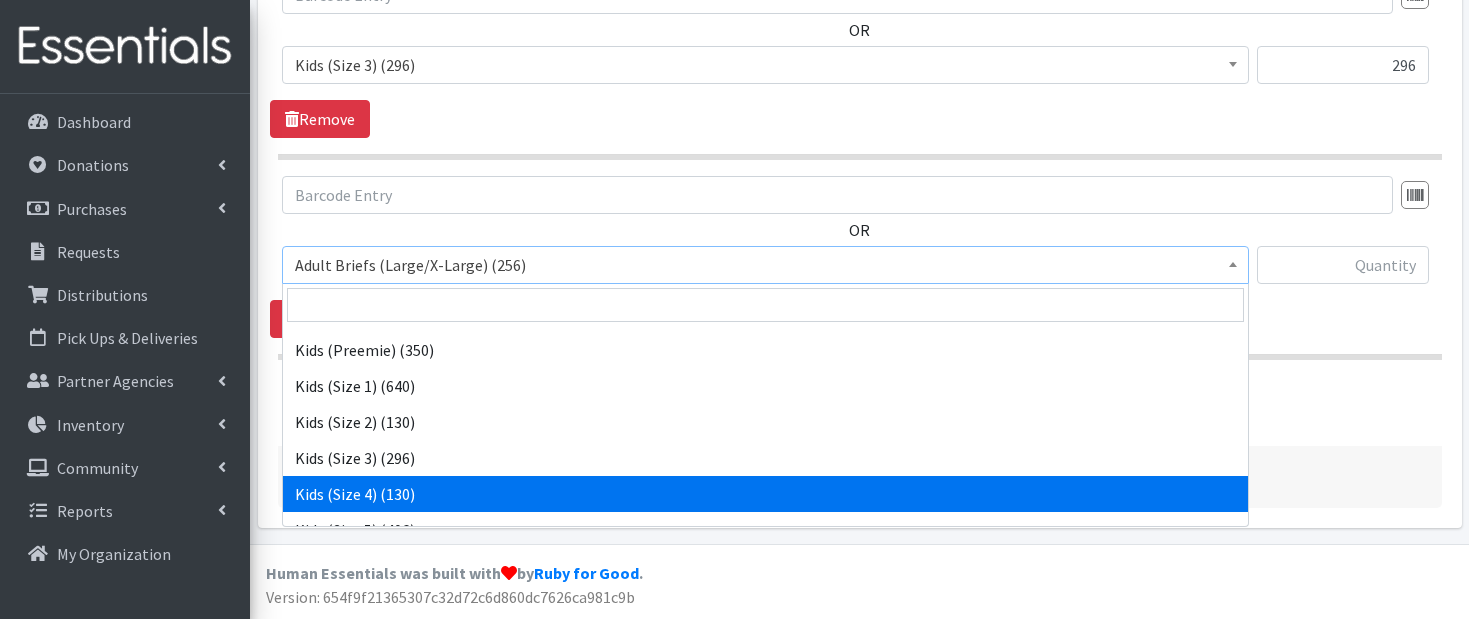 select on "9740" 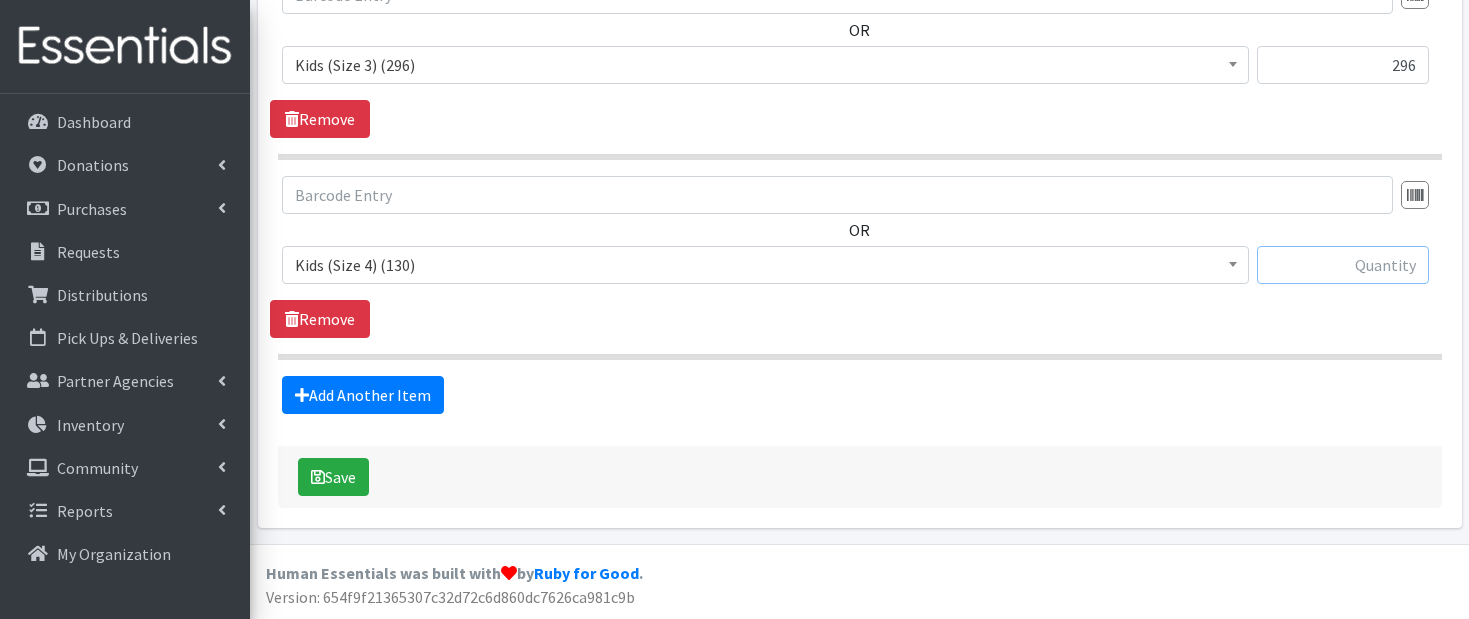 click at bounding box center (1343, 265) 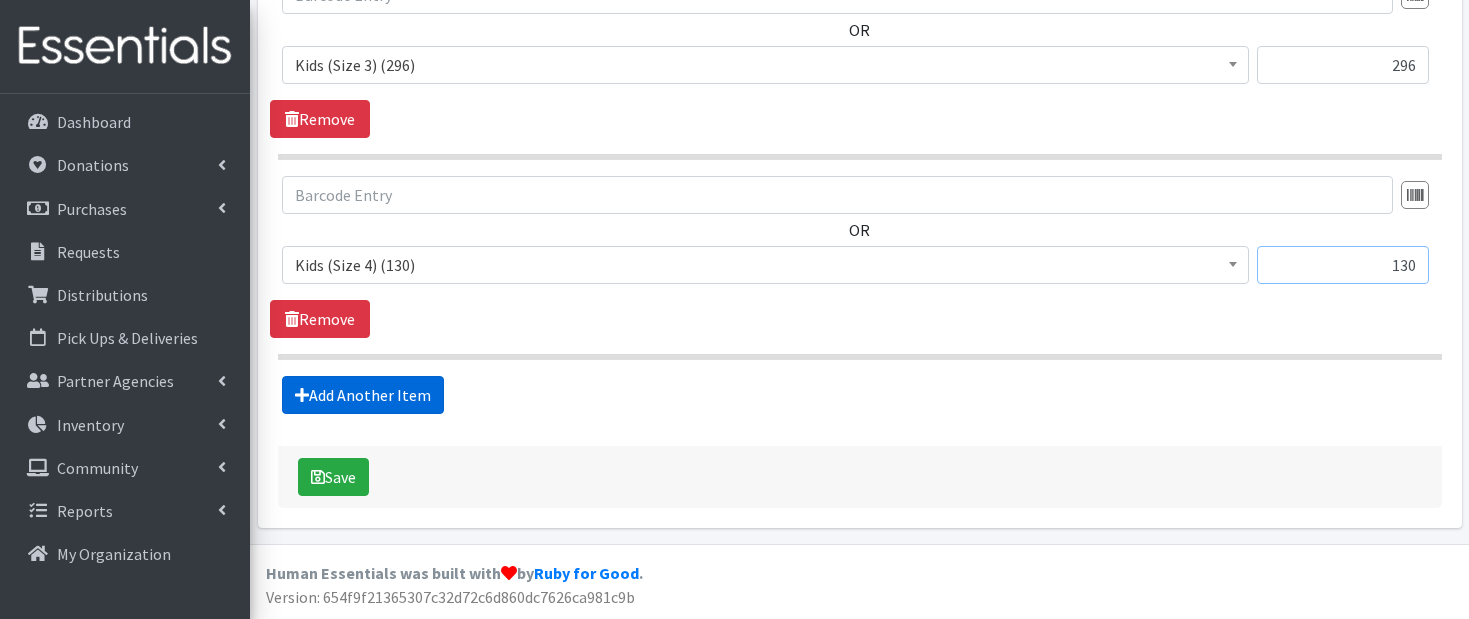 type on "130" 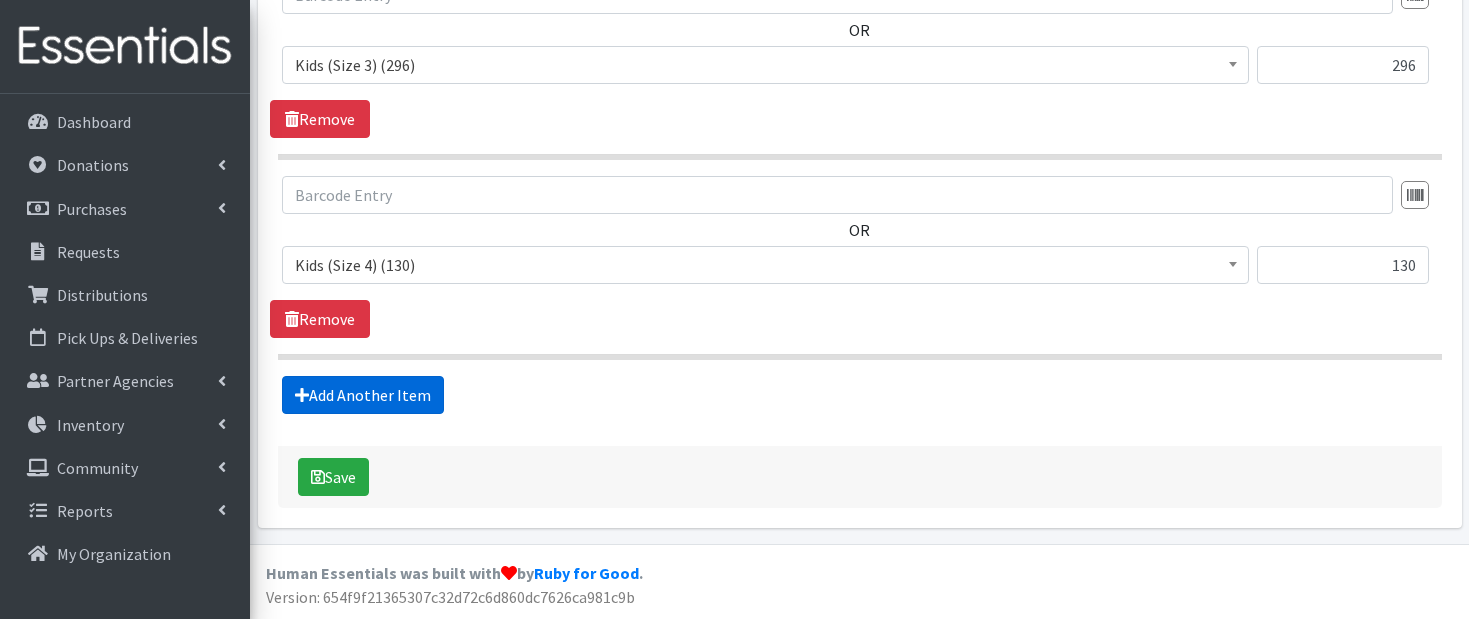 click on "Add Another Item" at bounding box center (363, 395) 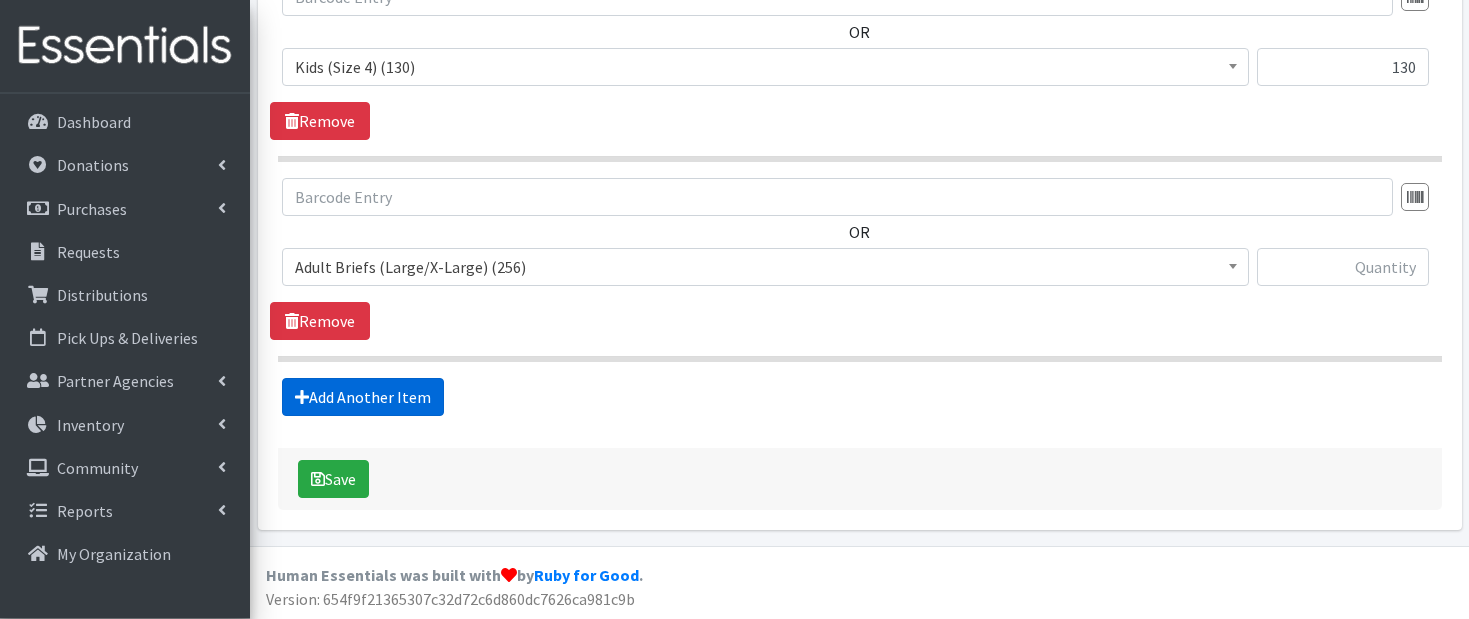 scroll, scrollTop: 2247, scrollLeft: 0, axis: vertical 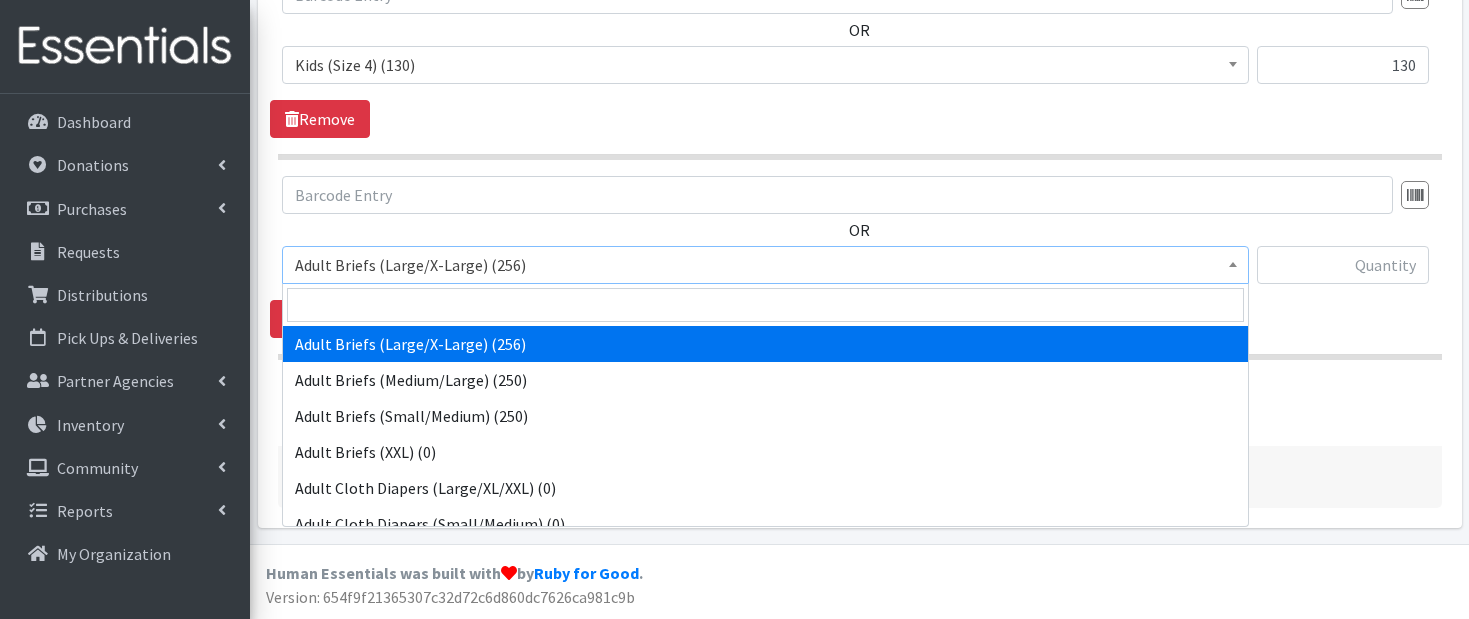 click on "Adult Briefs (Large/X-Large) (256)" at bounding box center (765, 265) 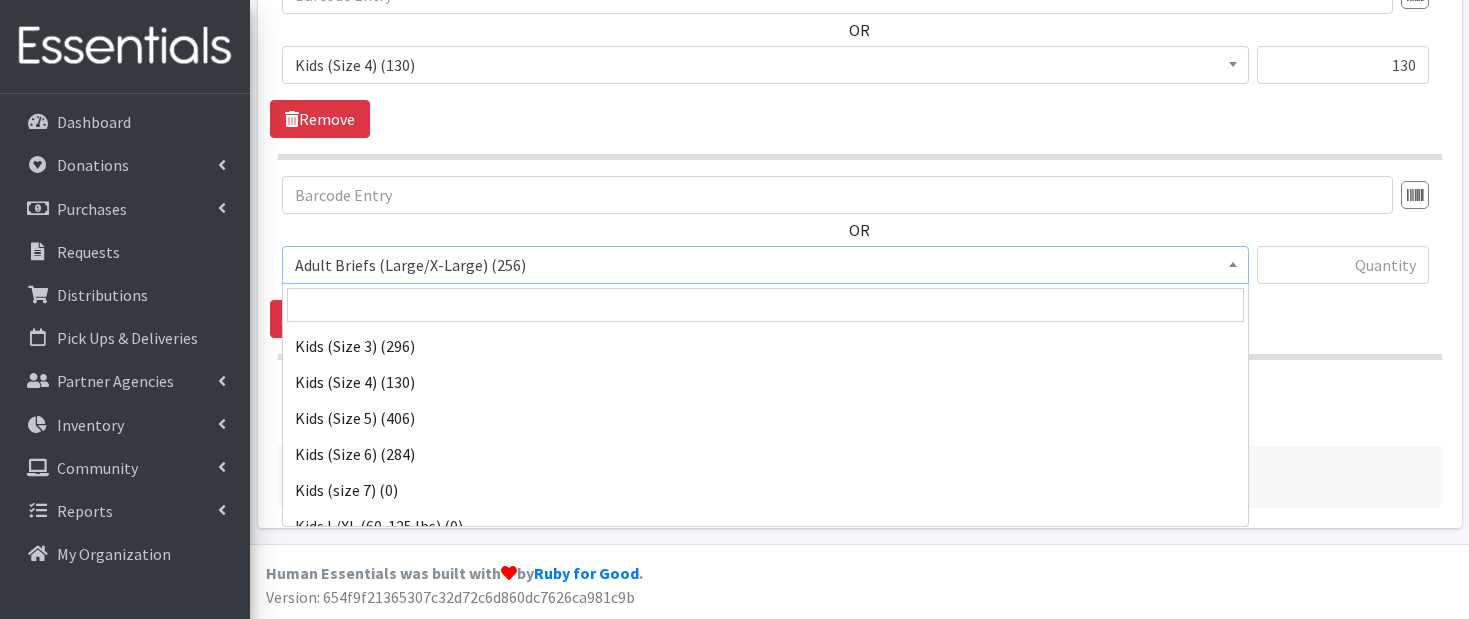 scroll, scrollTop: 870, scrollLeft: 0, axis: vertical 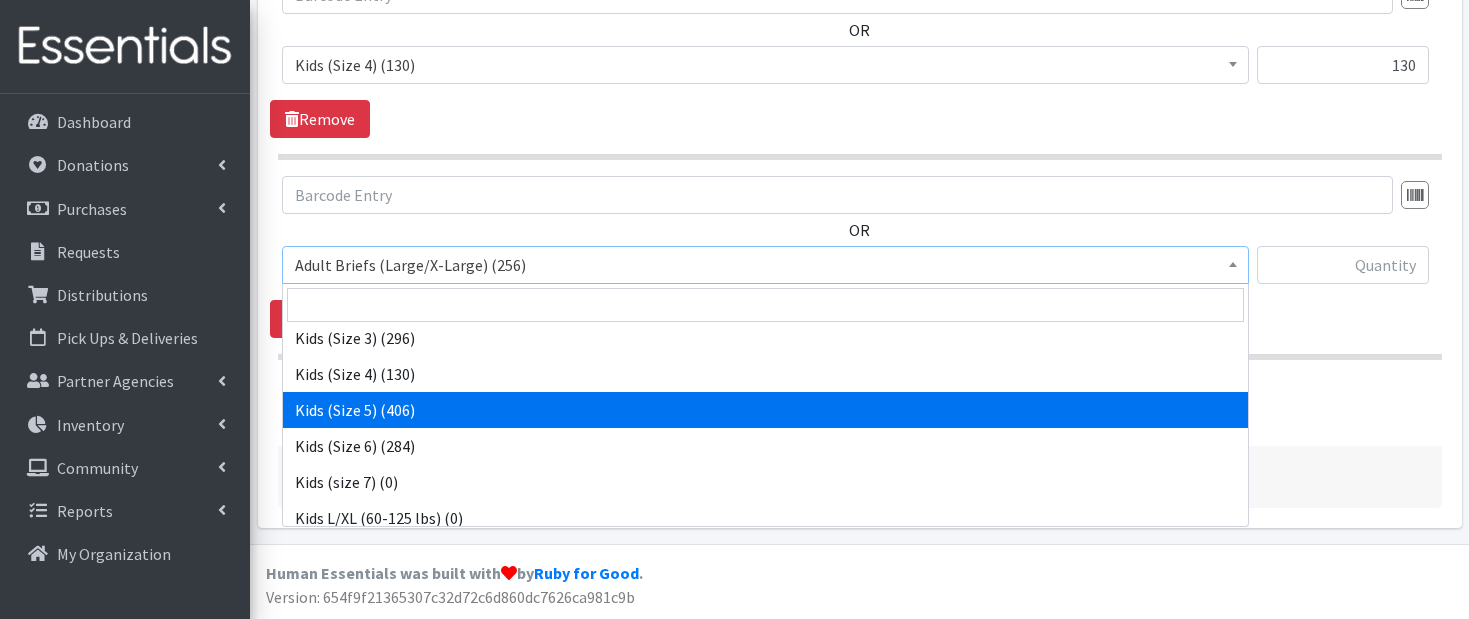 select on "9741" 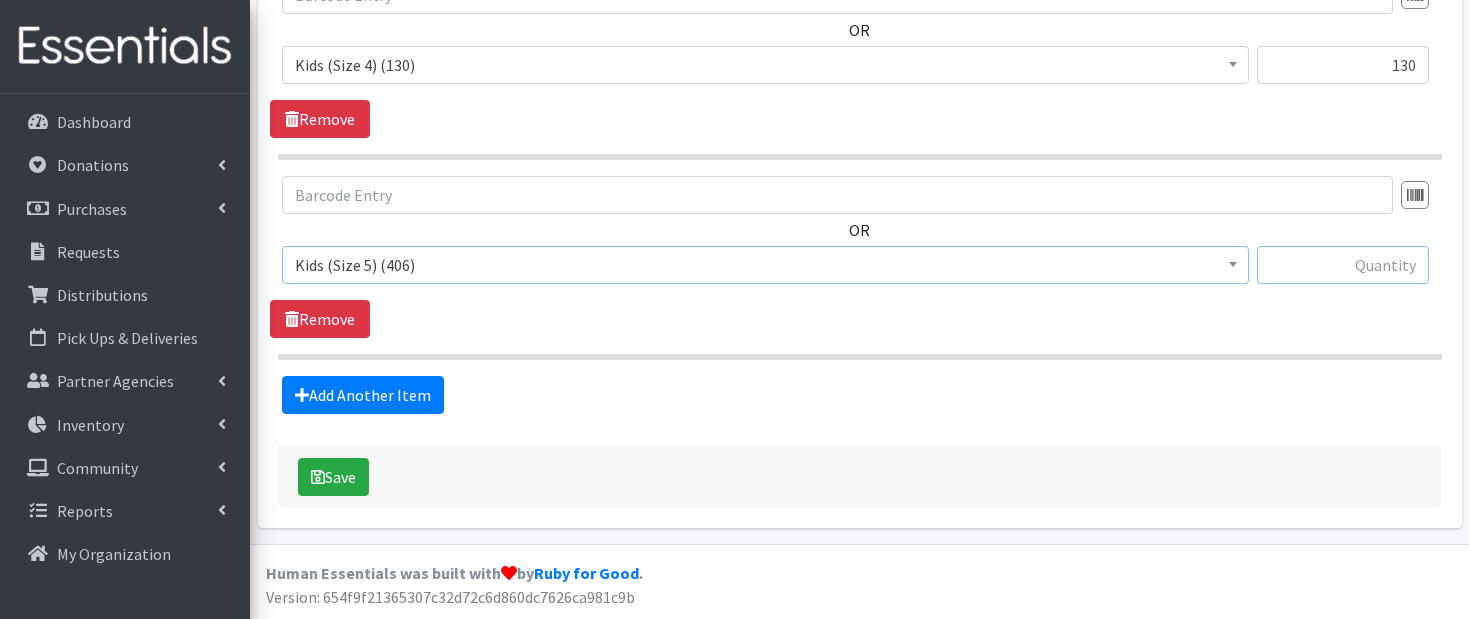click at bounding box center [1343, 265] 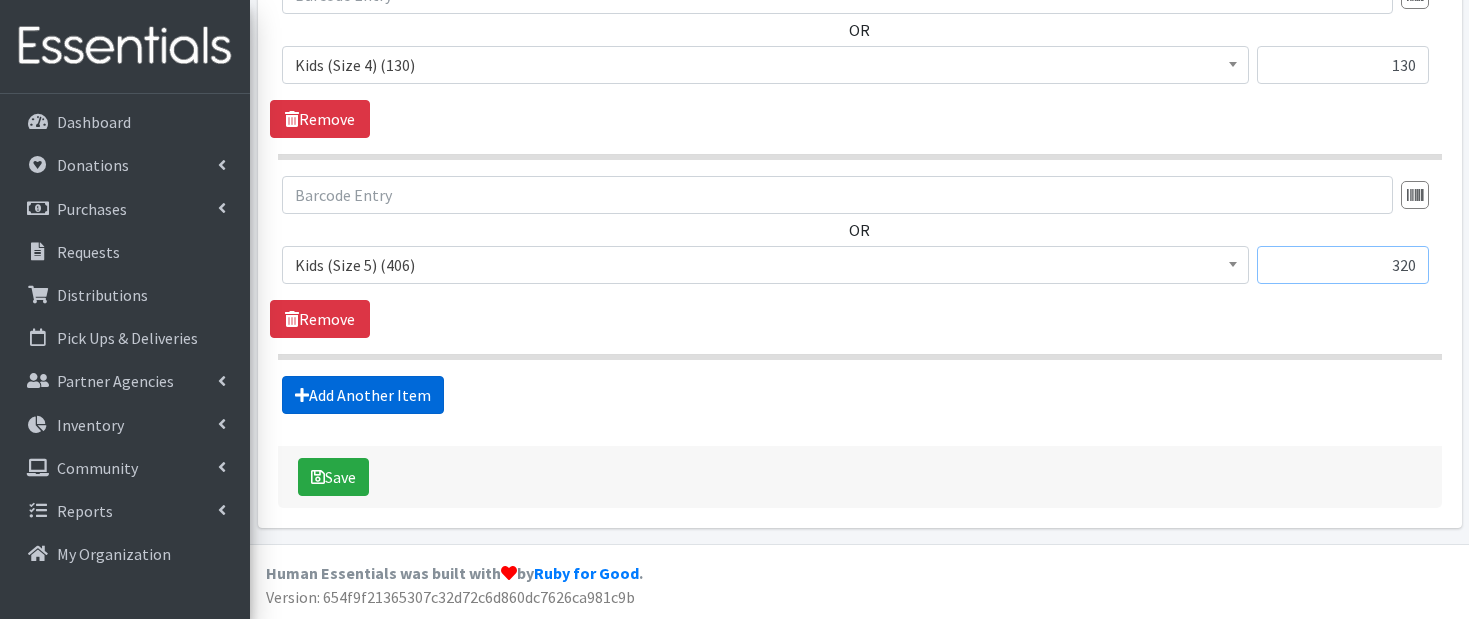 type on "320" 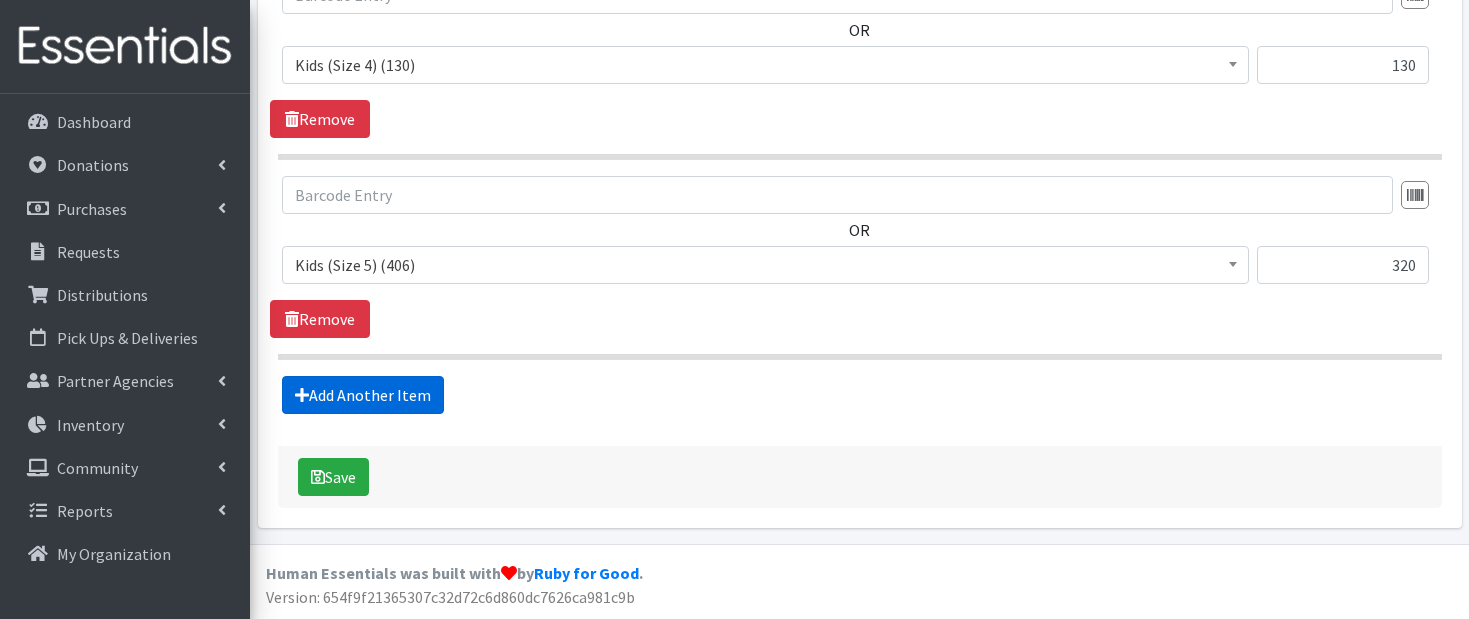 click on "Add Another Item" at bounding box center [363, 395] 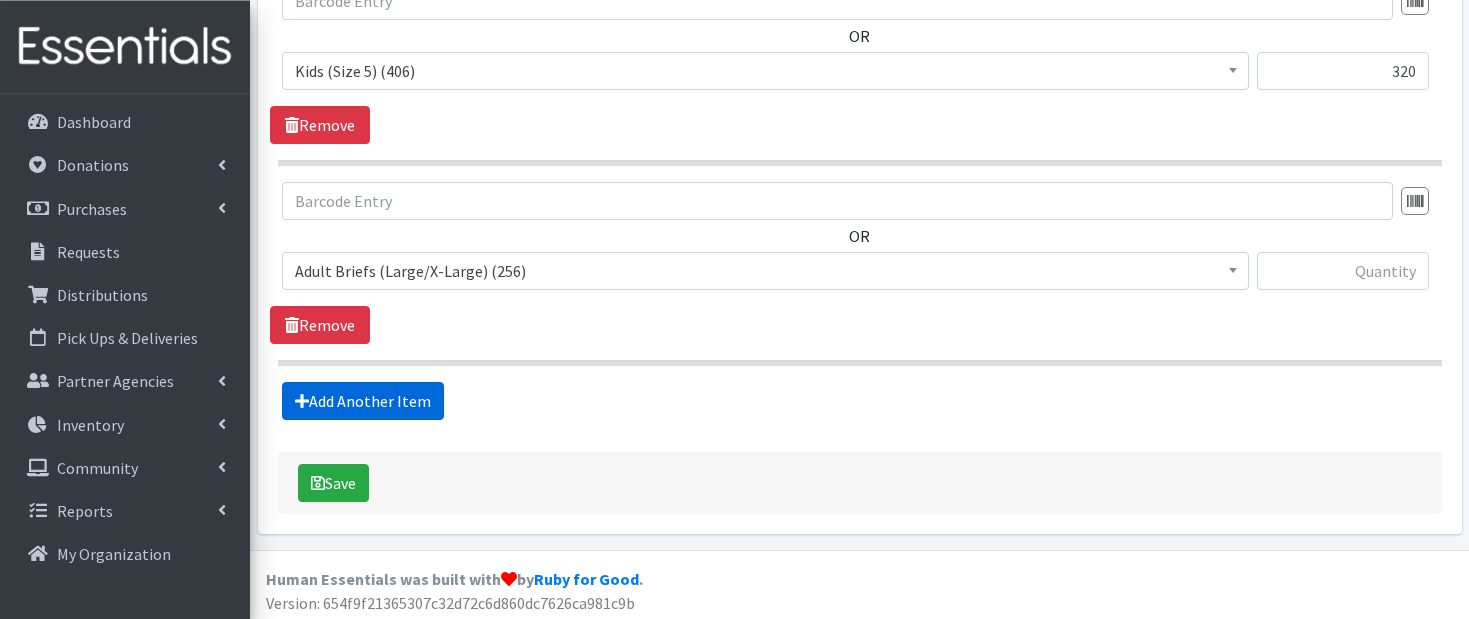scroll, scrollTop: 2447, scrollLeft: 0, axis: vertical 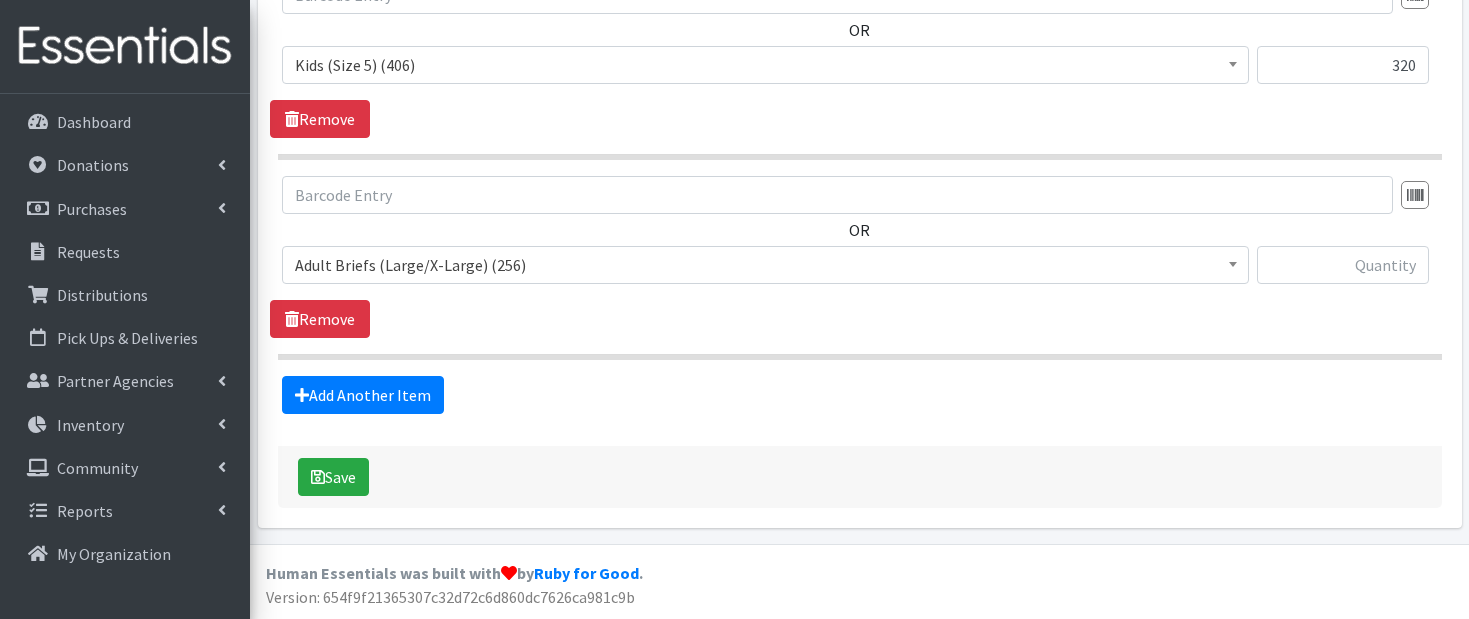 click on "Adult Briefs (Large/X-Large) (256)" at bounding box center (765, 265) 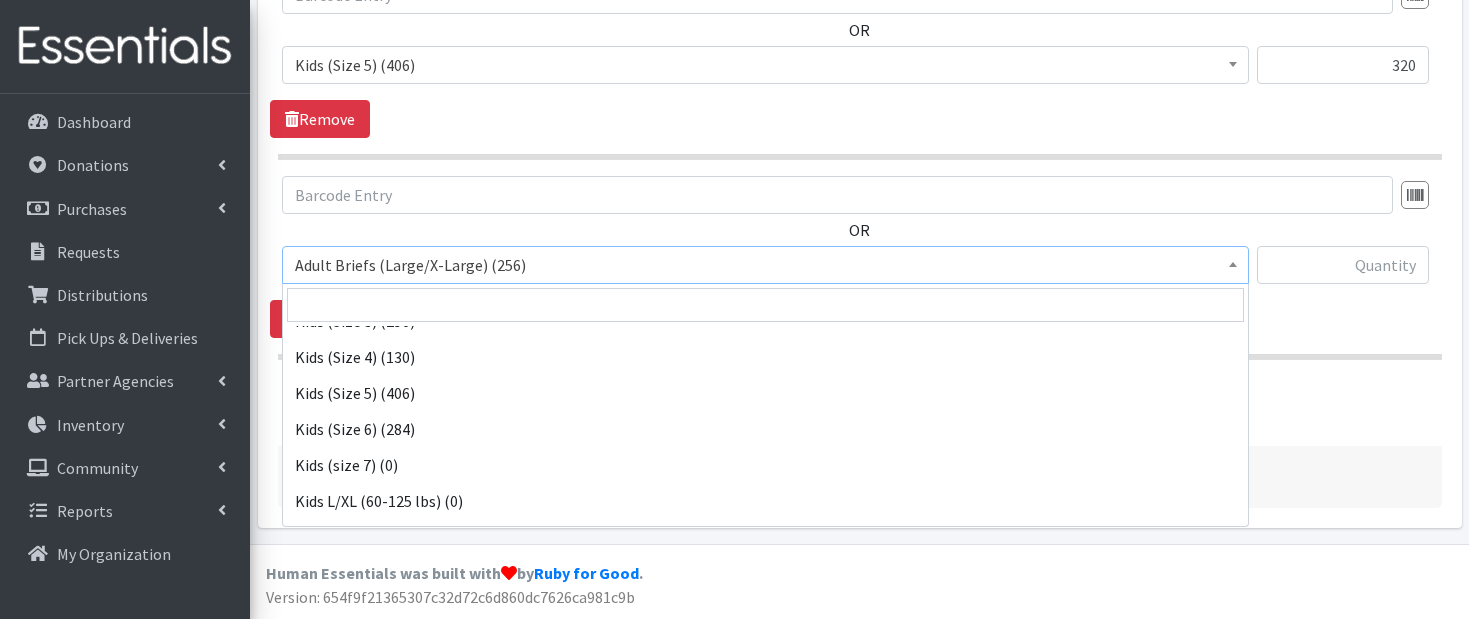 scroll, scrollTop: 906, scrollLeft: 0, axis: vertical 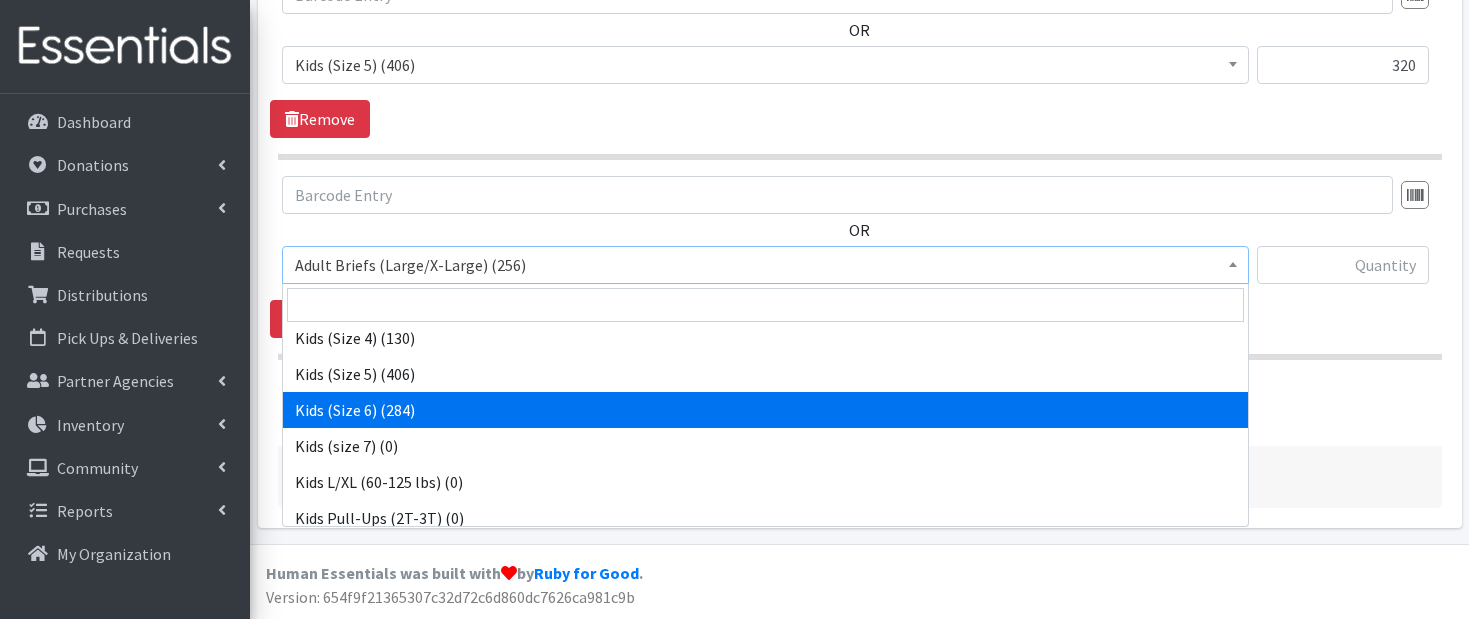 select on "9731" 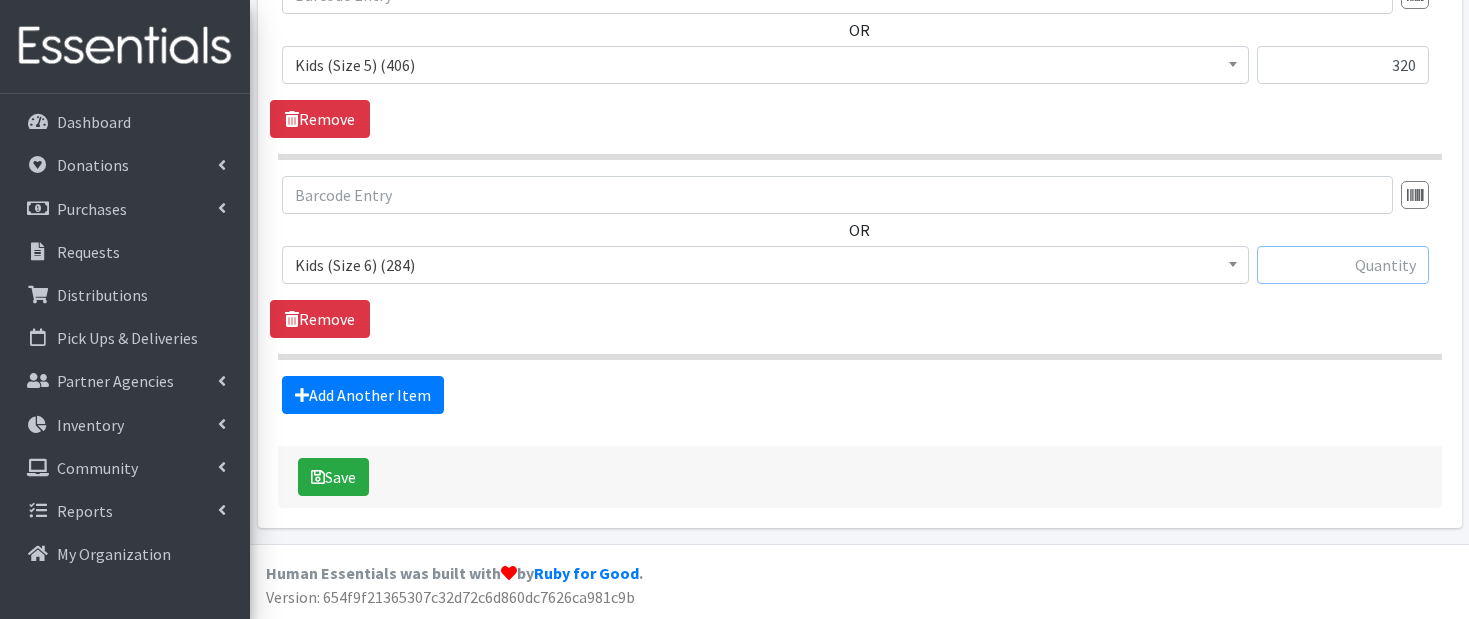 click at bounding box center [1343, 265] 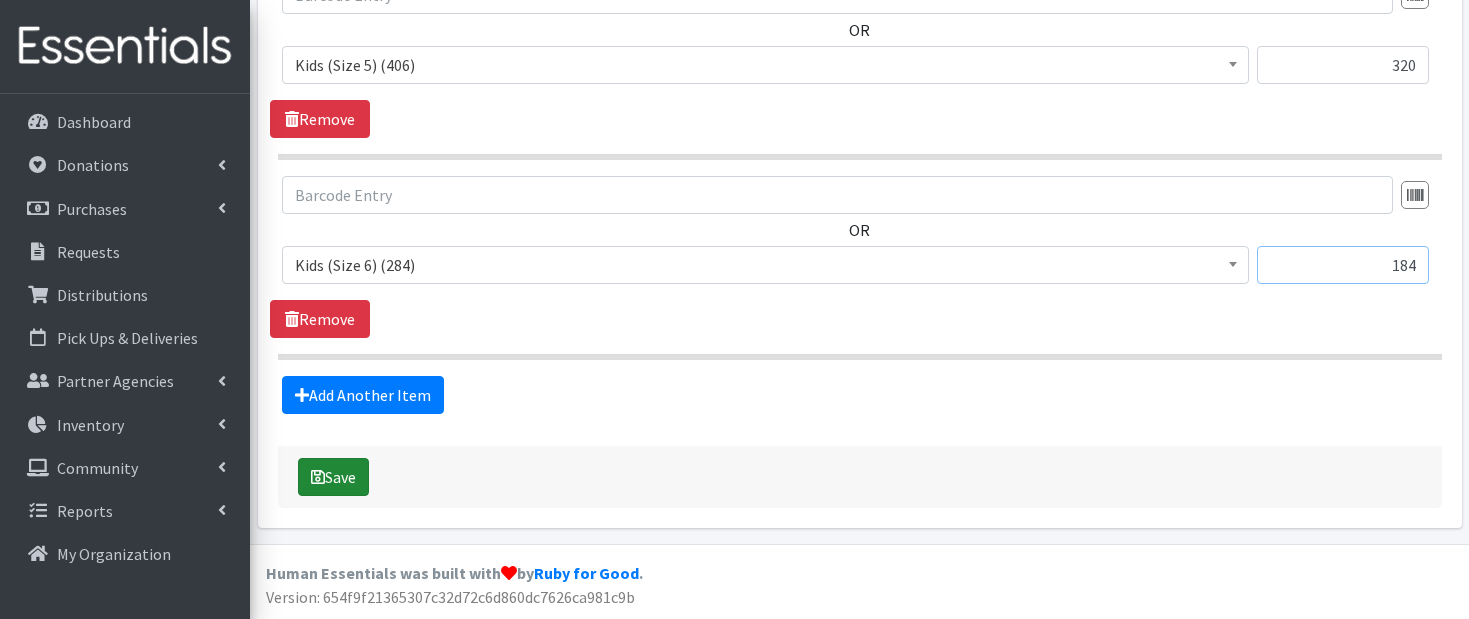 type on "184" 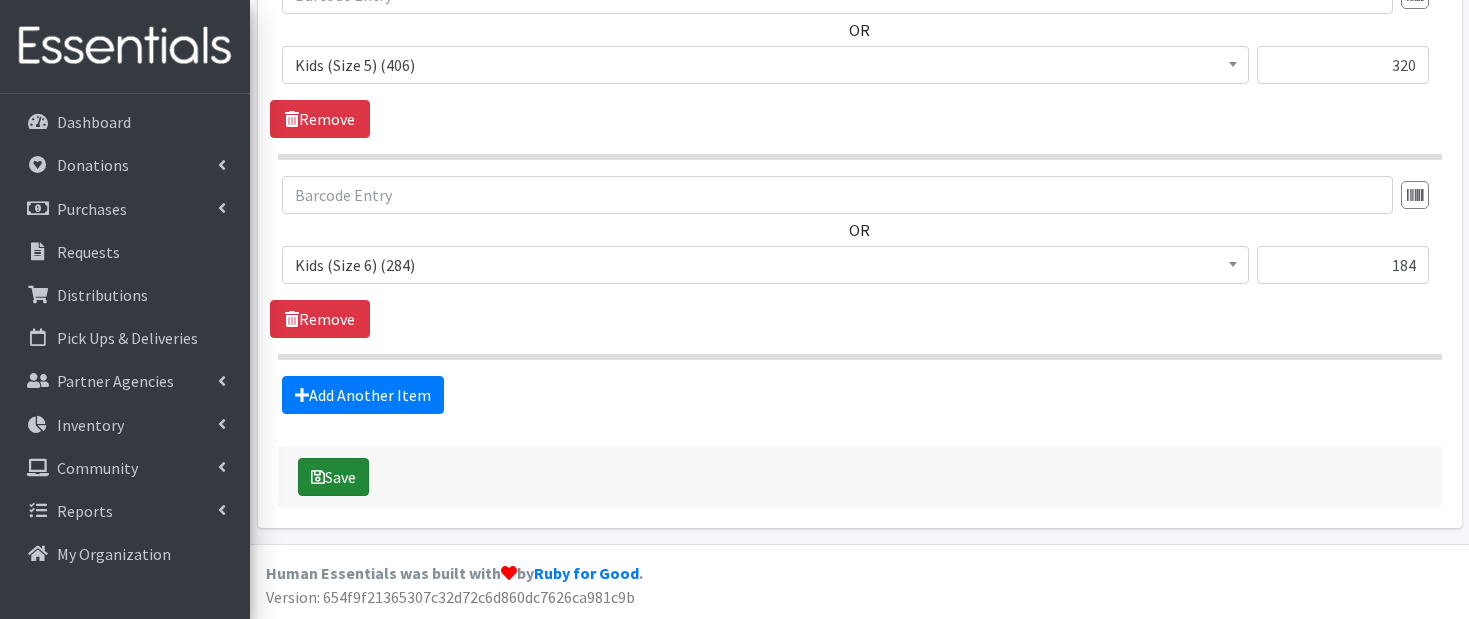 click on "Save" at bounding box center (333, 477) 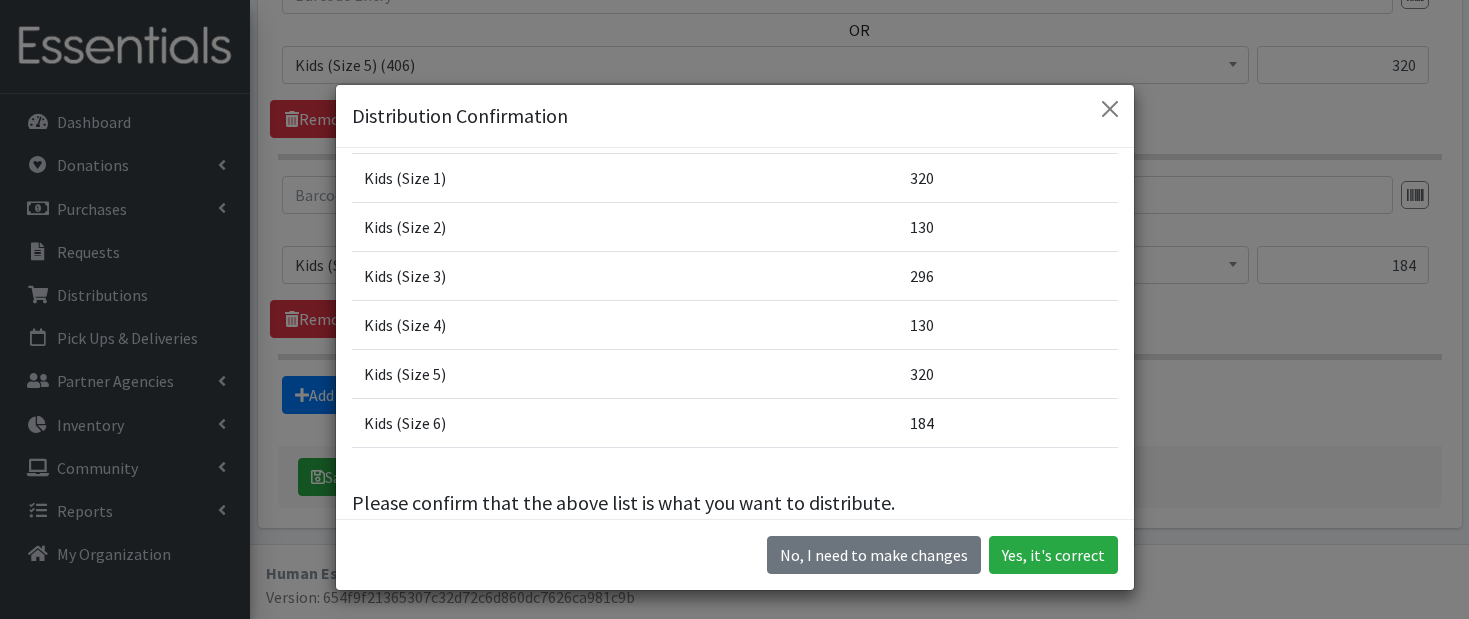 scroll, scrollTop: 334, scrollLeft: 0, axis: vertical 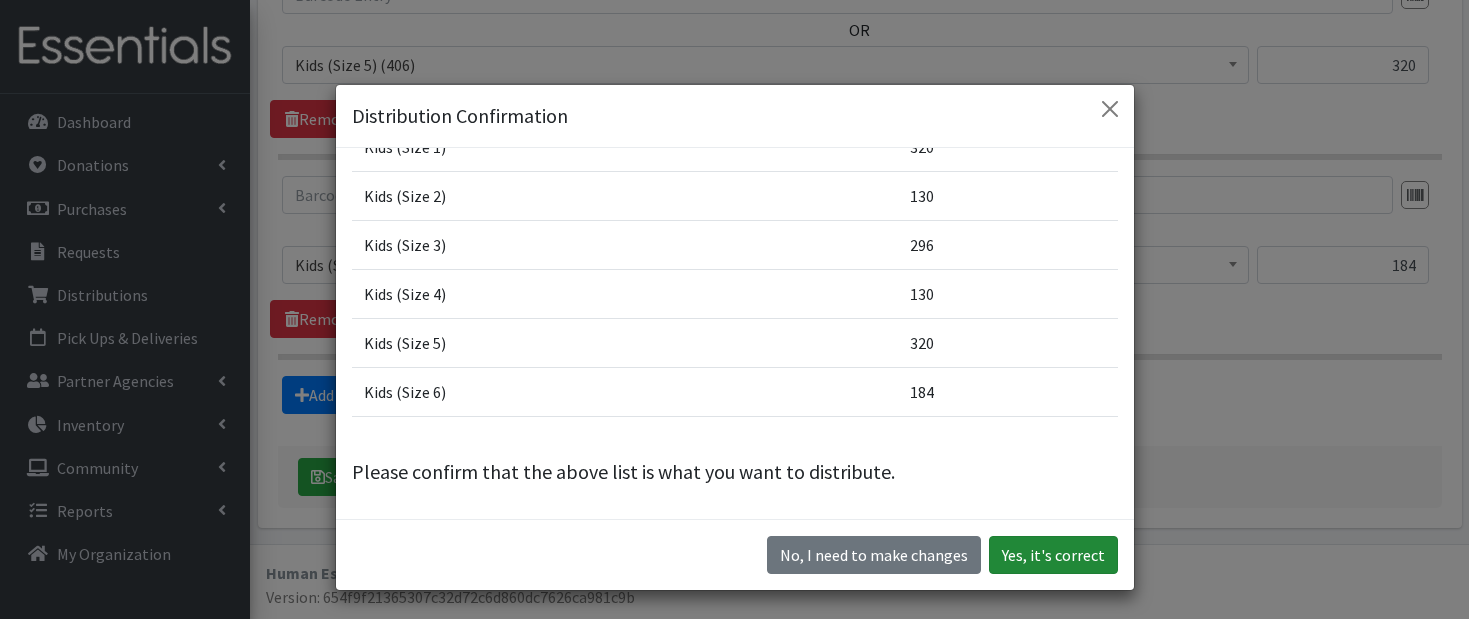 click on "Yes, it's correct" at bounding box center [1053, 555] 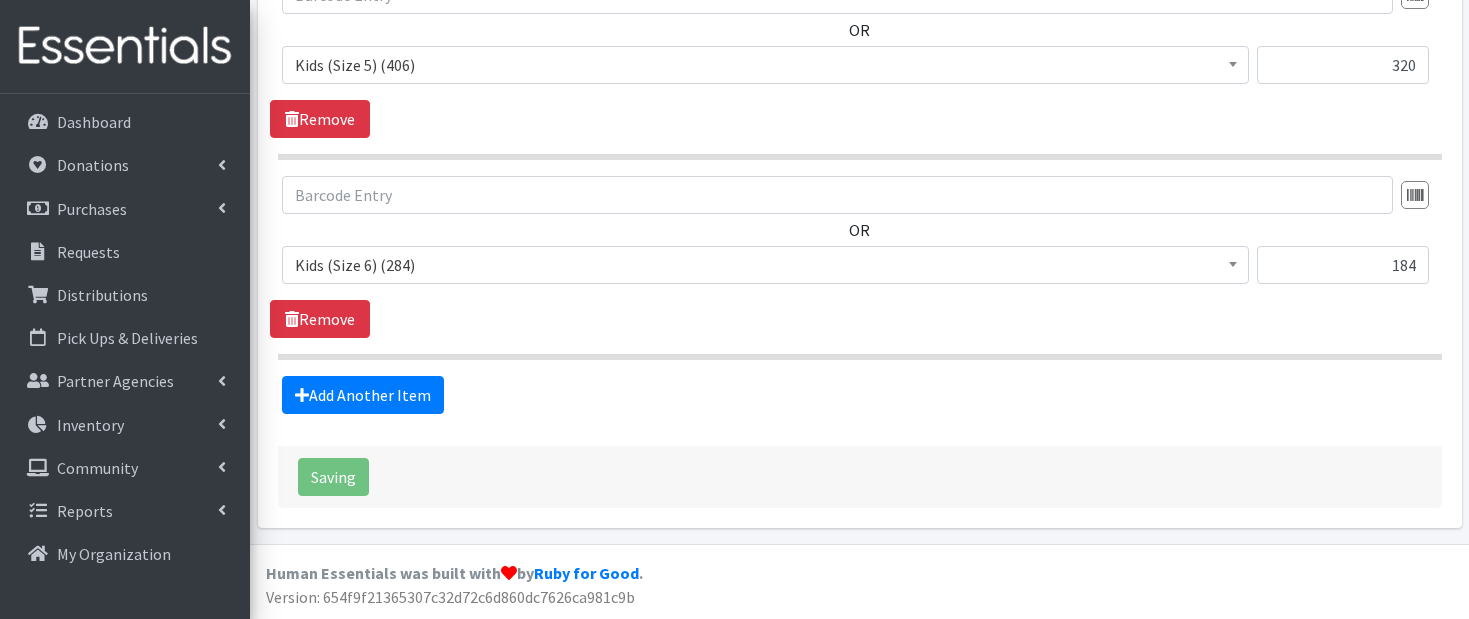 scroll, scrollTop: 434, scrollLeft: 0, axis: vertical 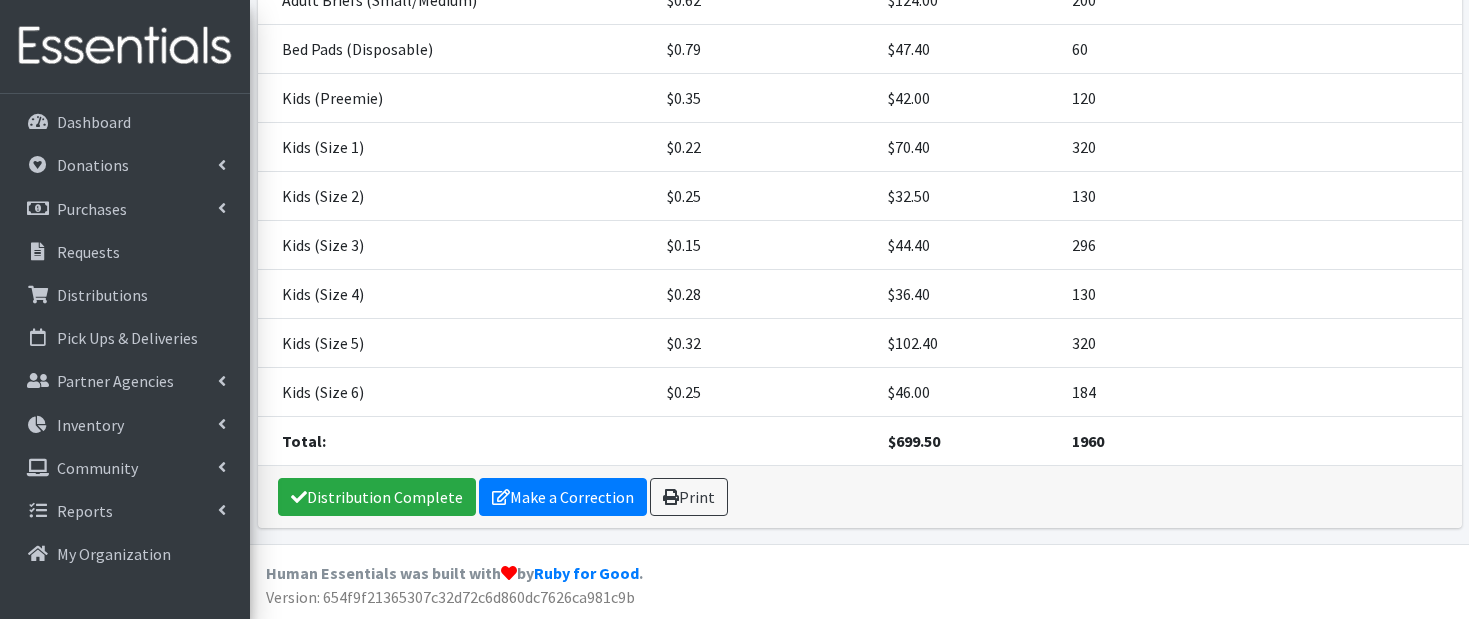 click on "Human Essentials was built with   by  Ruby for Good .
Version: 654f9f21365307c32d72c6d860dc7626ca981c9b" at bounding box center (859, 581) 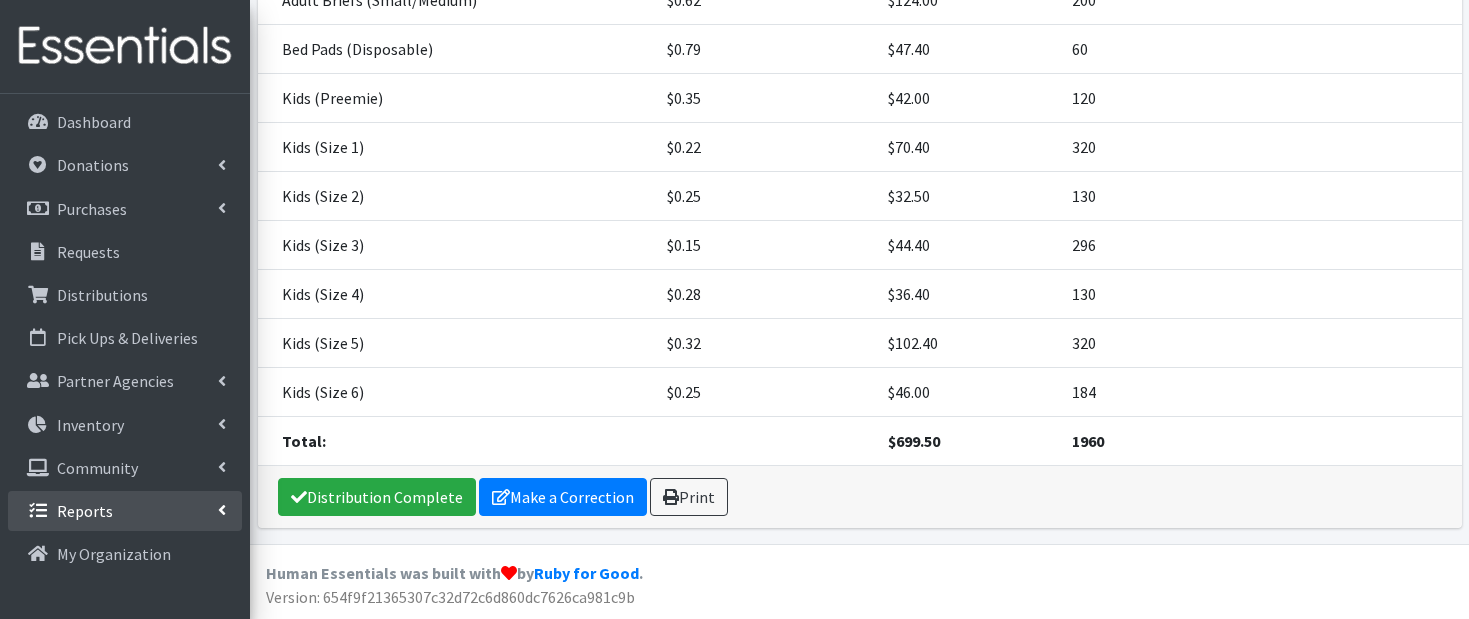 click on "Reports" at bounding box center [125, 511] 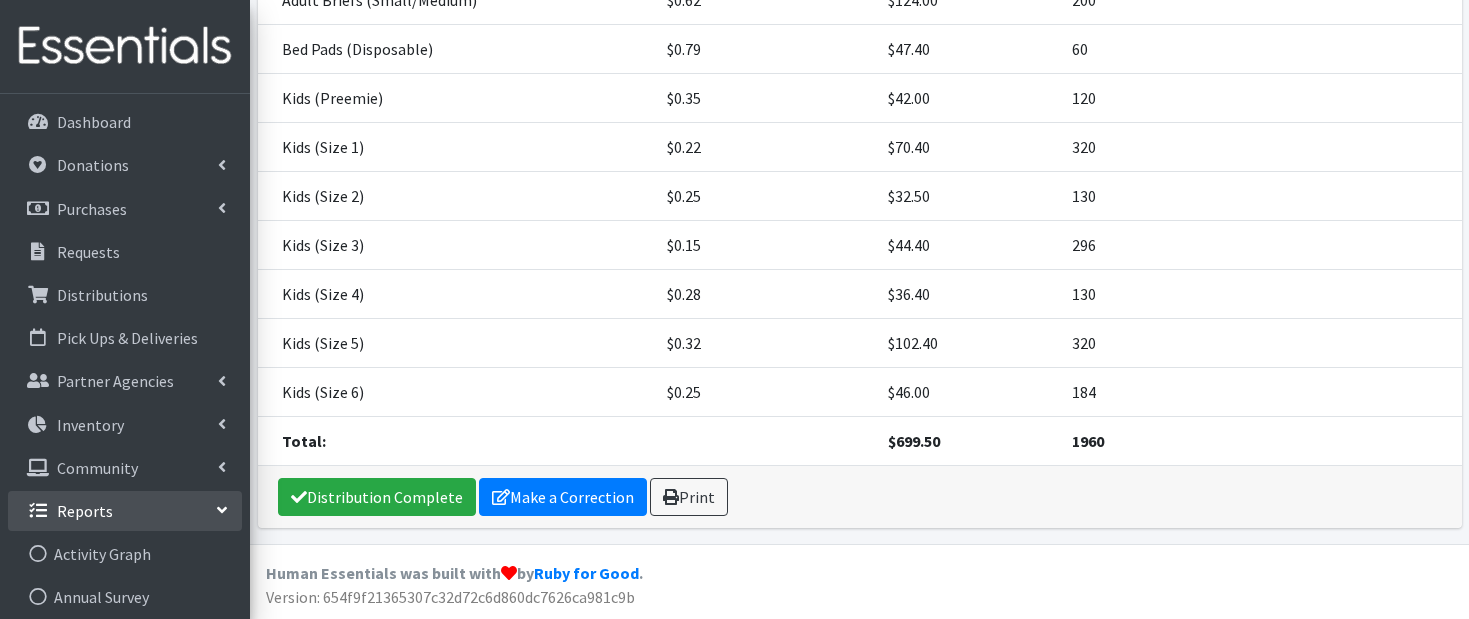 click on "Reports" at bounding box center [125, 511] 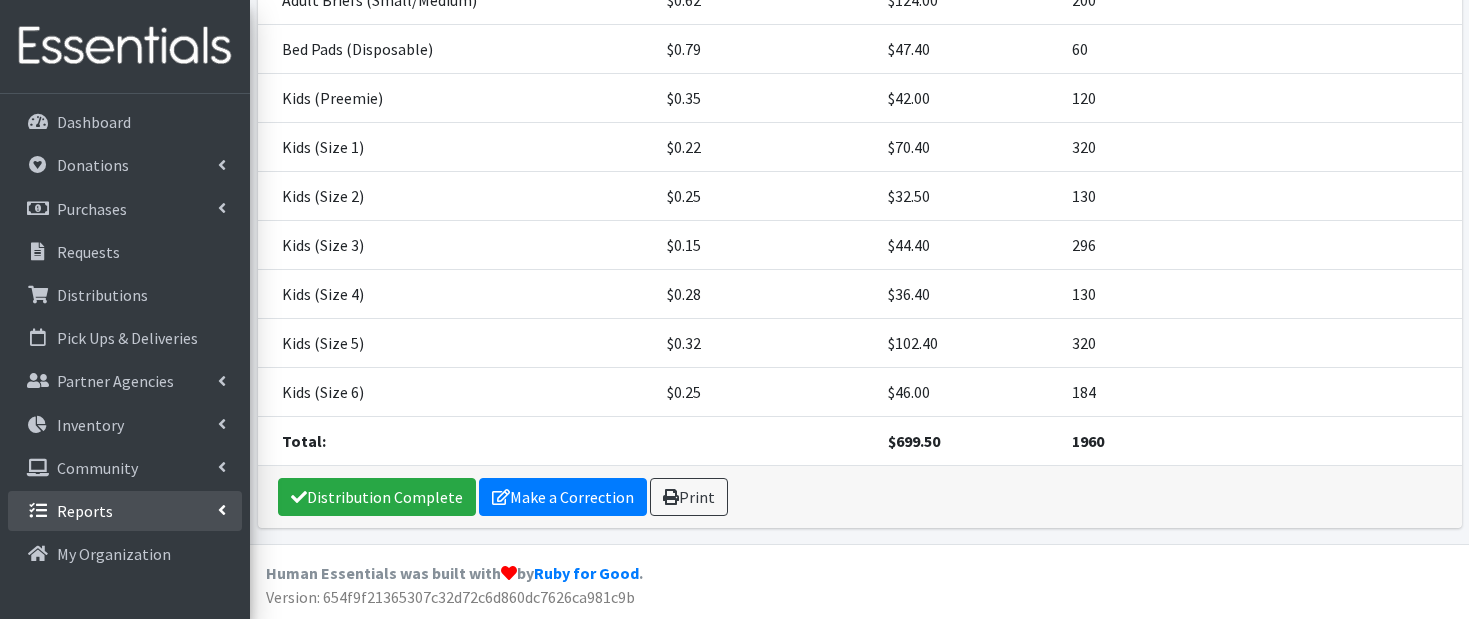 click on "Reports" at bounding box center (85, 511) 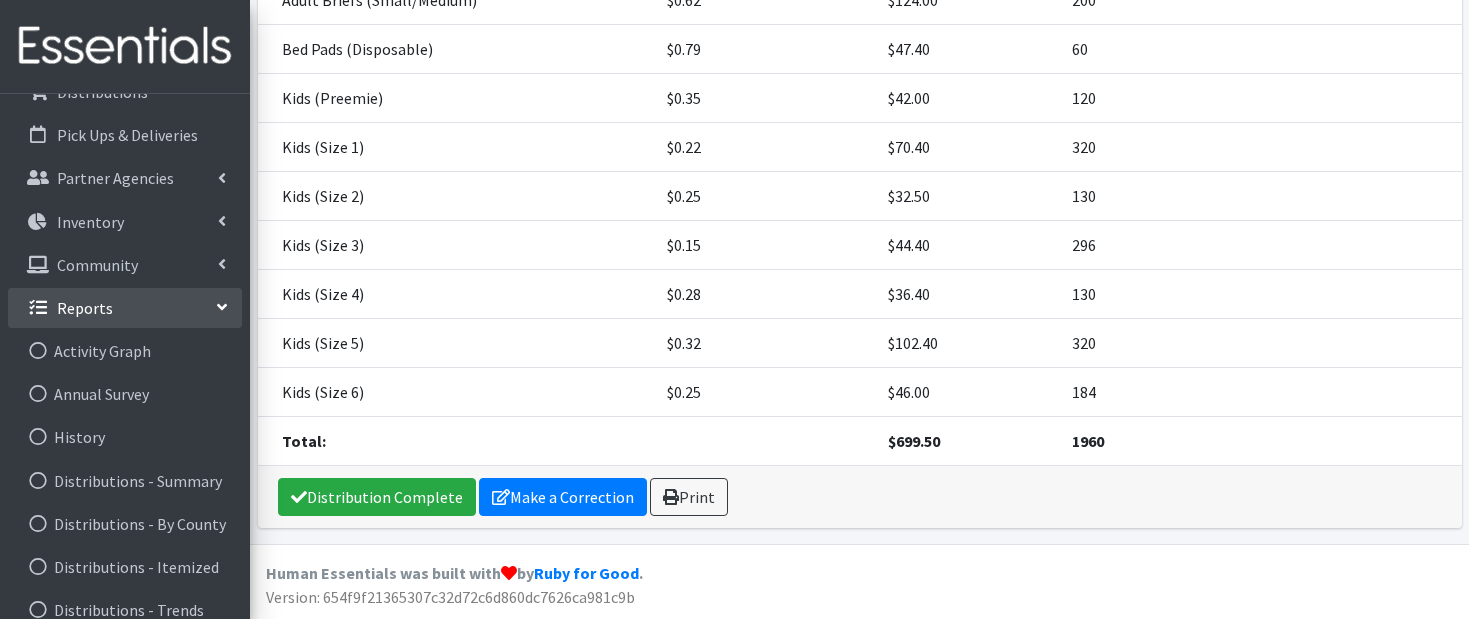 scroll, scrollTop: 217, scrollLeft: 0, axis: vertical 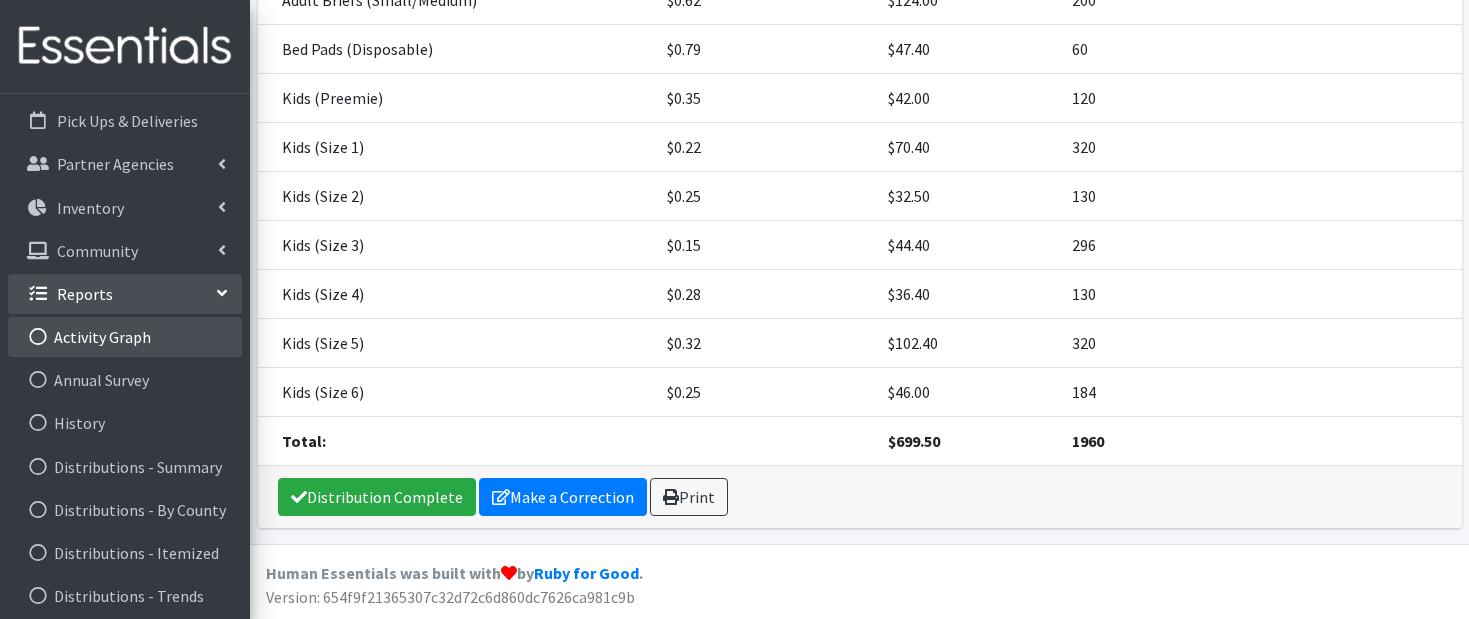 click on "Activity Graph" at bounding box center (125, 337) 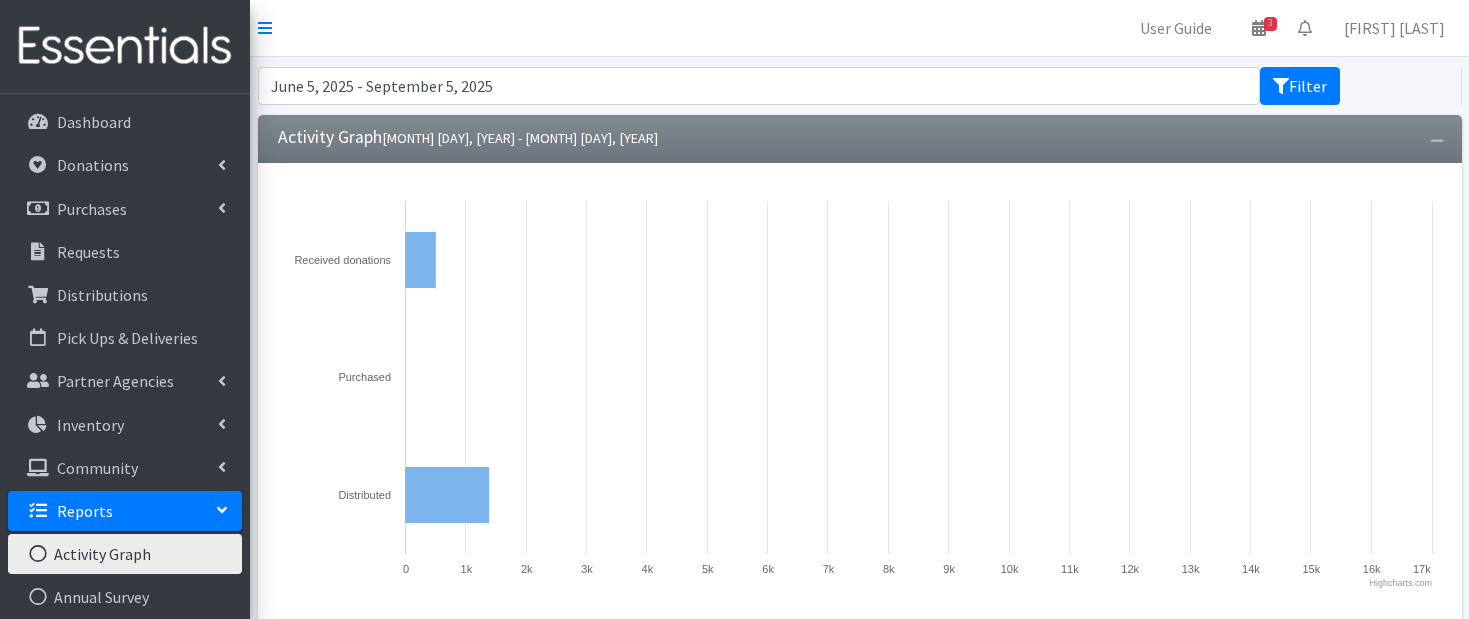 scroll, scrollTop: 0, scrollLeft: 0, axis: both 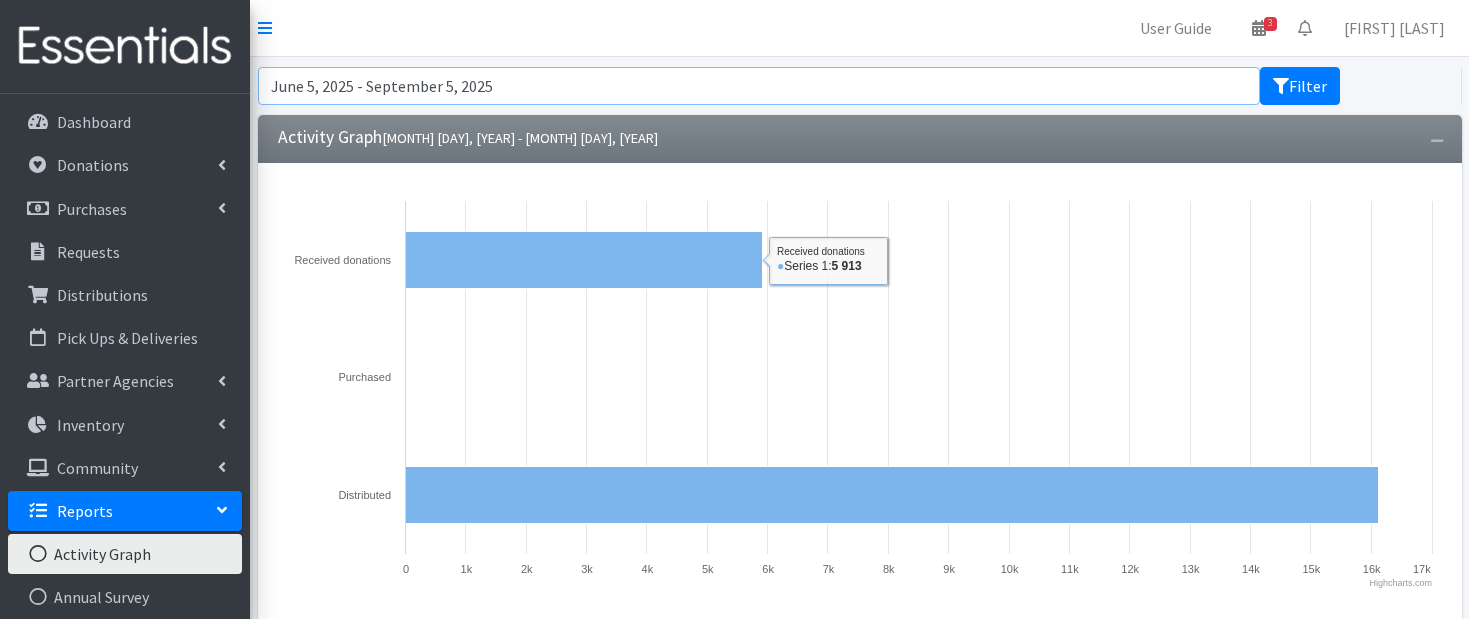 click on "June 5, 2025 - September 5, 2025" at bounding box center (759, 86) 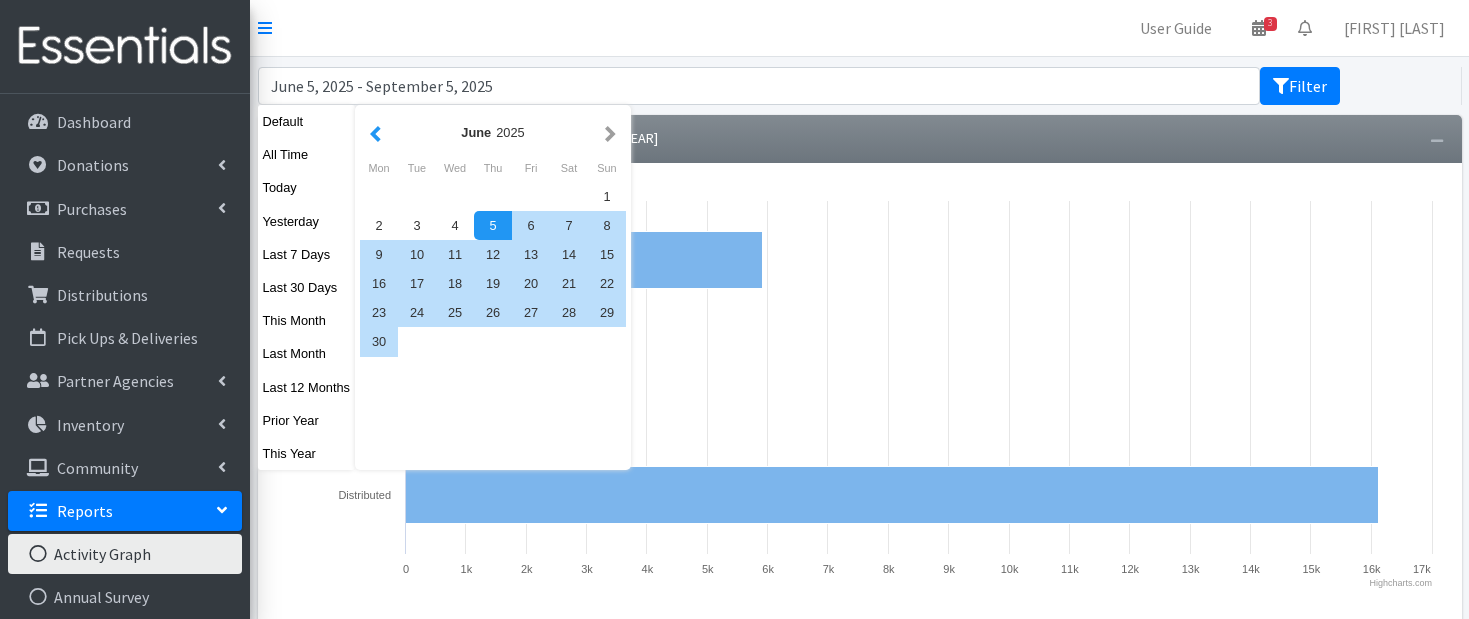 click at bounding box center [375, 132] 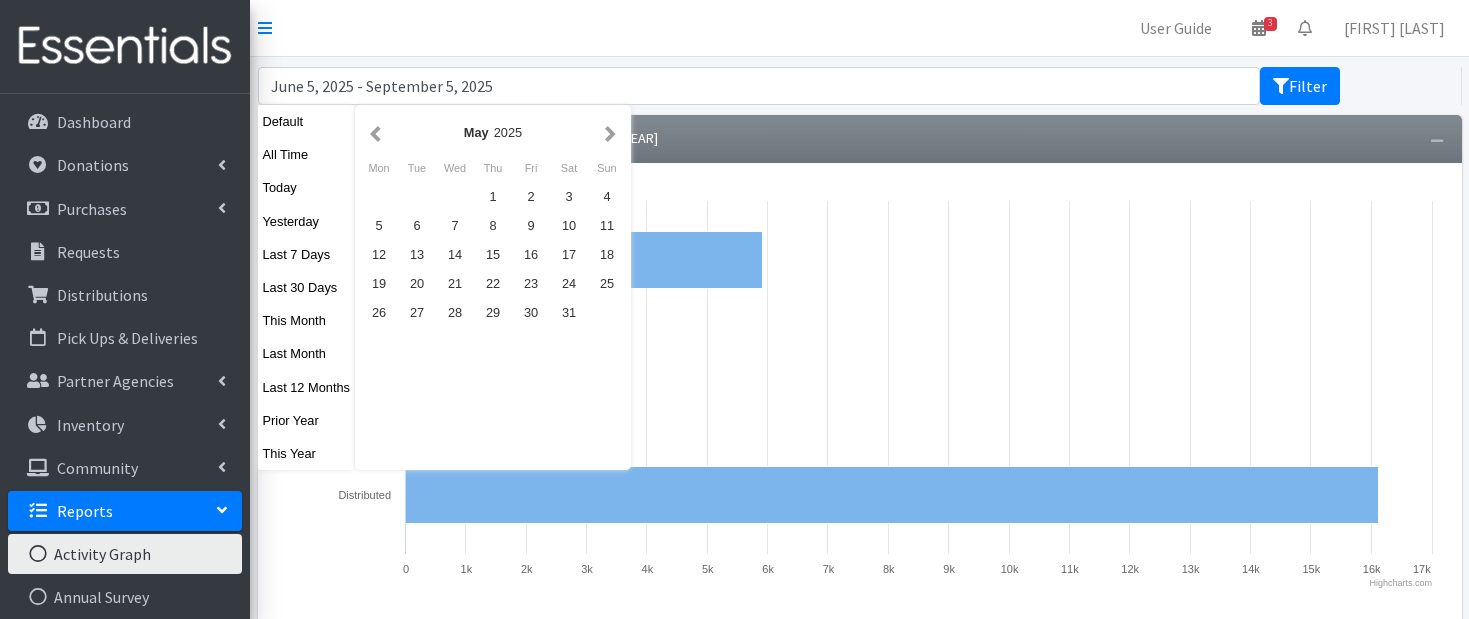 click at bounding box center (375, 132) 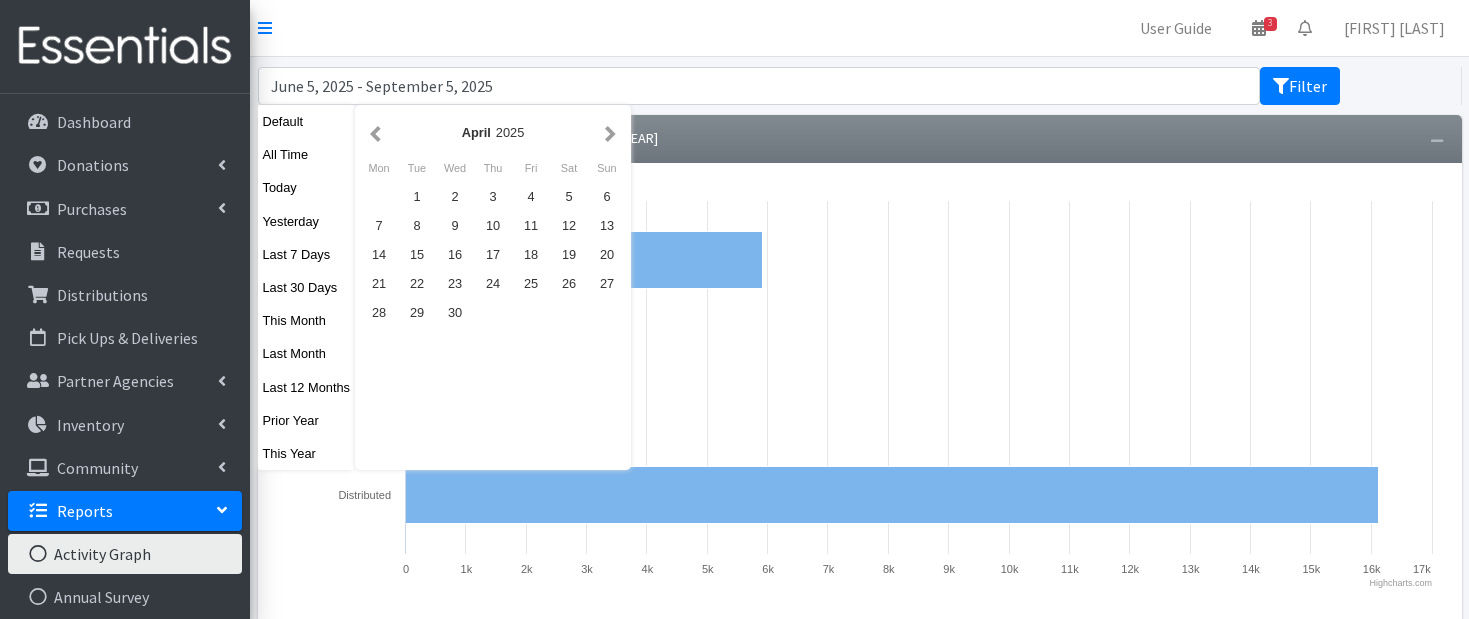 click at bounding box center [375, 132] 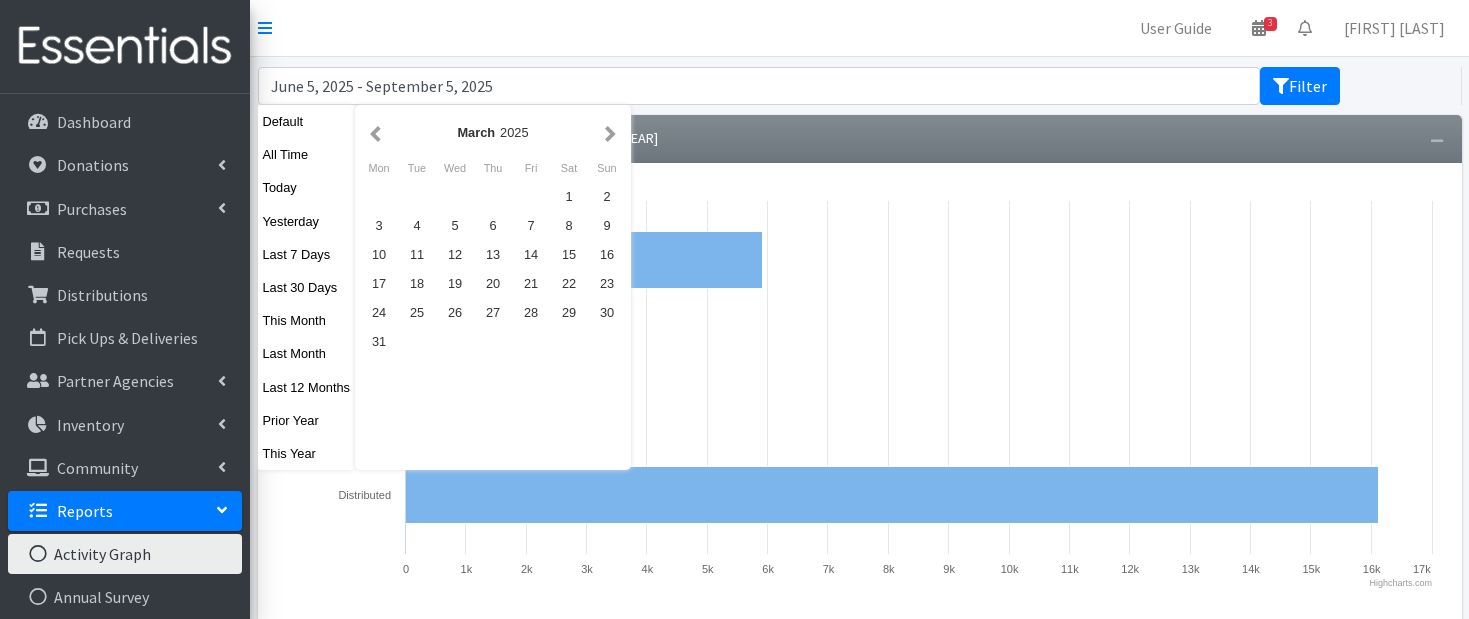 click at bounding box center (375, 132) 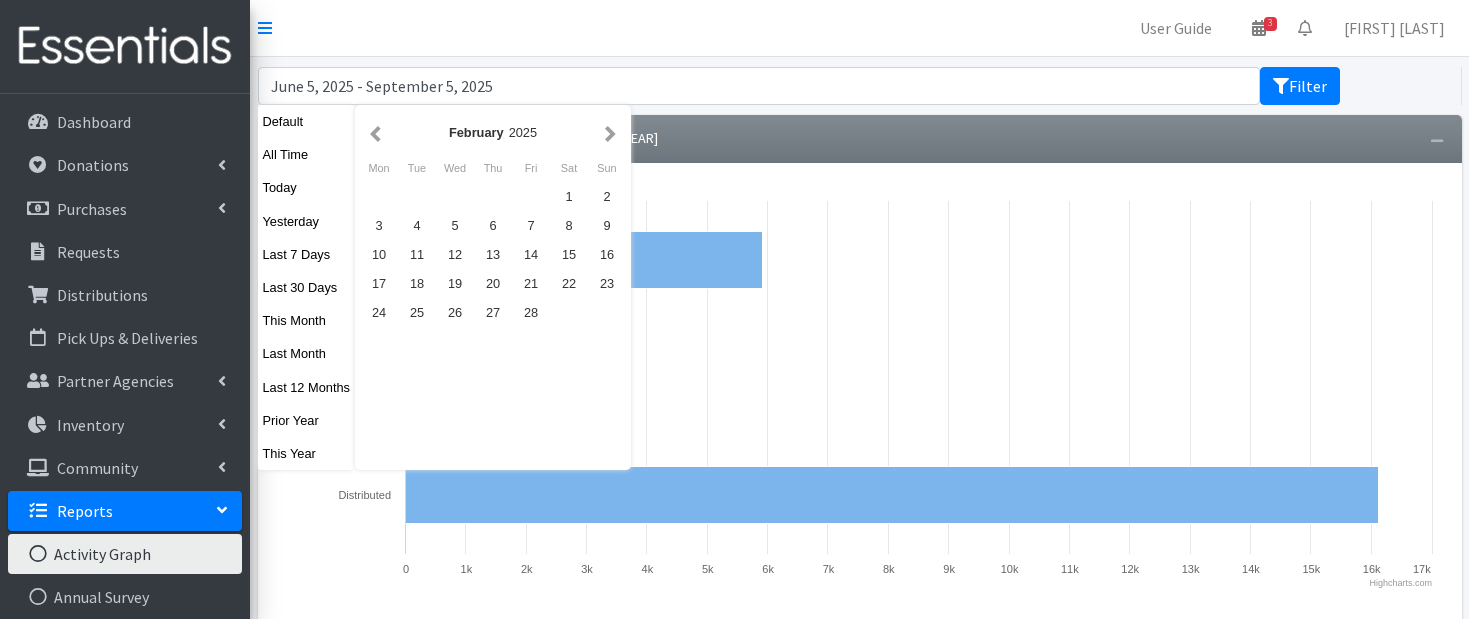 click at bounding box center (375, 132) 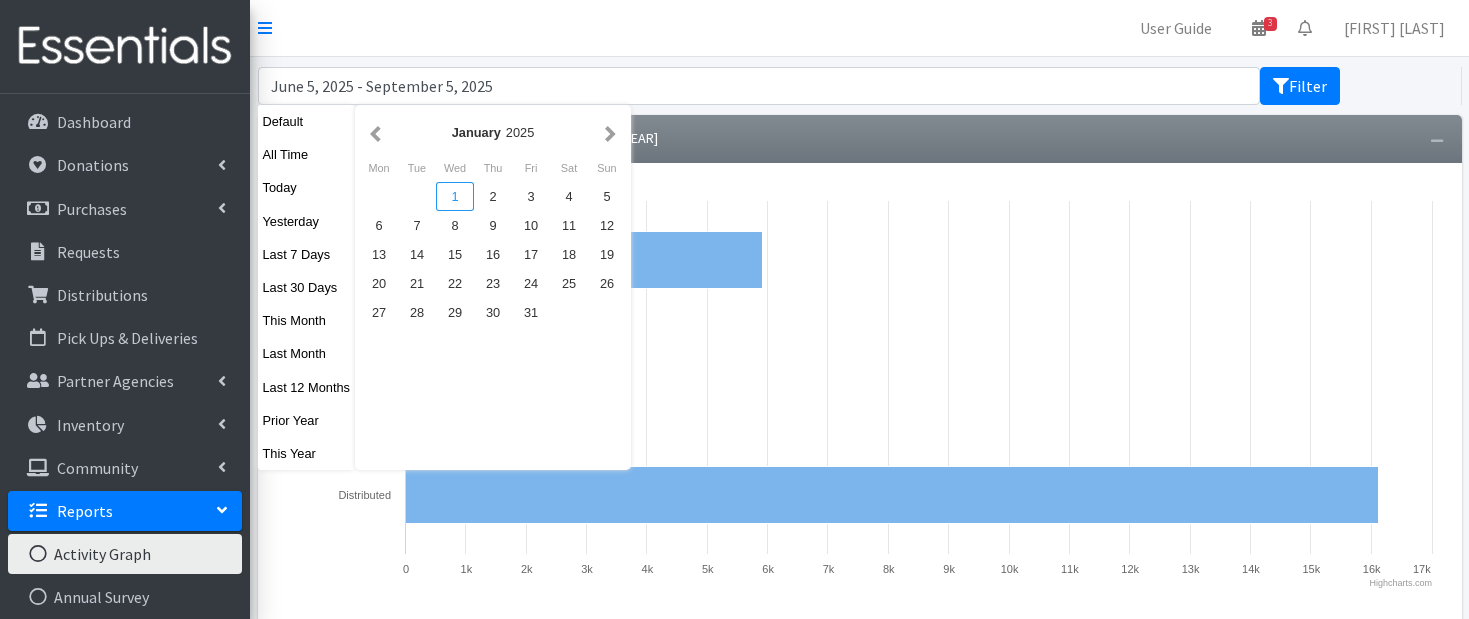 click on "1" at bounding box center [455, 196] 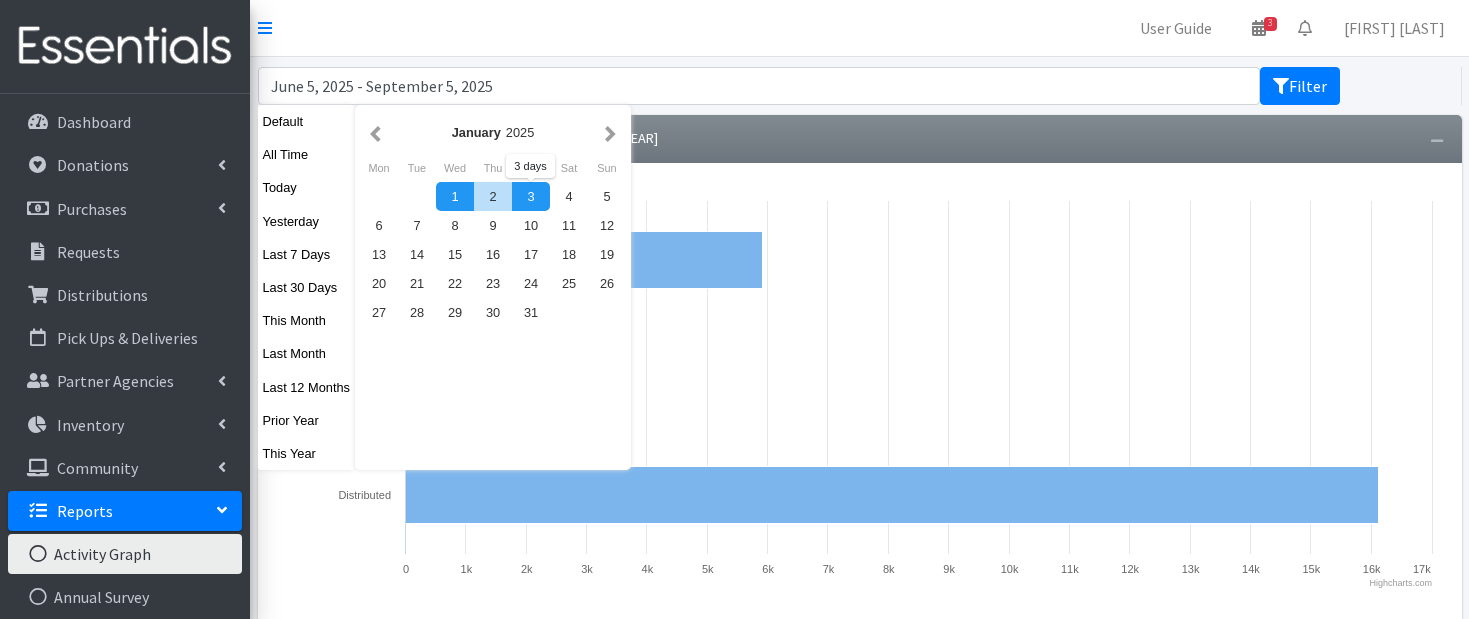 click on "January 2025" at bounding box center (493, 132) 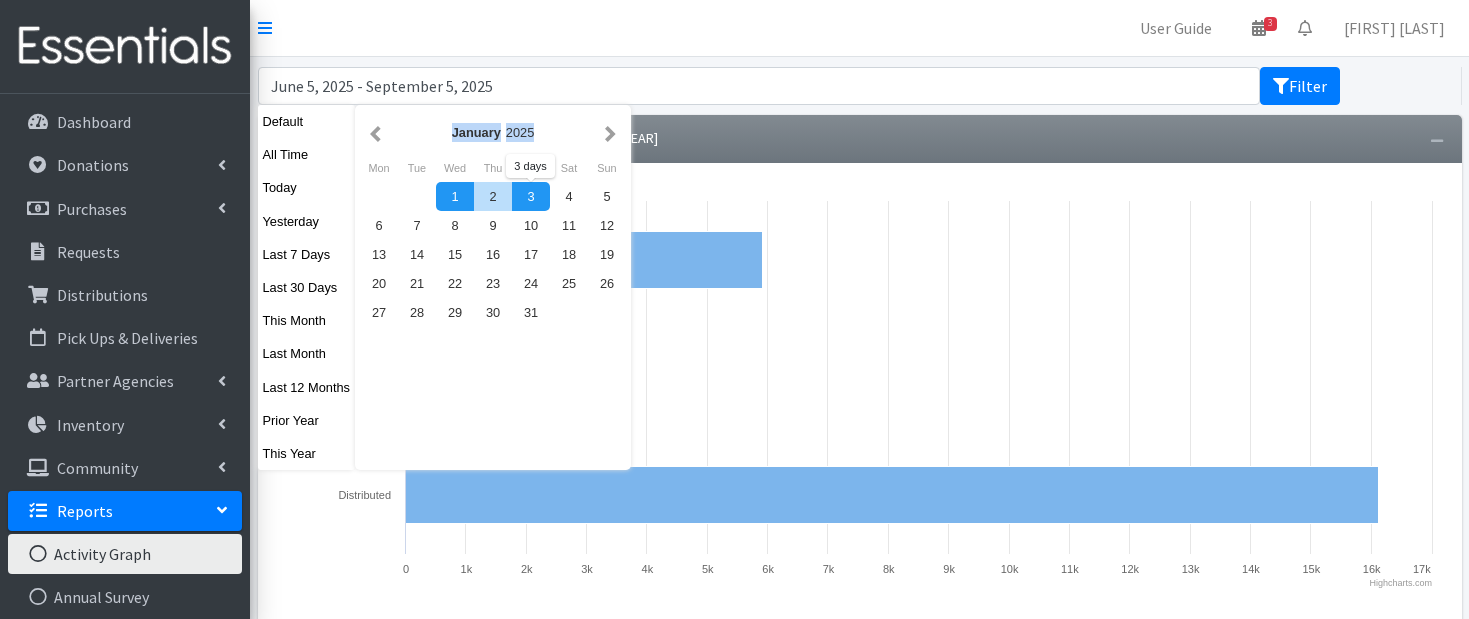 click on "January 2025" at bounding box center (493, 132) 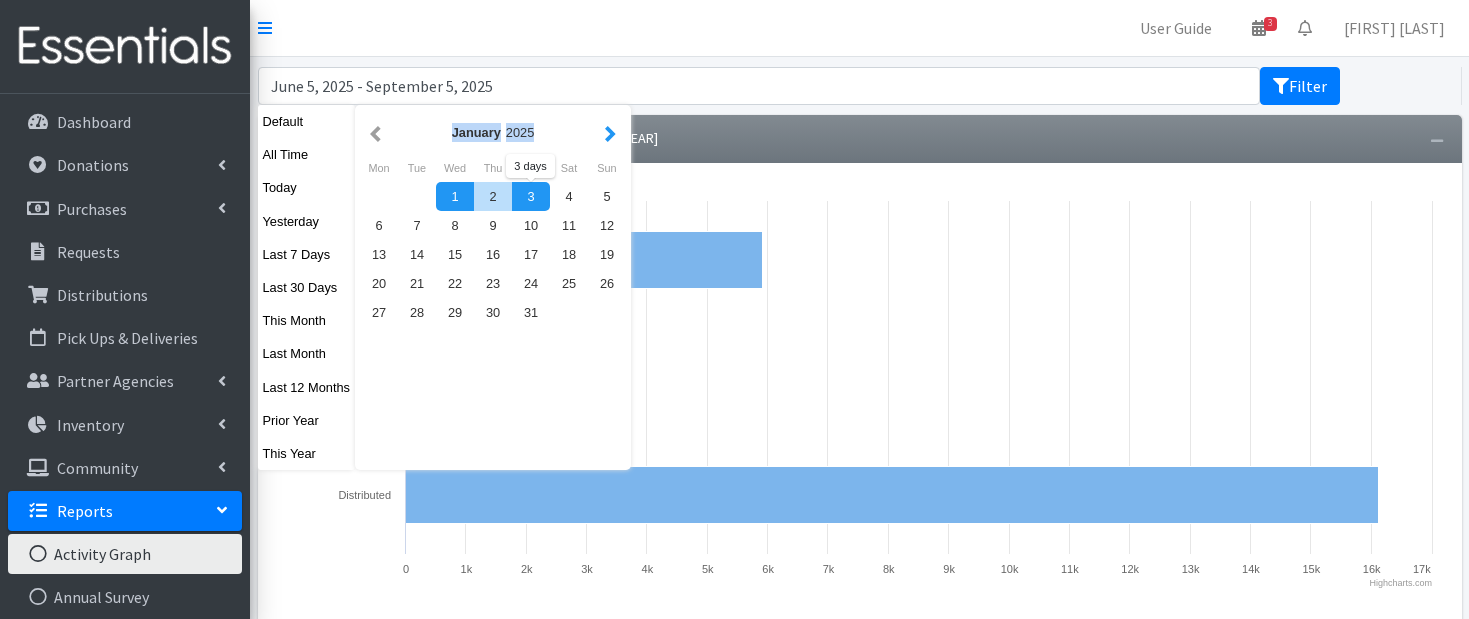 click at bounding box center (610, 132) 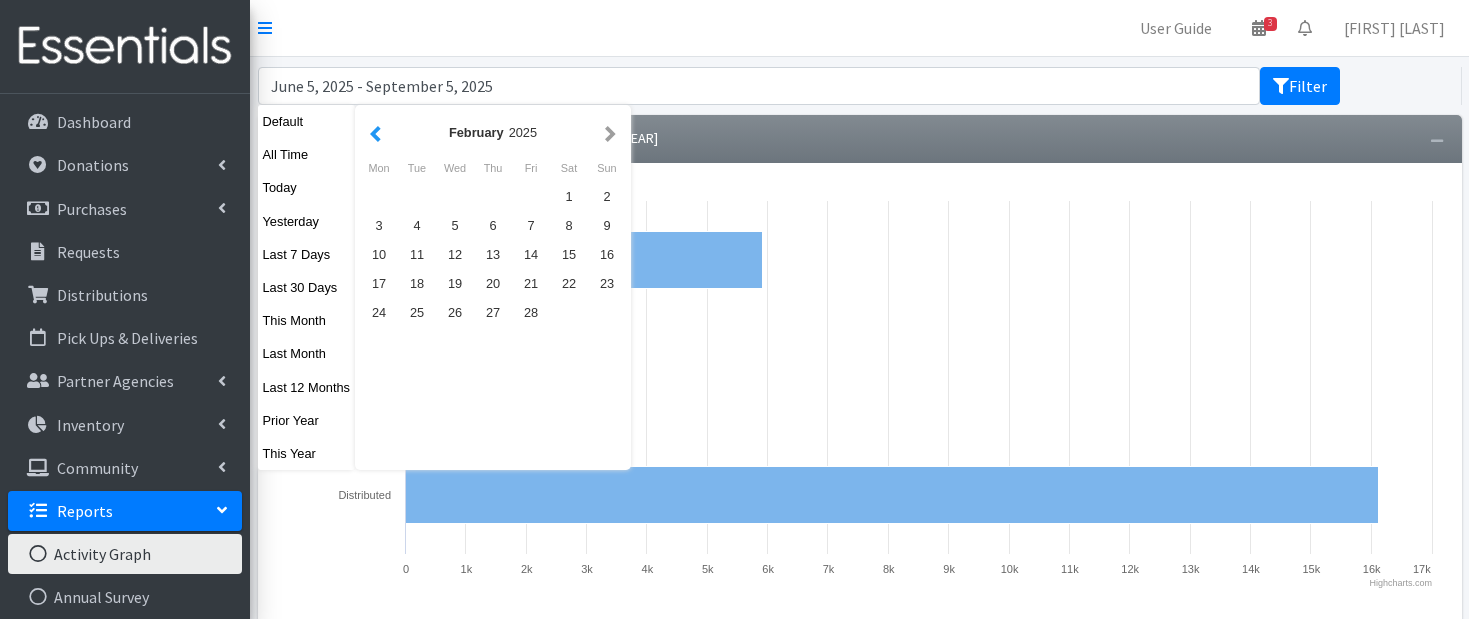 click at bounding box center (375, 132) 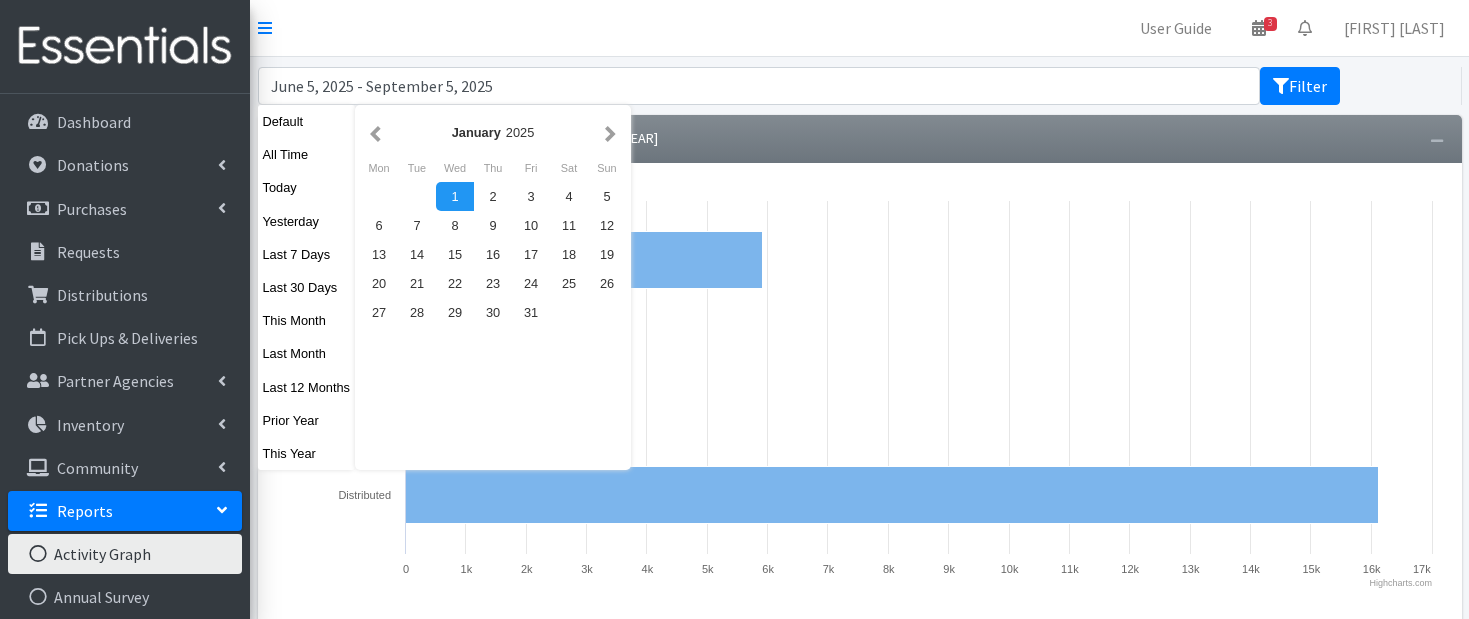 click at bounding box center (375, 132) 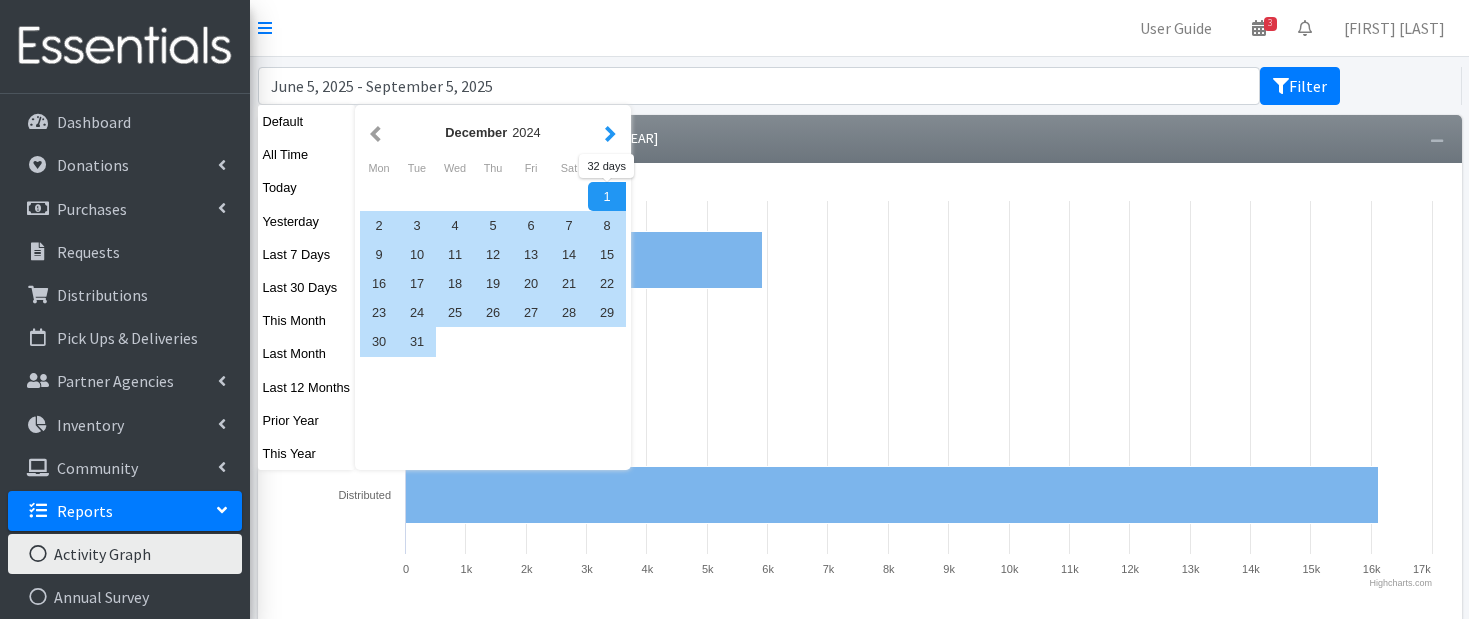 click at bounding box center (610, 132) 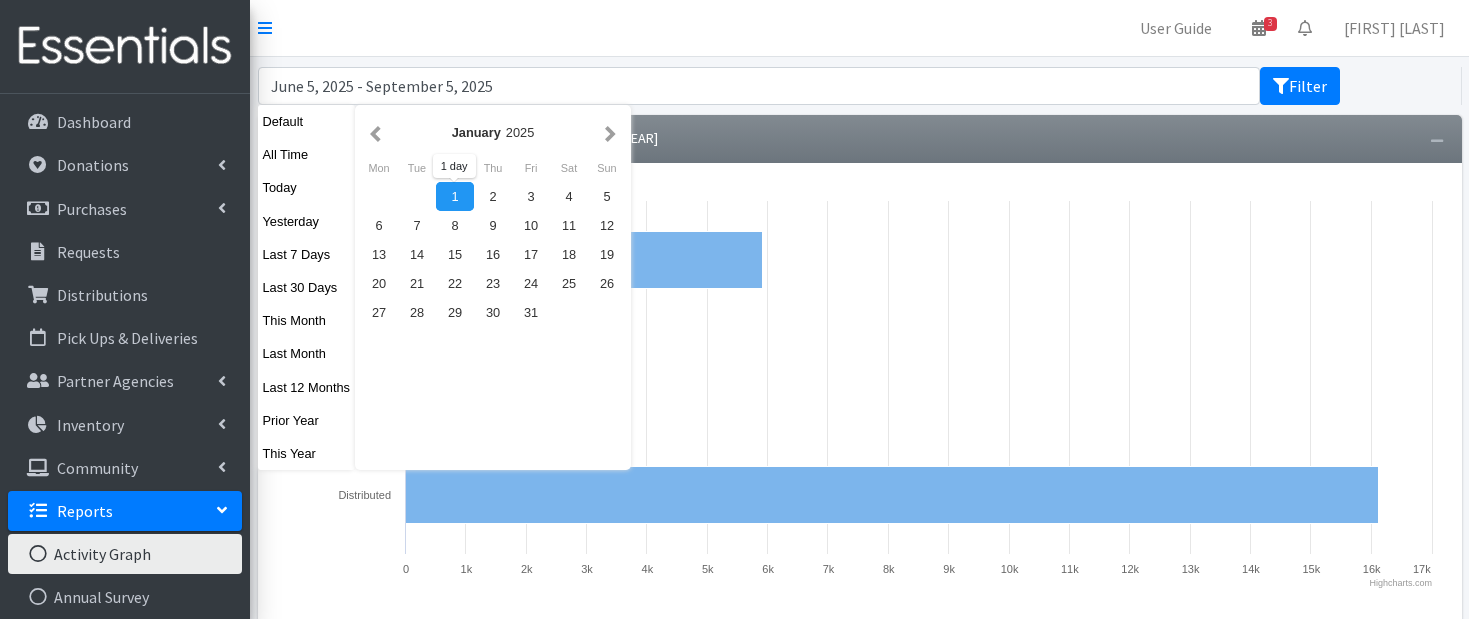 click on "1" at bounding box center (455, 196) 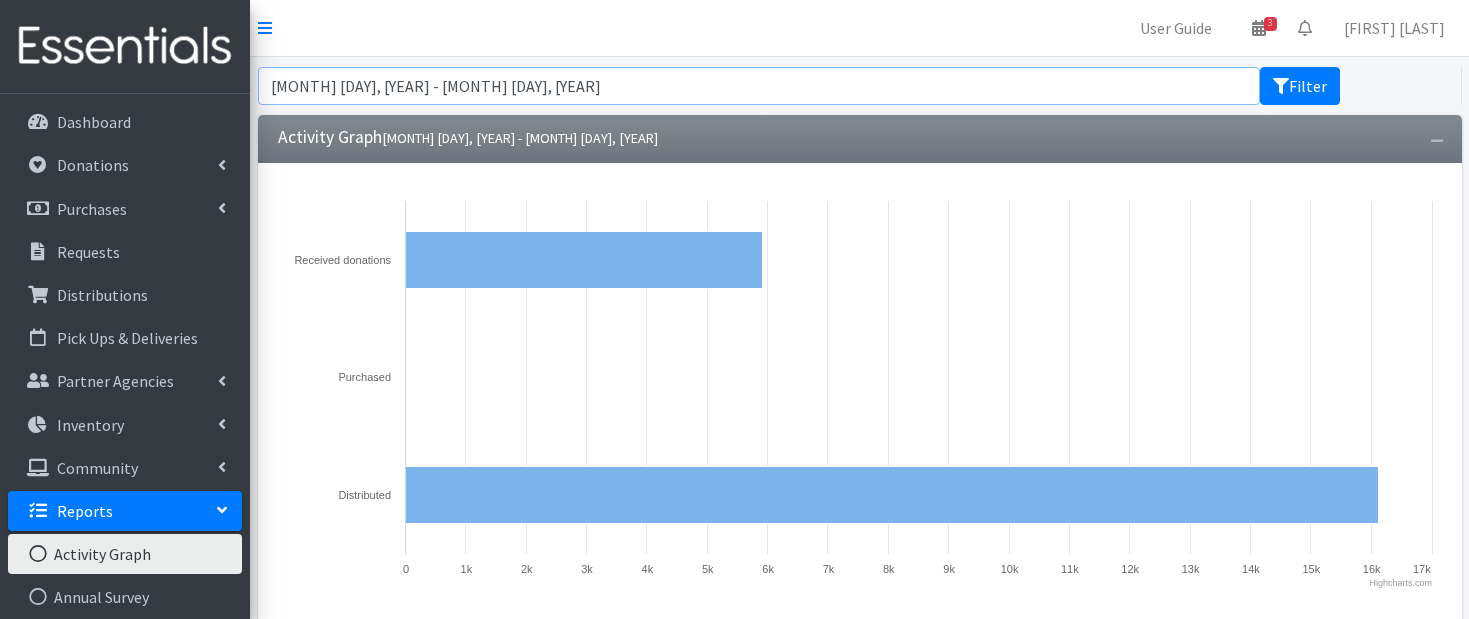 click on "January 1, 2025 - January 1, 2025" at bounding box center [759, 86] 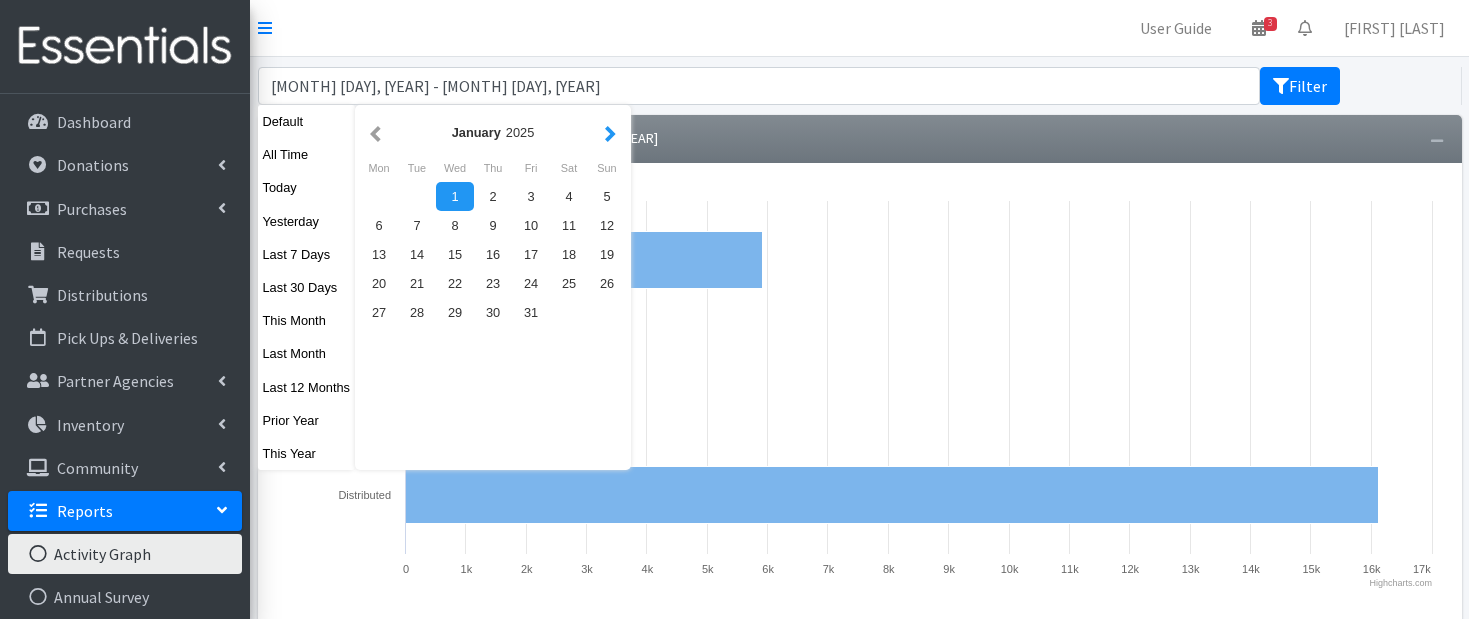 click at bounding box center (610, 132) 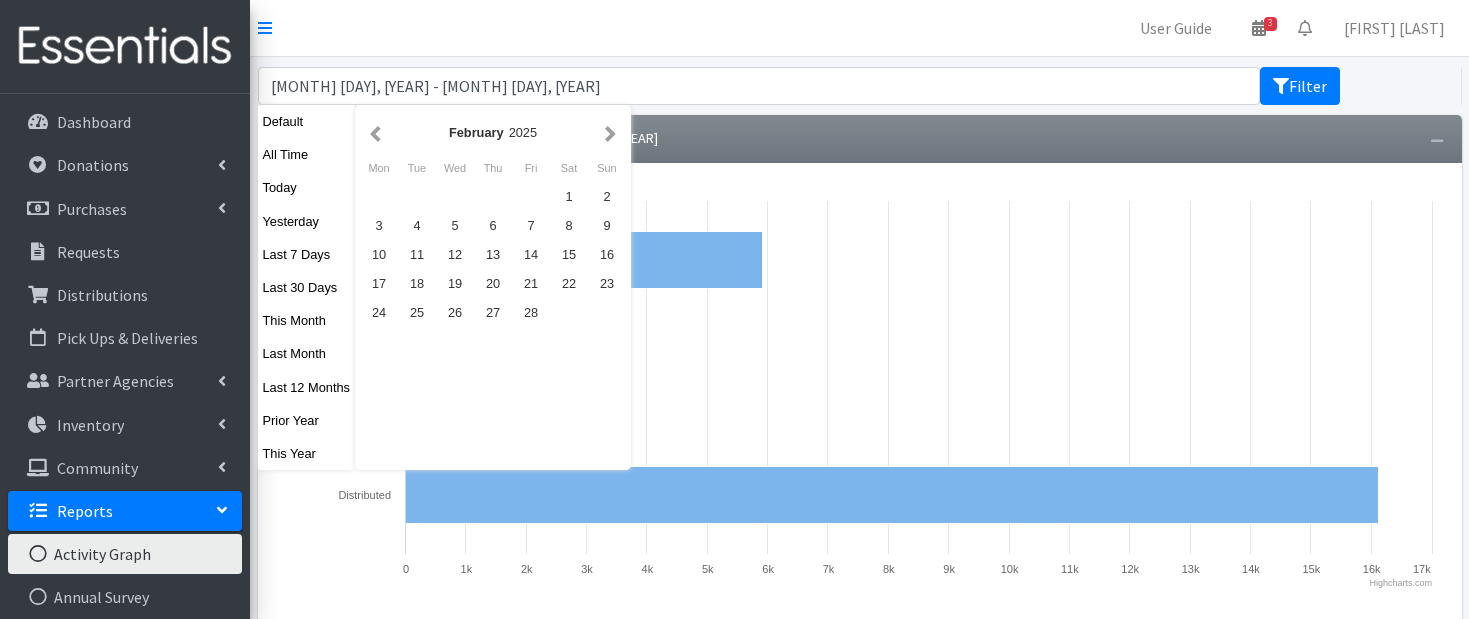 click at bounding box center (610, 132) 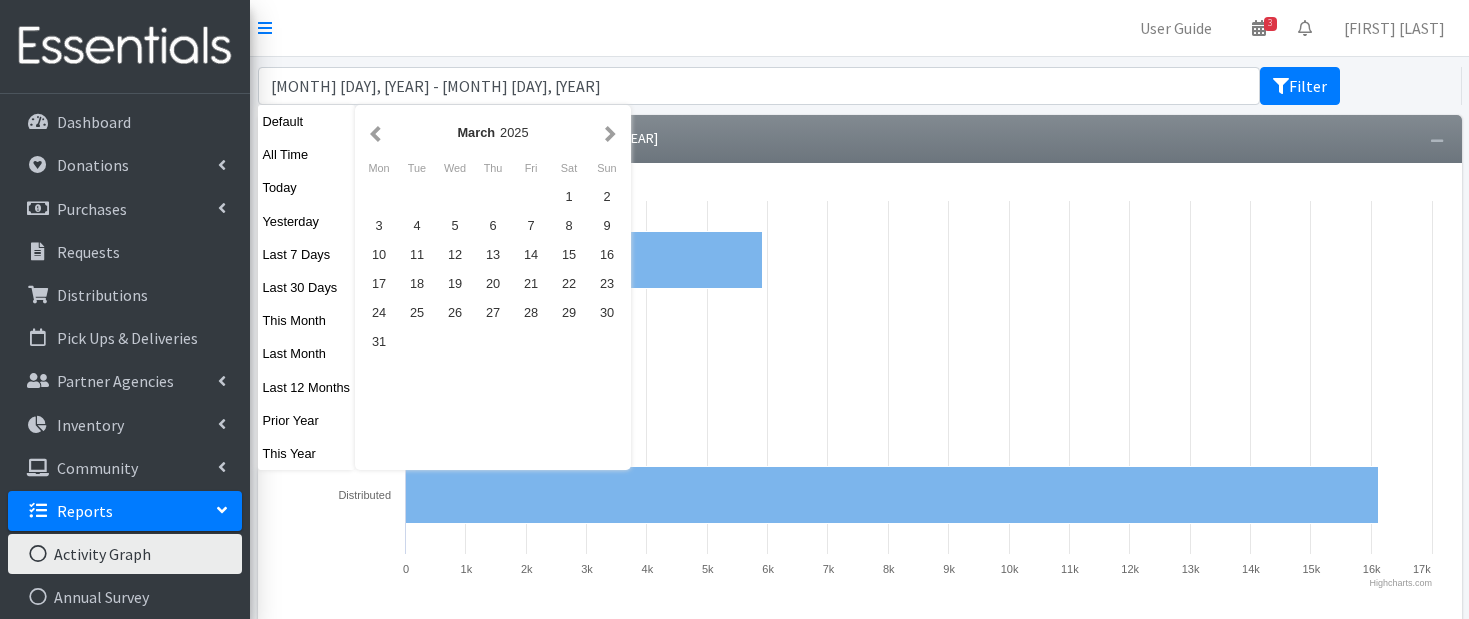 click at bounding box center (610, 132) 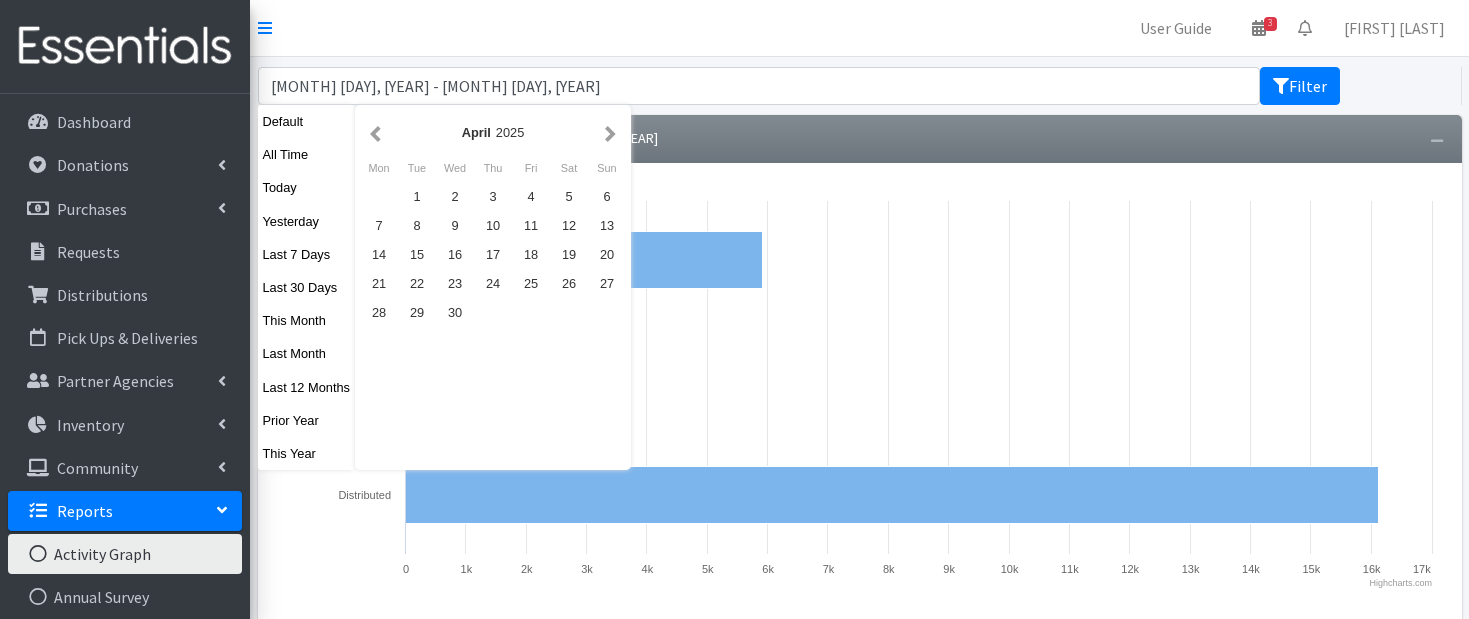 click at bounding box center [610, 132] 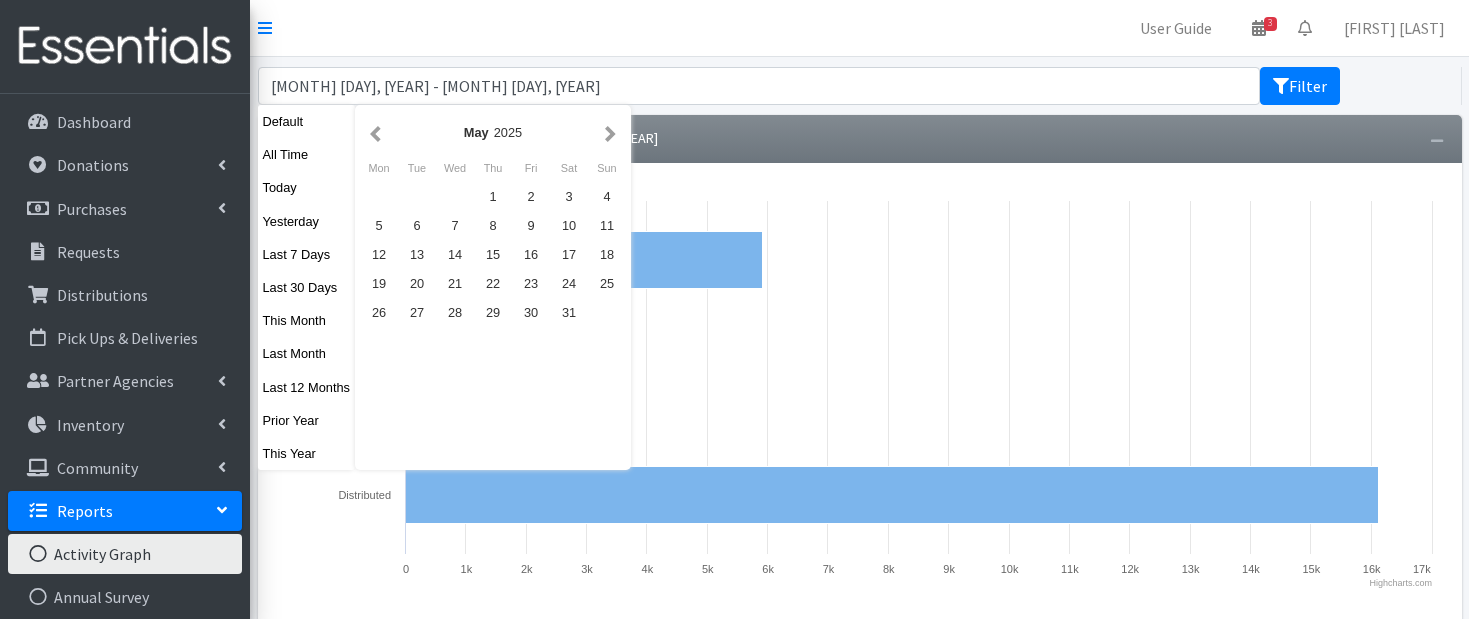 click at bounding box center [610, 132] 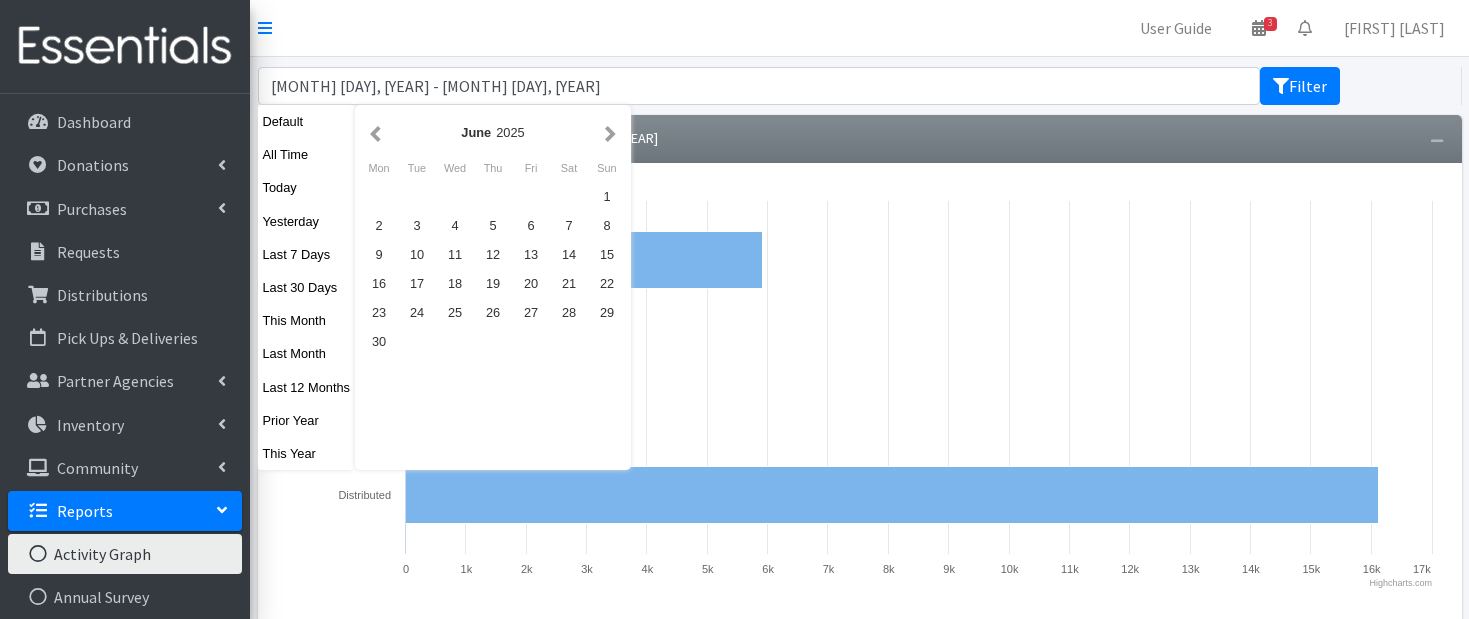 click at bounding box center [610, 132] 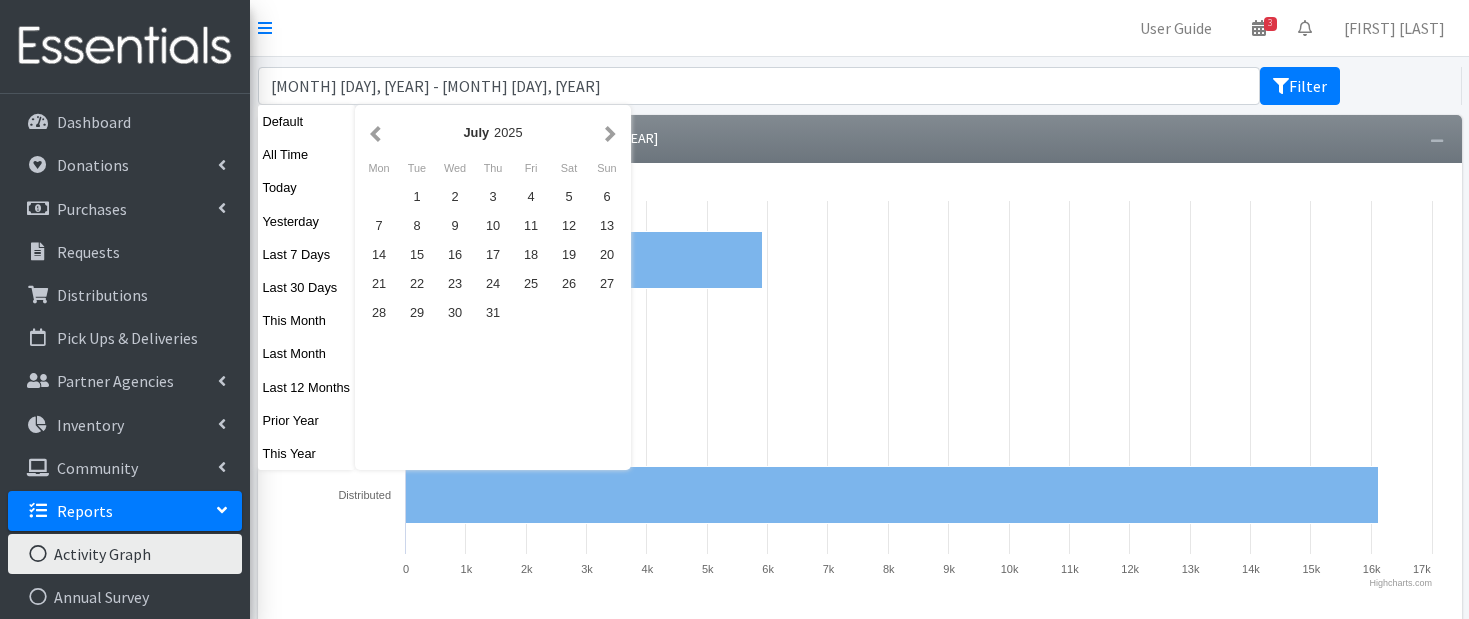 click at bounding box center (610, 132) 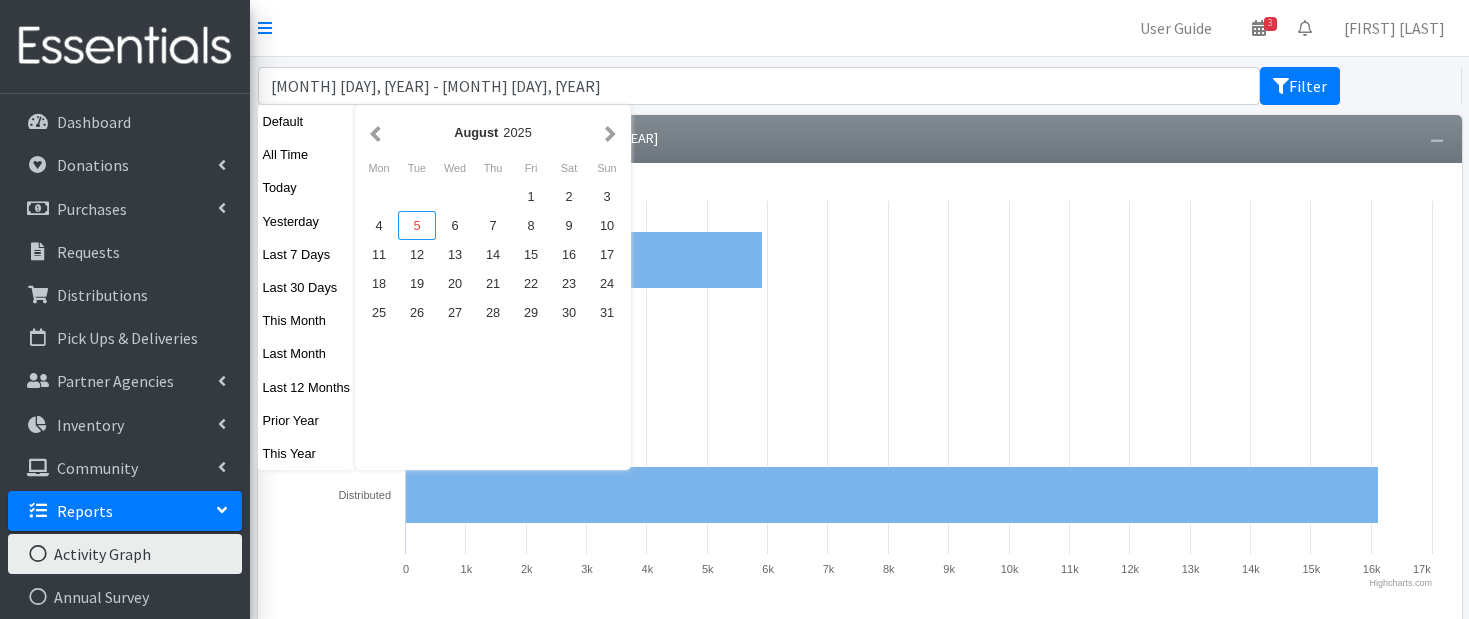 click on "5" at bounding box center [417, 225] 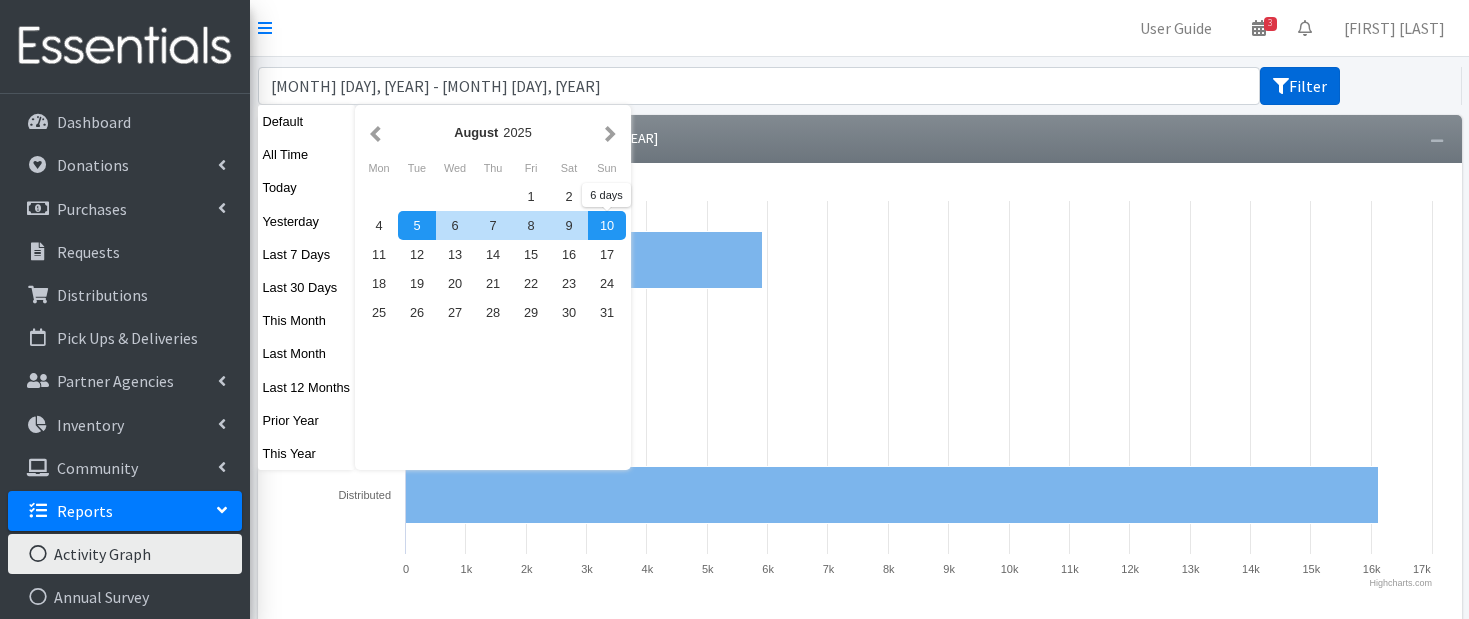 click on "Filter" at bounding box center (1300, 86) 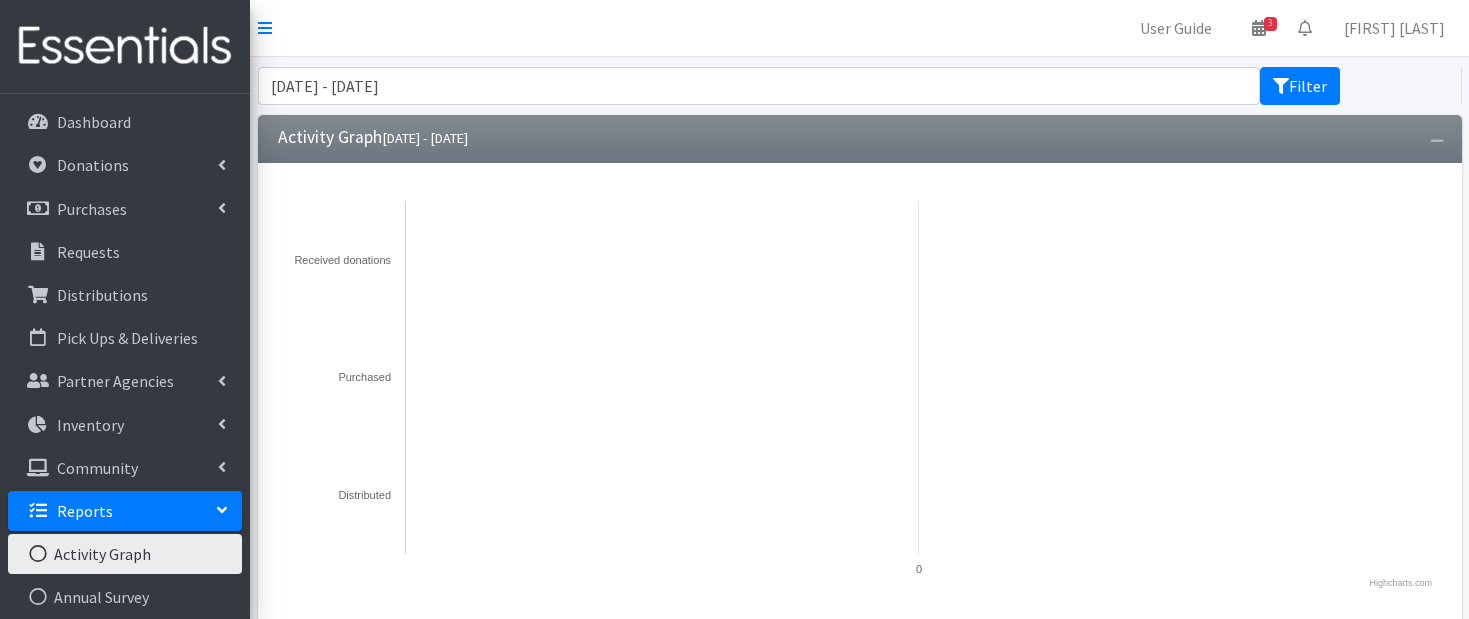 scroll, scrollTop: 0, scrollLeft: 0, axis: both 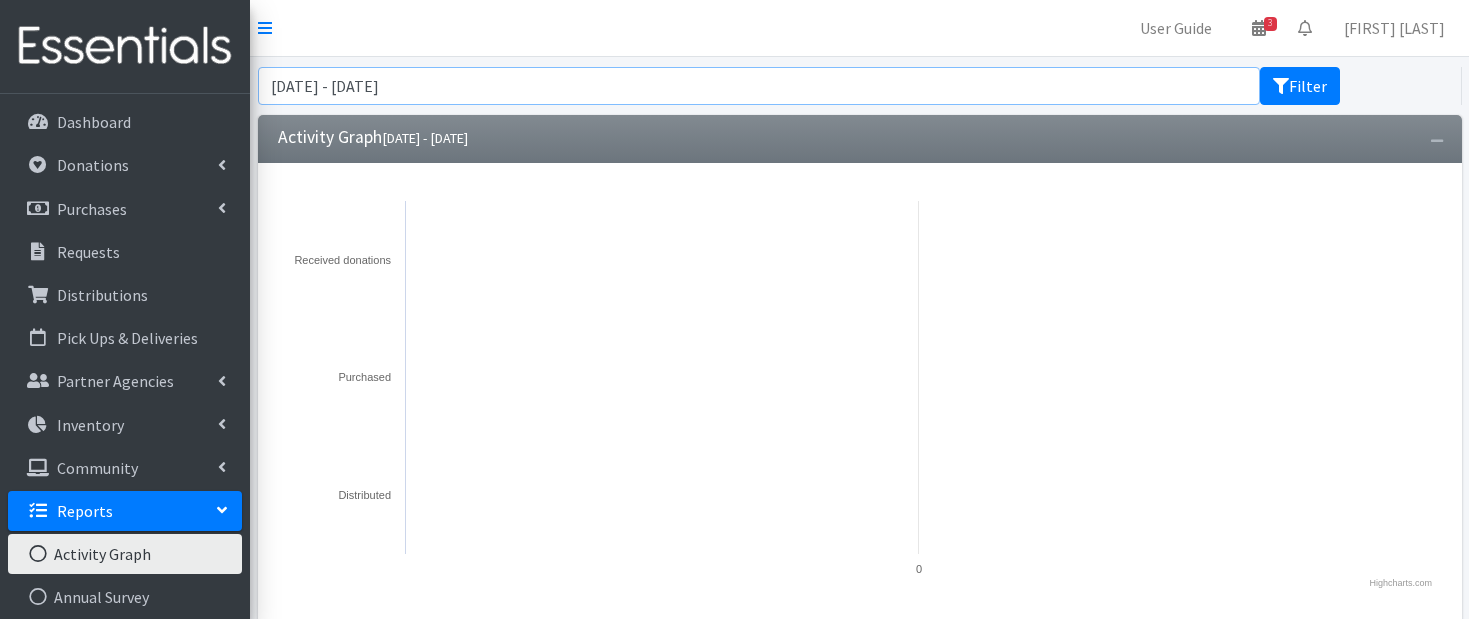 click on "[DATE] - [DATE]" at bounding box center [759, 86] 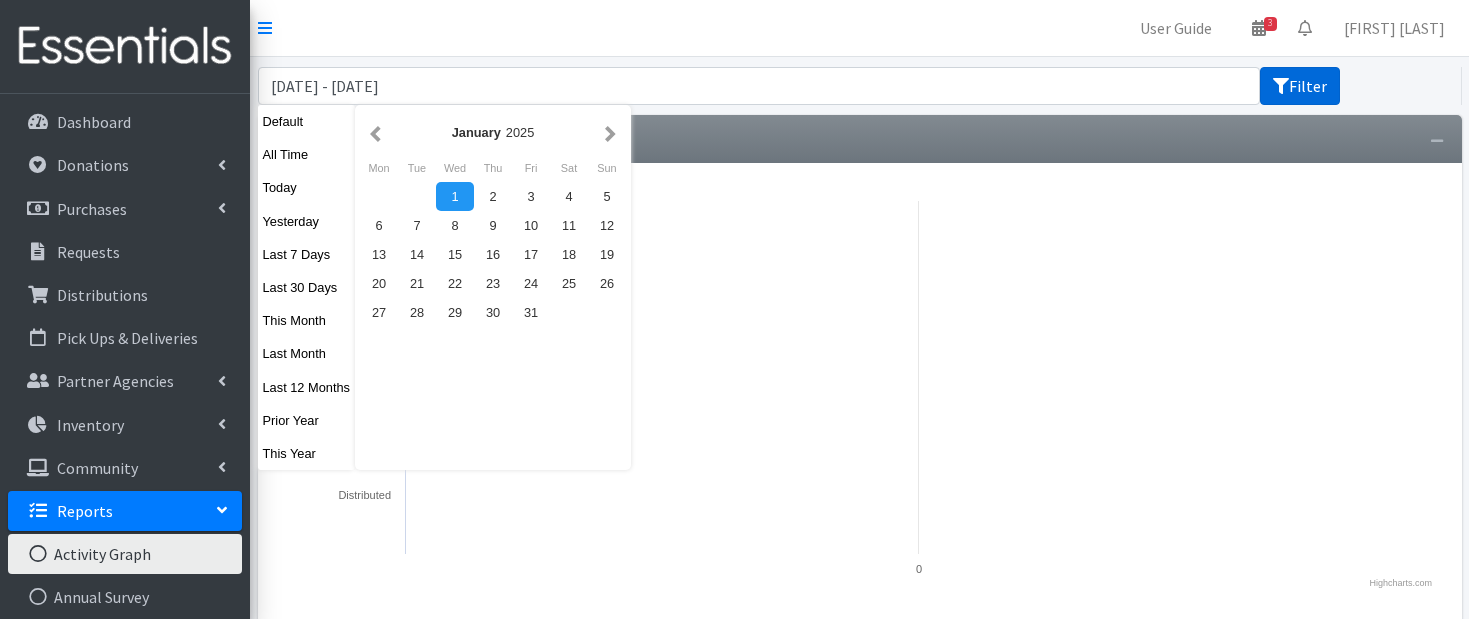 click on "Filter" at bounding box center (1300, 86) 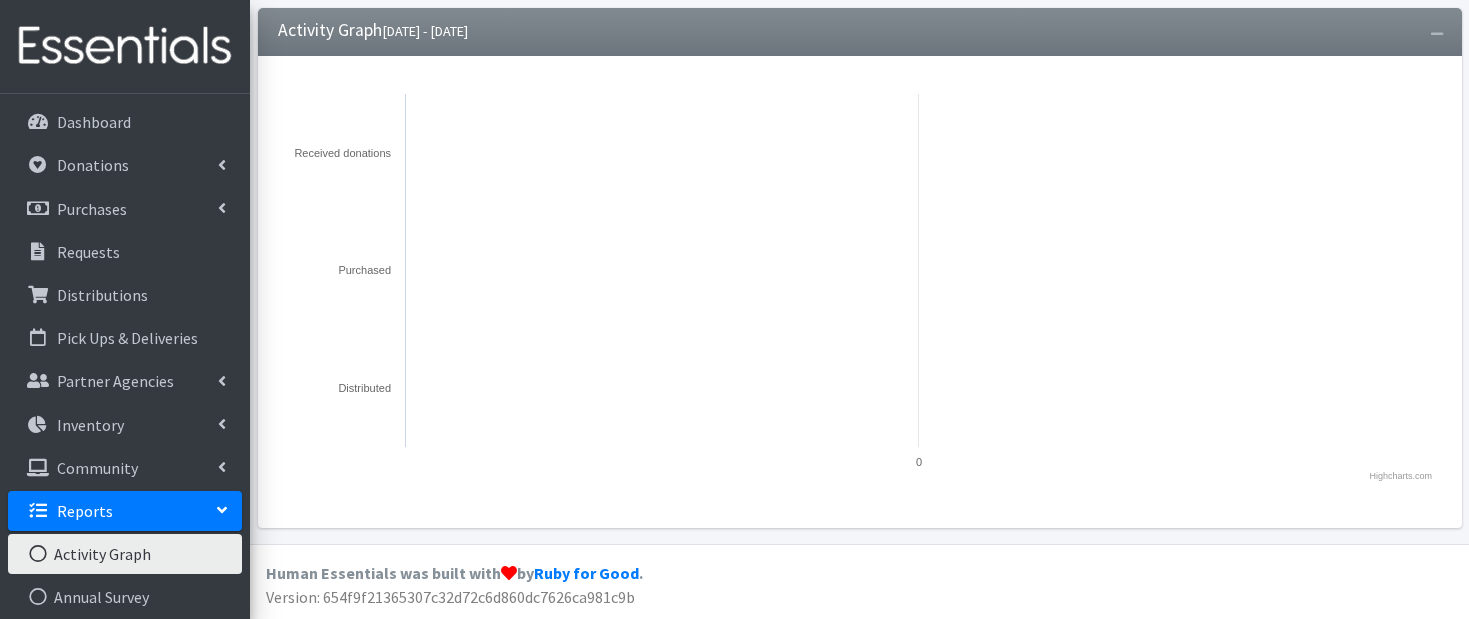 scroll, scrollTop: 0, scrollLeft: 0, axis: both 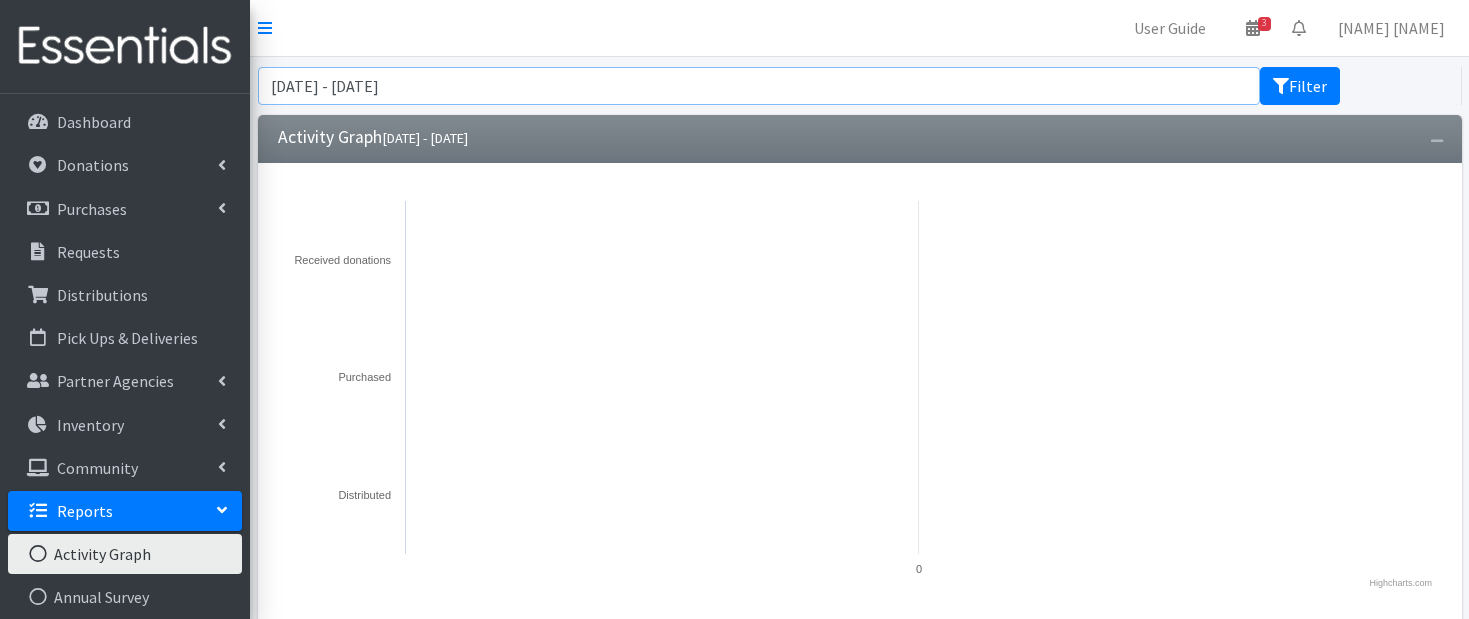 click on "January 1, 2025 - January 1, 2025" at bounding box center (759, 86) 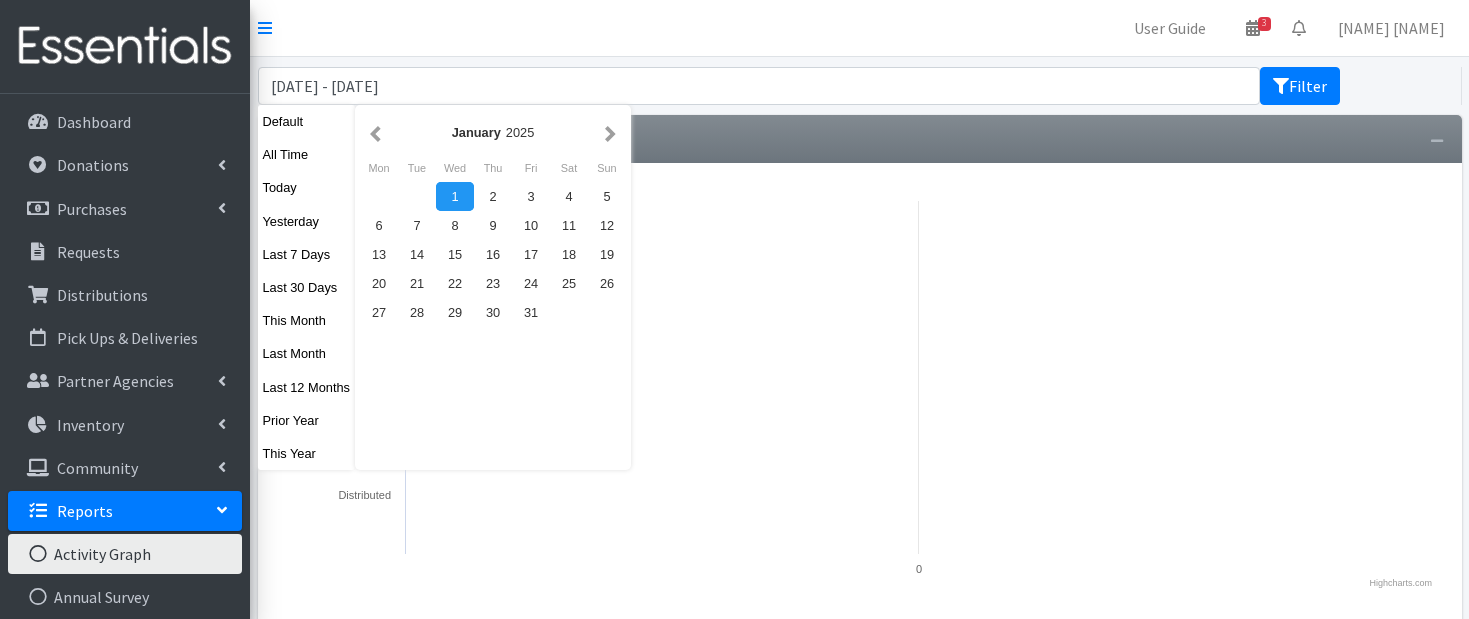 click on "1" at bounding box center (455, 196) 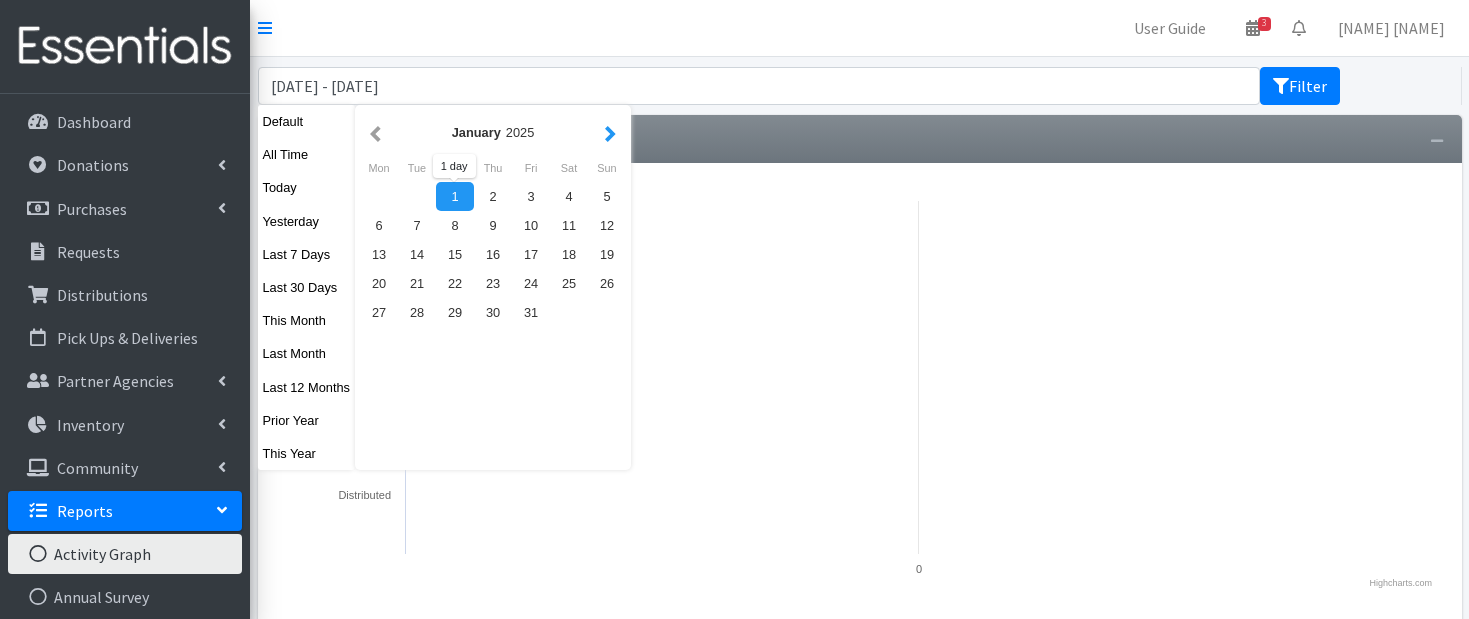 click at bounding box center (610, 132) 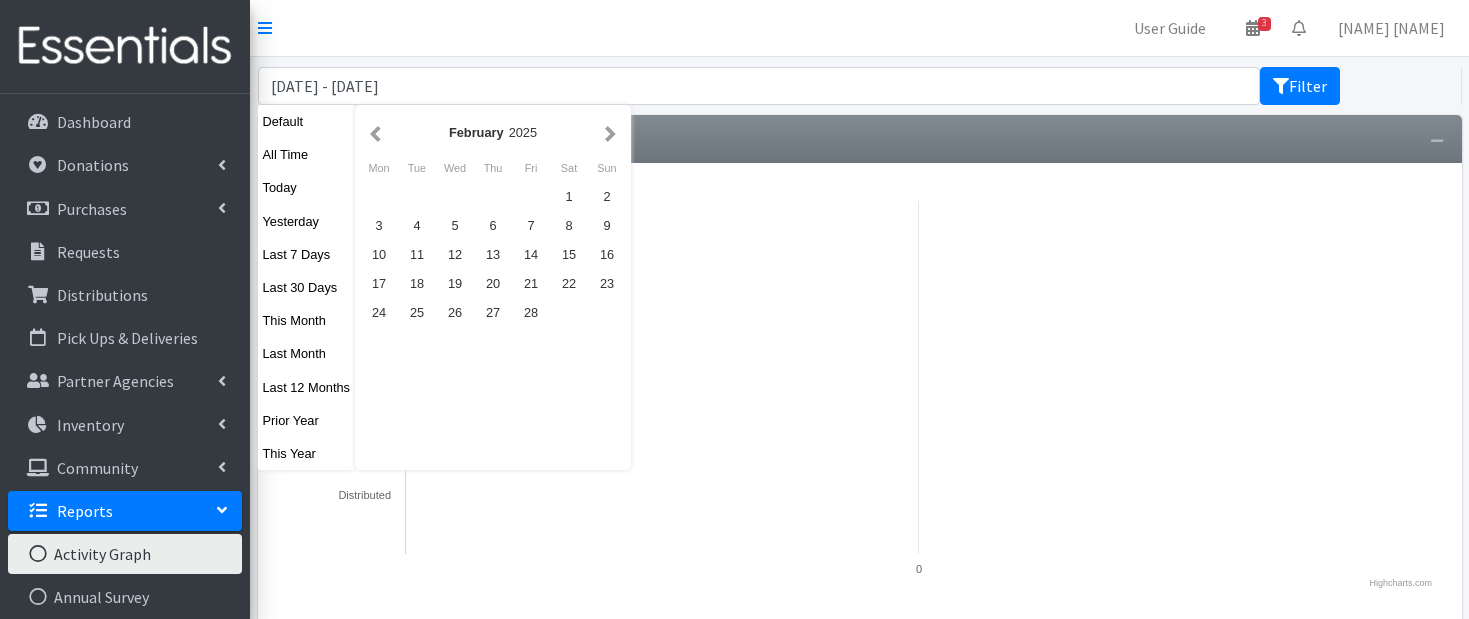 click at bounding box center [610, 132] 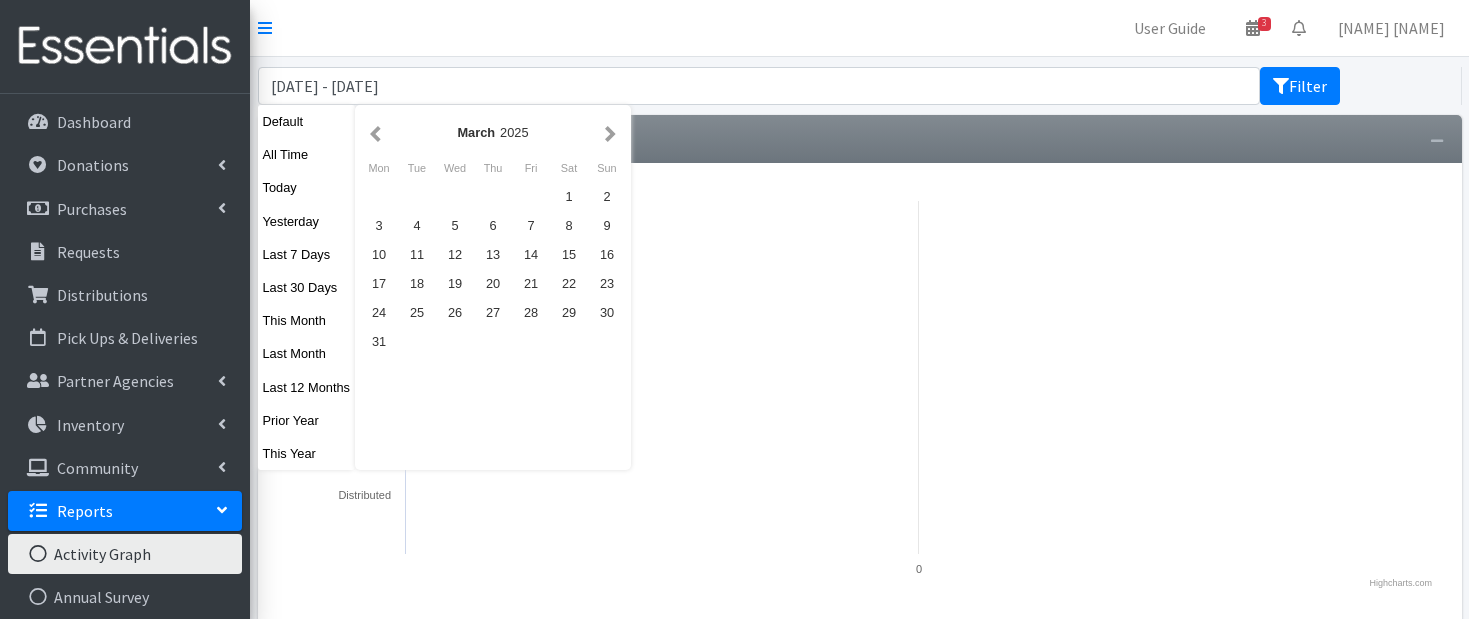 click at bounding box center [610, 132] 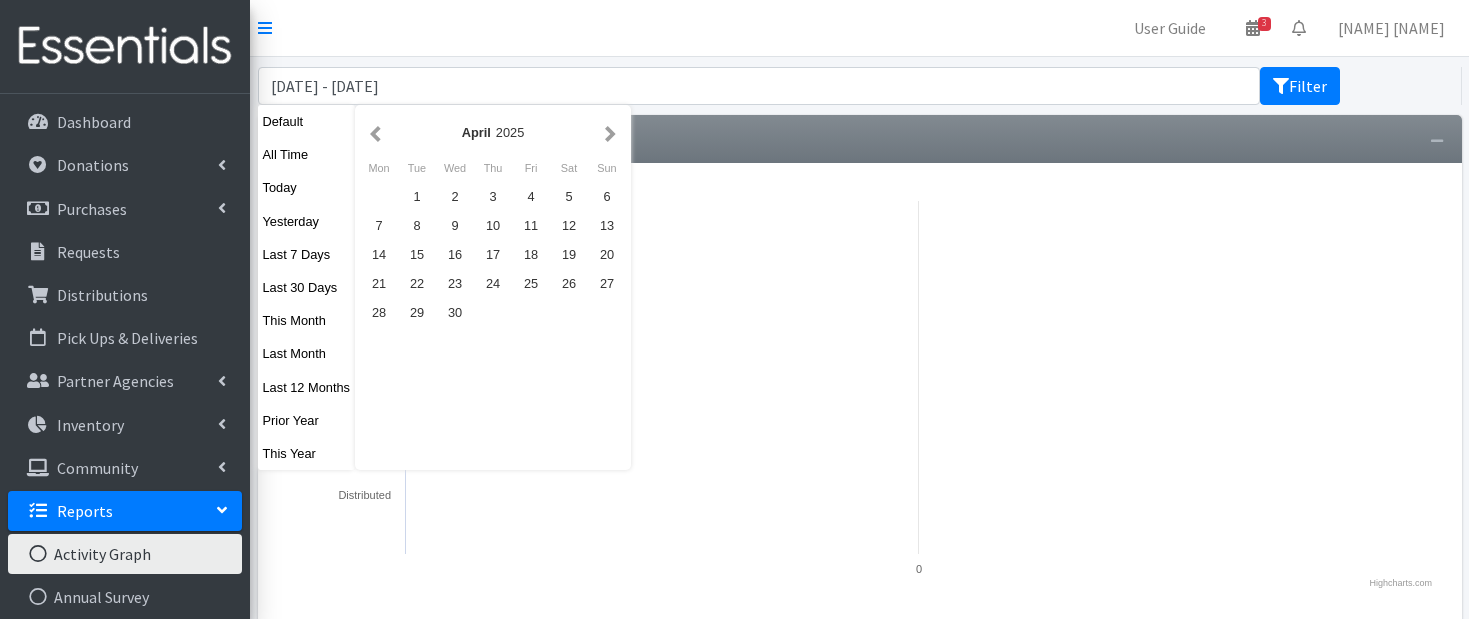 click at bounding box center (610, 132) 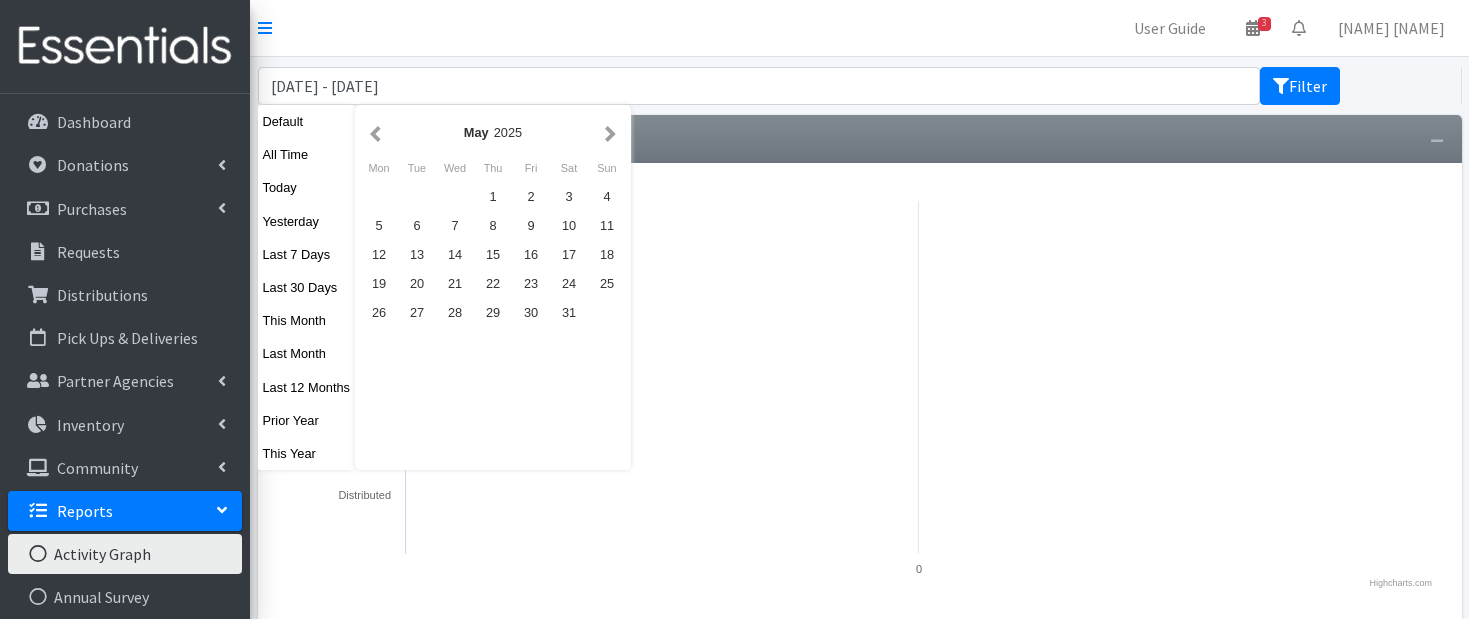 click at bounding box center [610, 132] 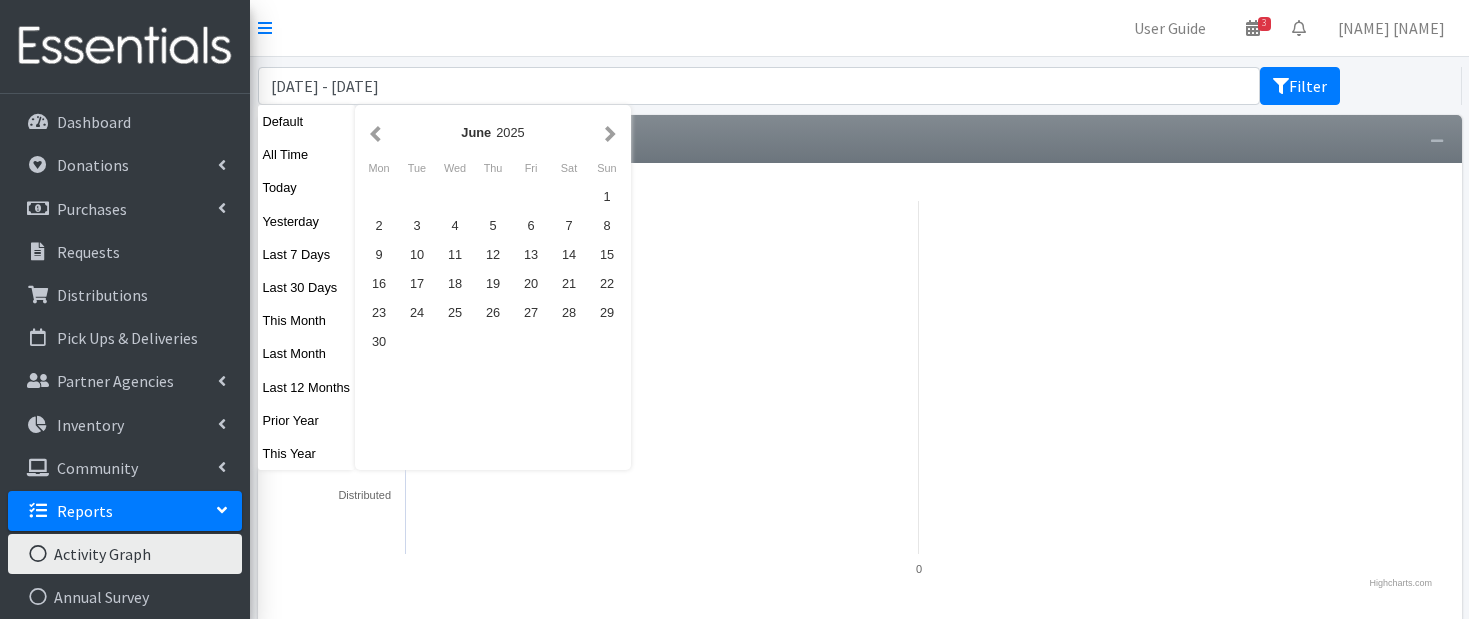click at bounding box center (610, 132) 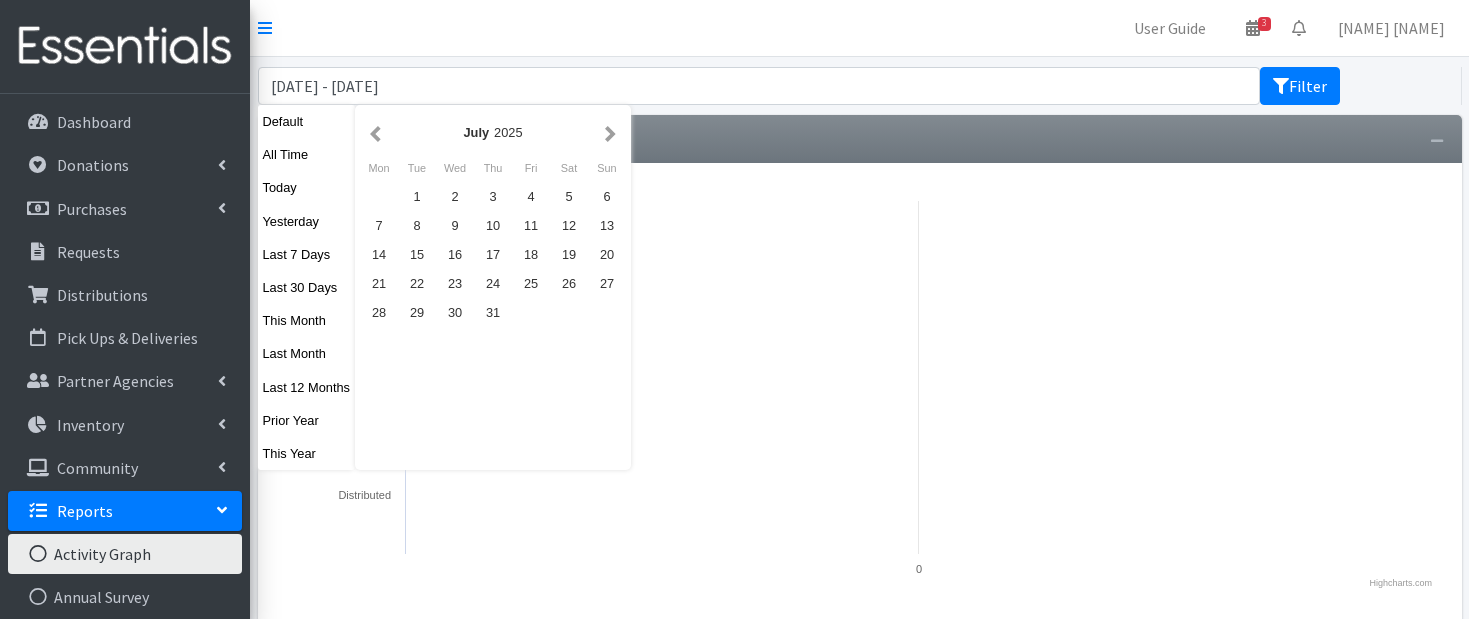 click at bounding box center (610, 132) 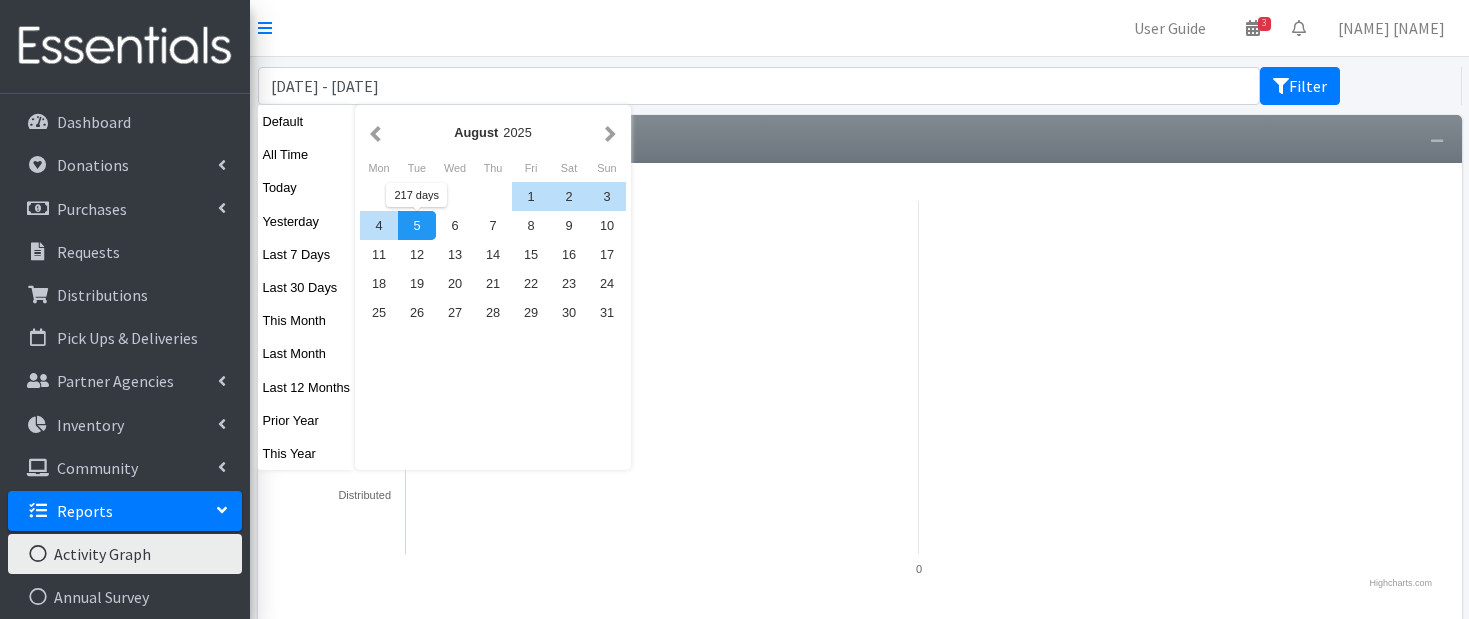 click on "5" at bounding box center [417, 225] 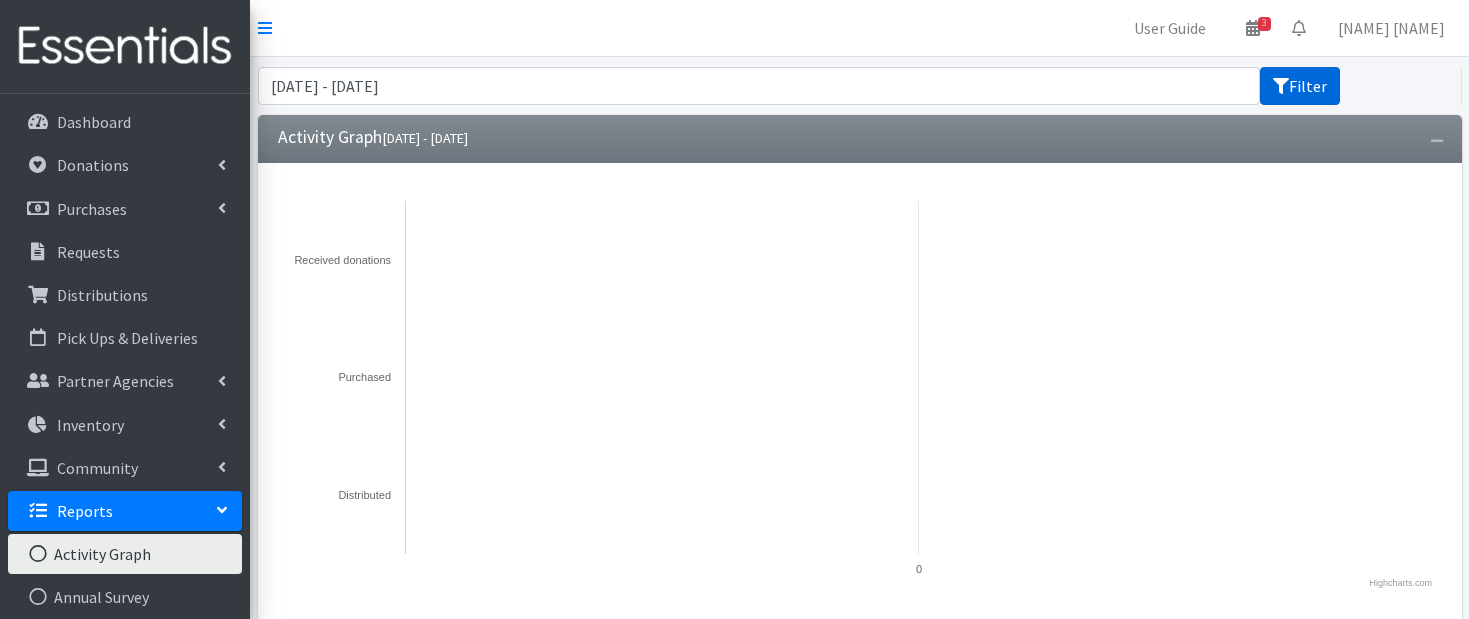 click on "Filter" at bounding box center (1300, 86) 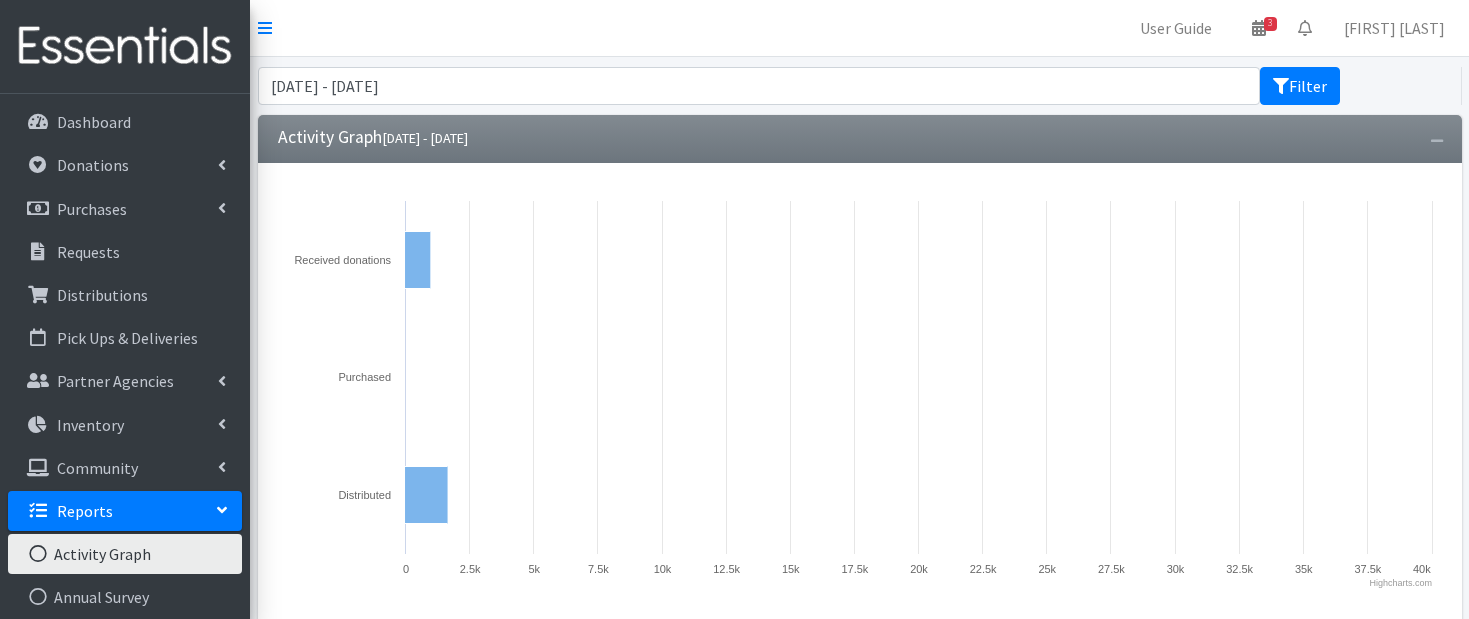 scroll, scrollTop: 0, scrollLeft: 0, axis: both 